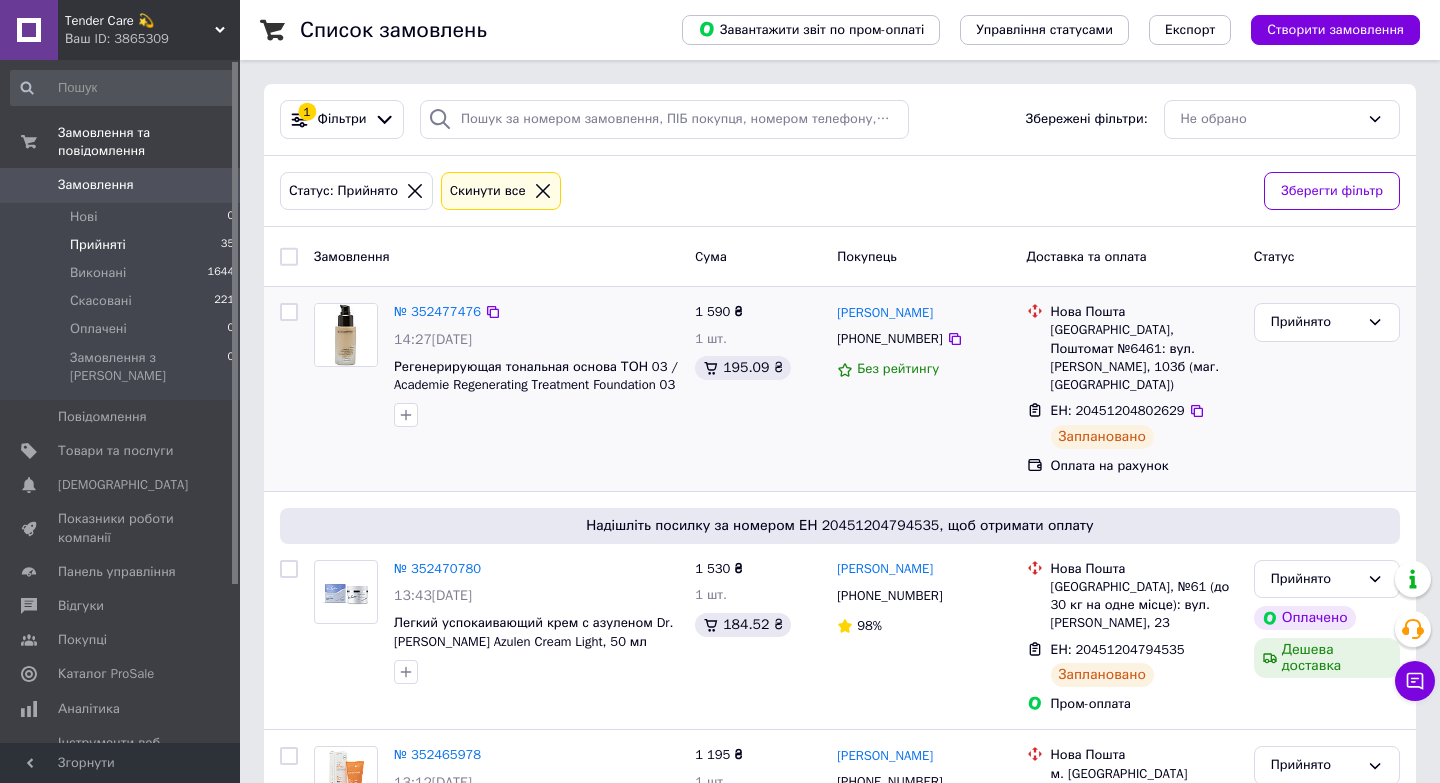 scroll, scrollTop: 0, scrollLeft: 0, axis: both 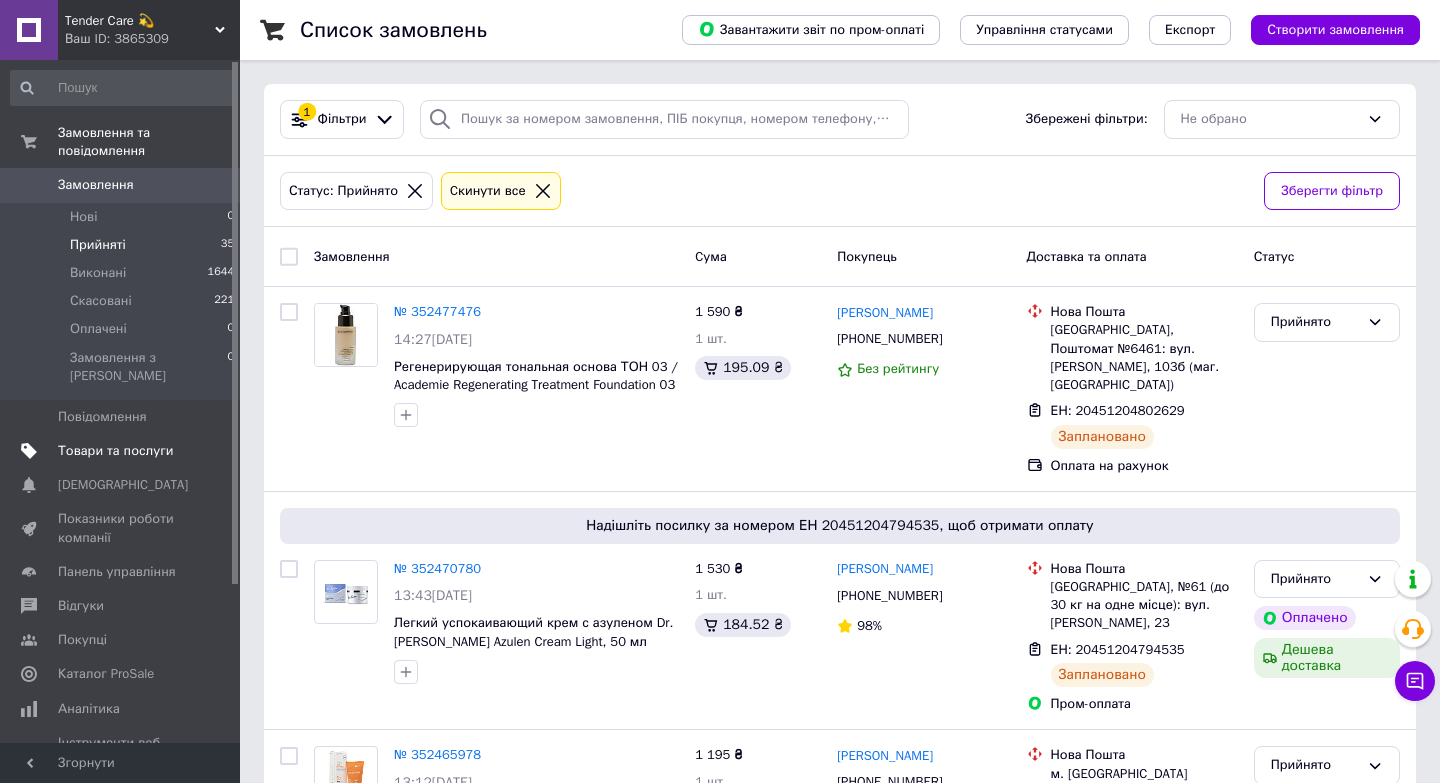click on "Товари та послуги" at bounding box center [115, 451] 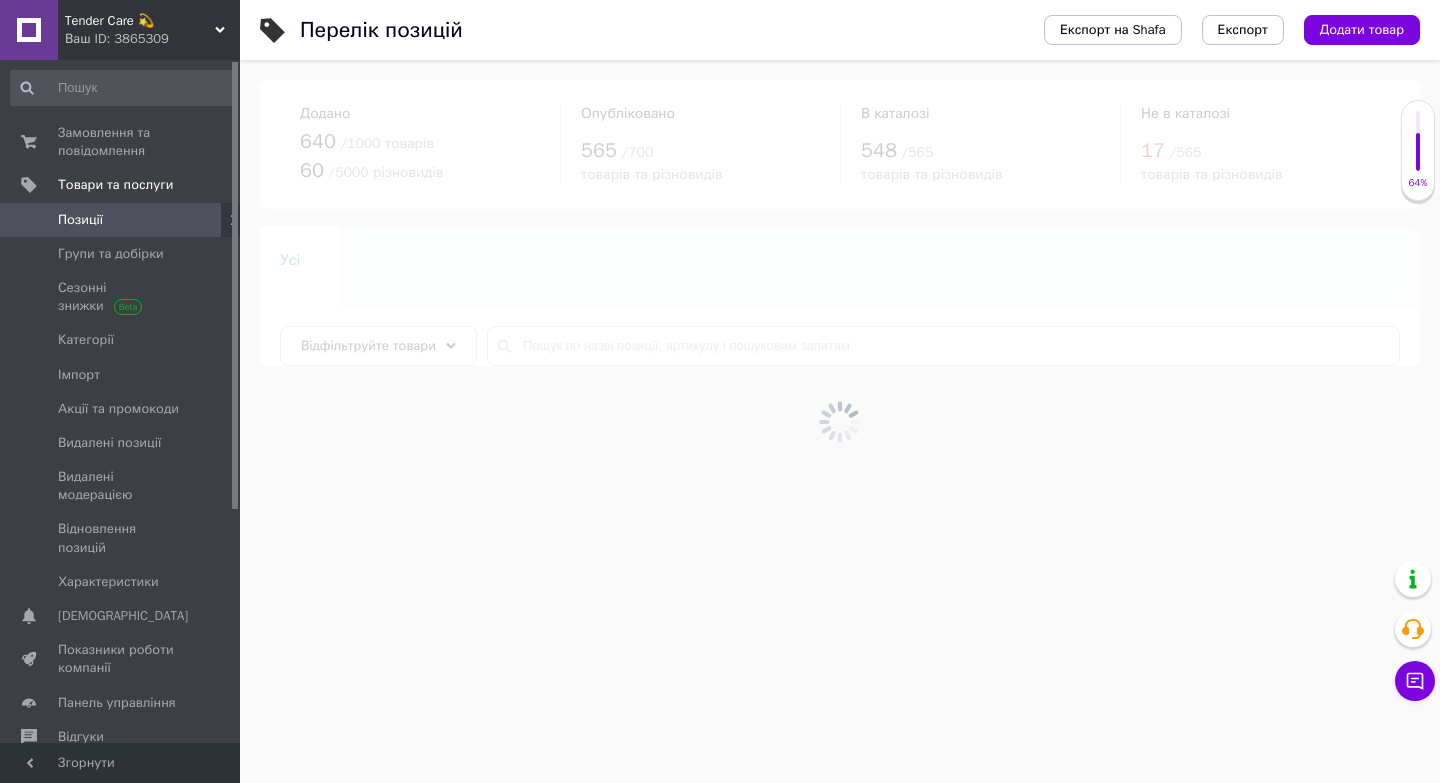 click at bounding box center (840, 421) 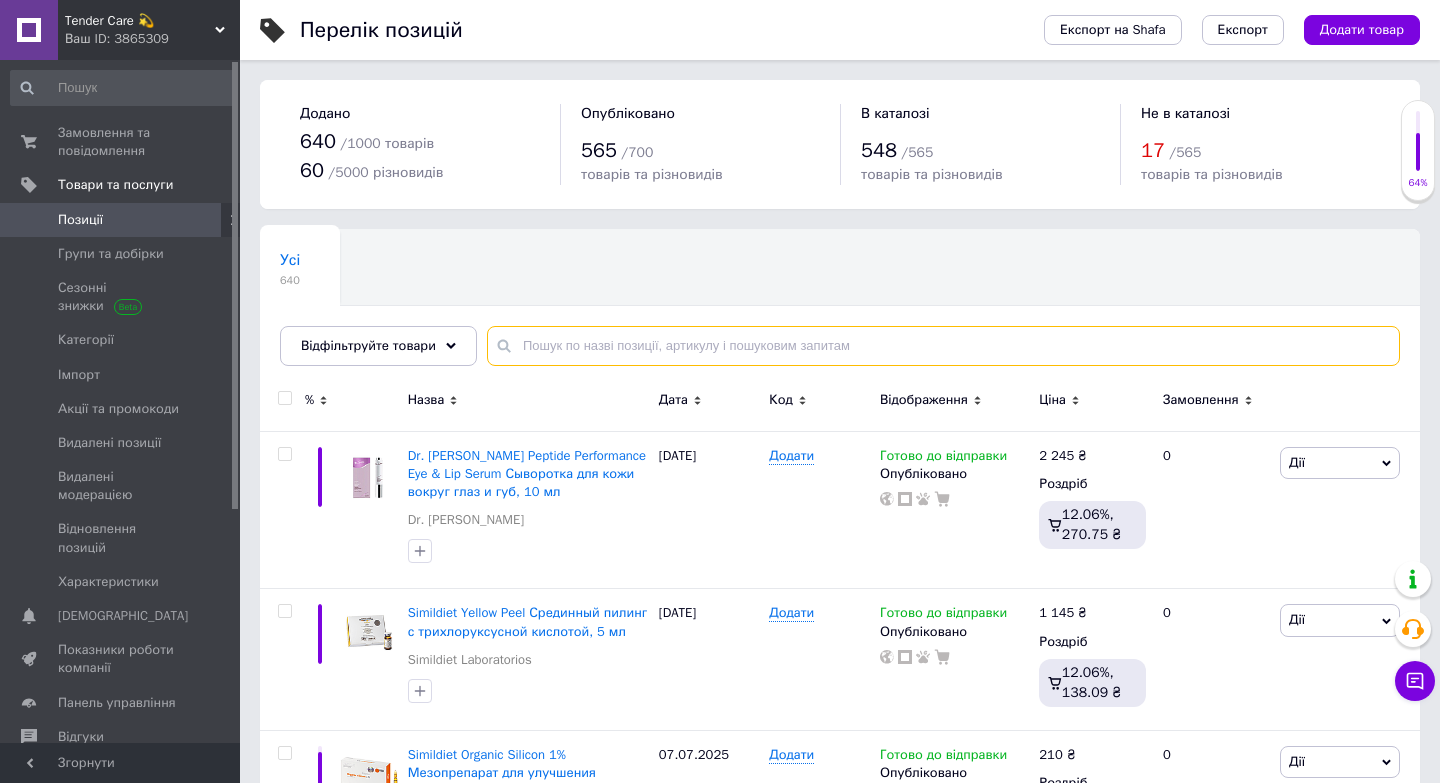 click at bounding box center (943, 346) 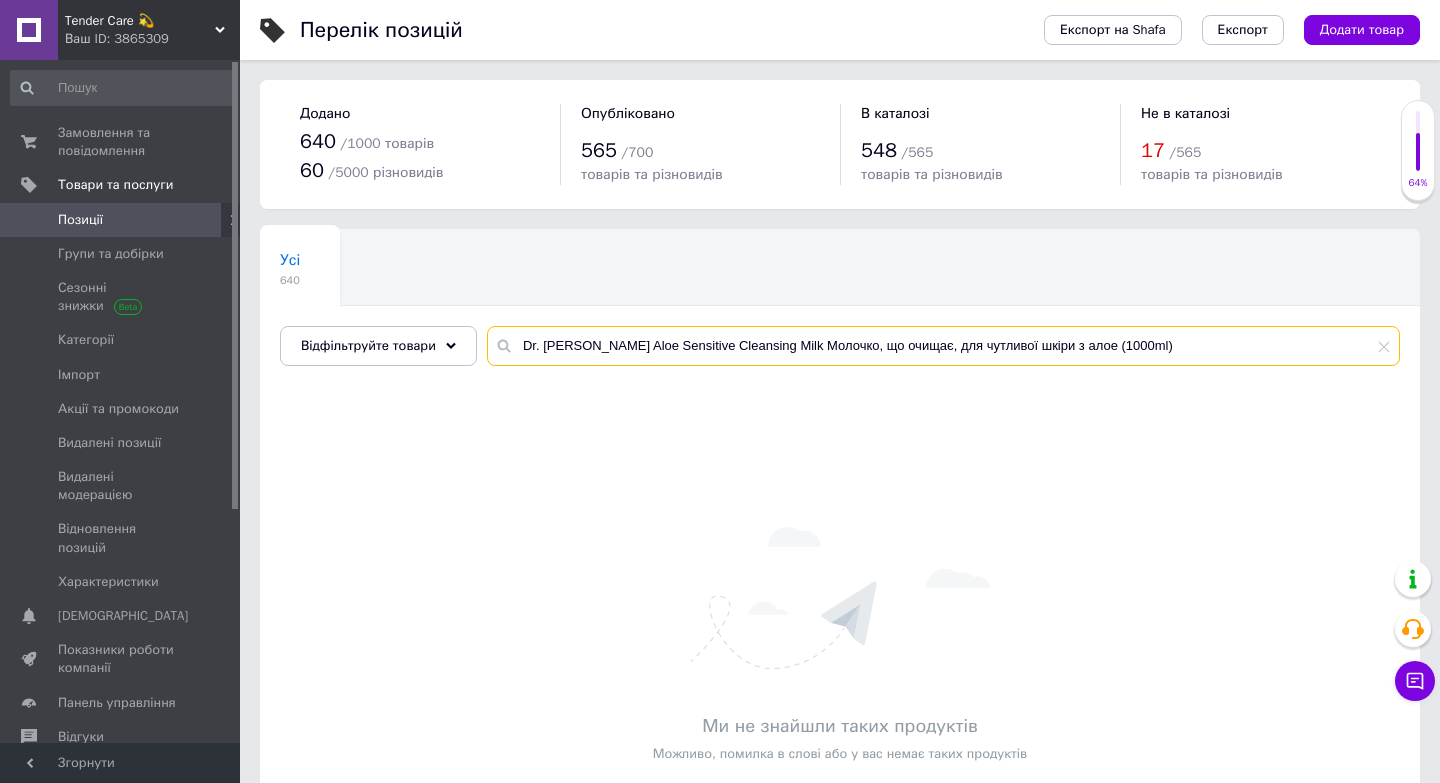 drag, startPoint x: 1124, startPoint y: 344, endPoint x: 757, endPoint y: 343, distance: 367.00137 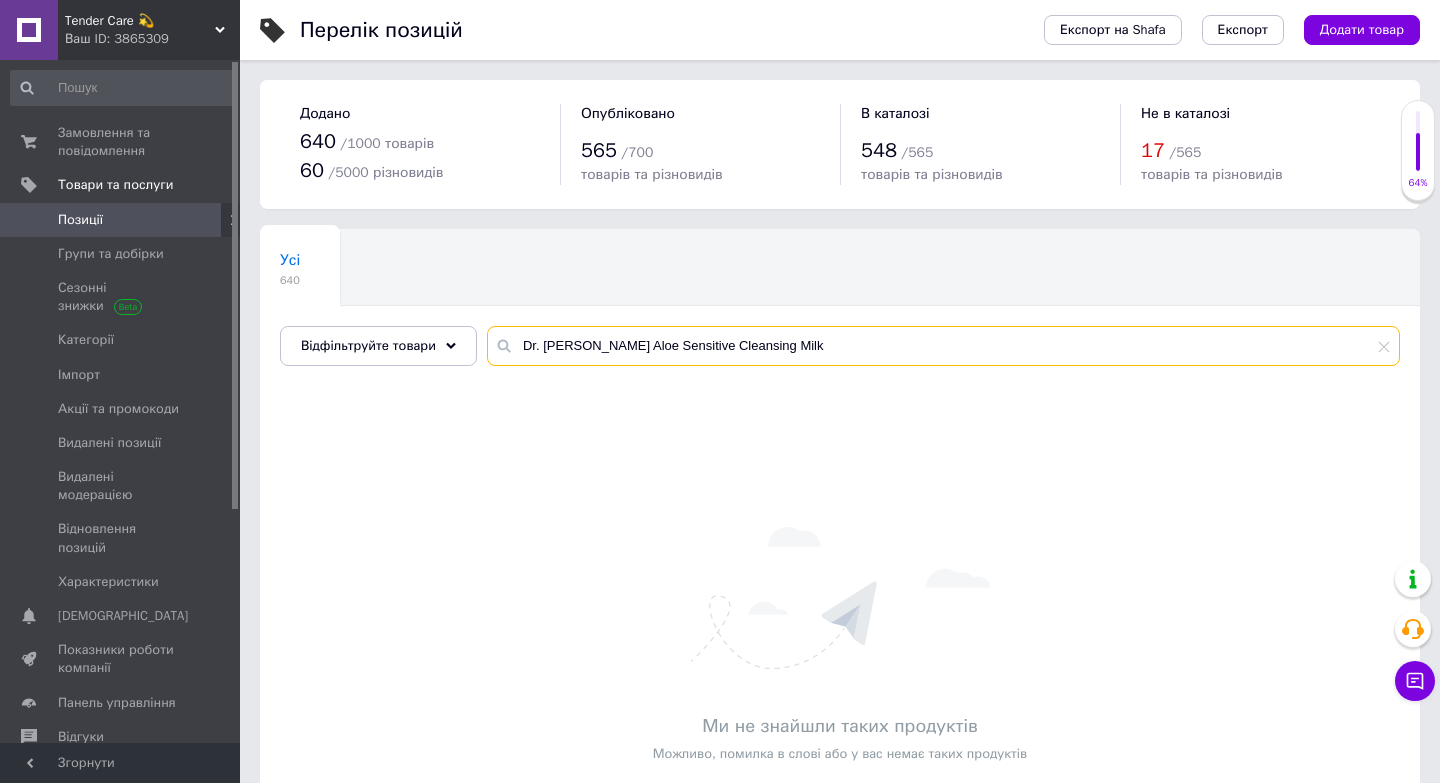 type on "Dr. [PERSON_NAME] Aloe Sensitive Cleansing Milk" 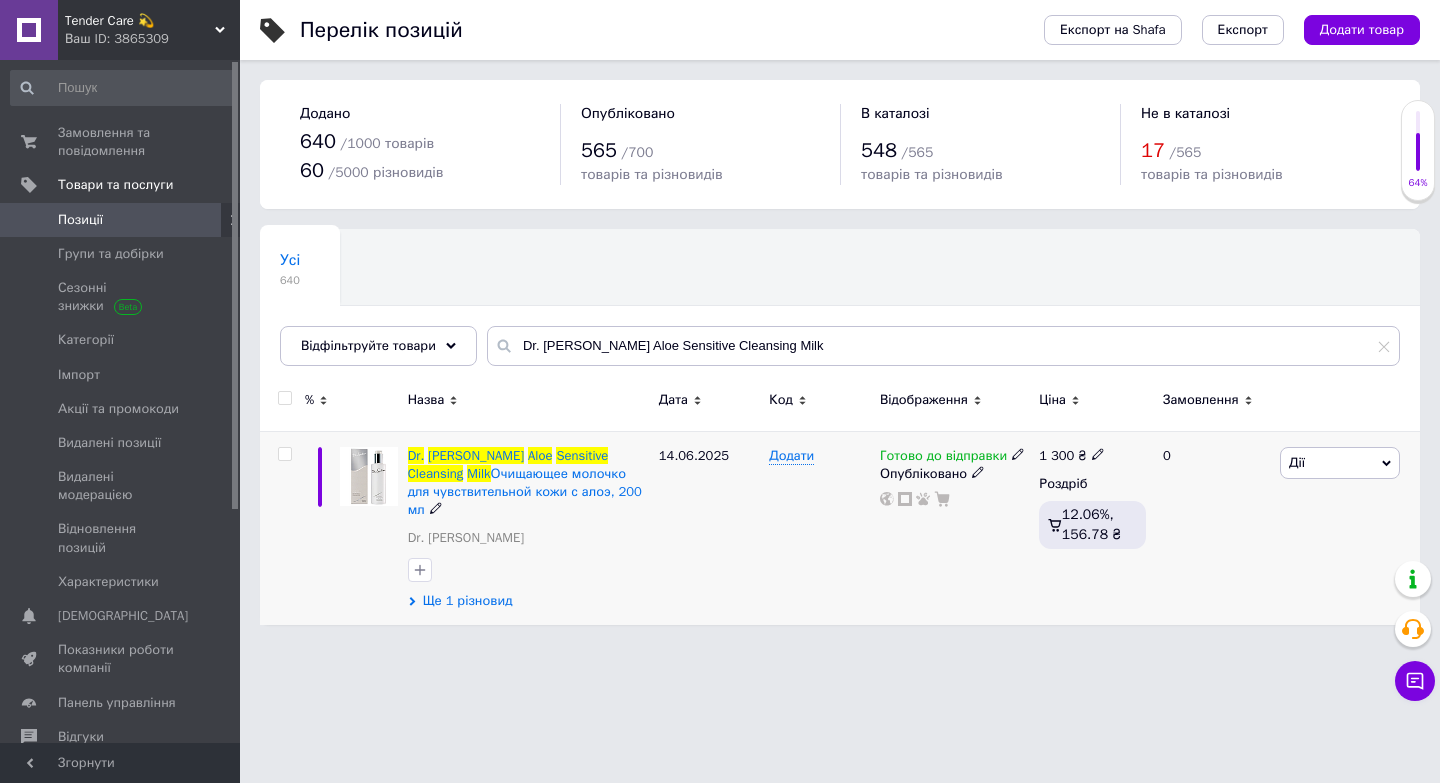 click on "Ще 1 різновид" at bounding box center [468, 601] 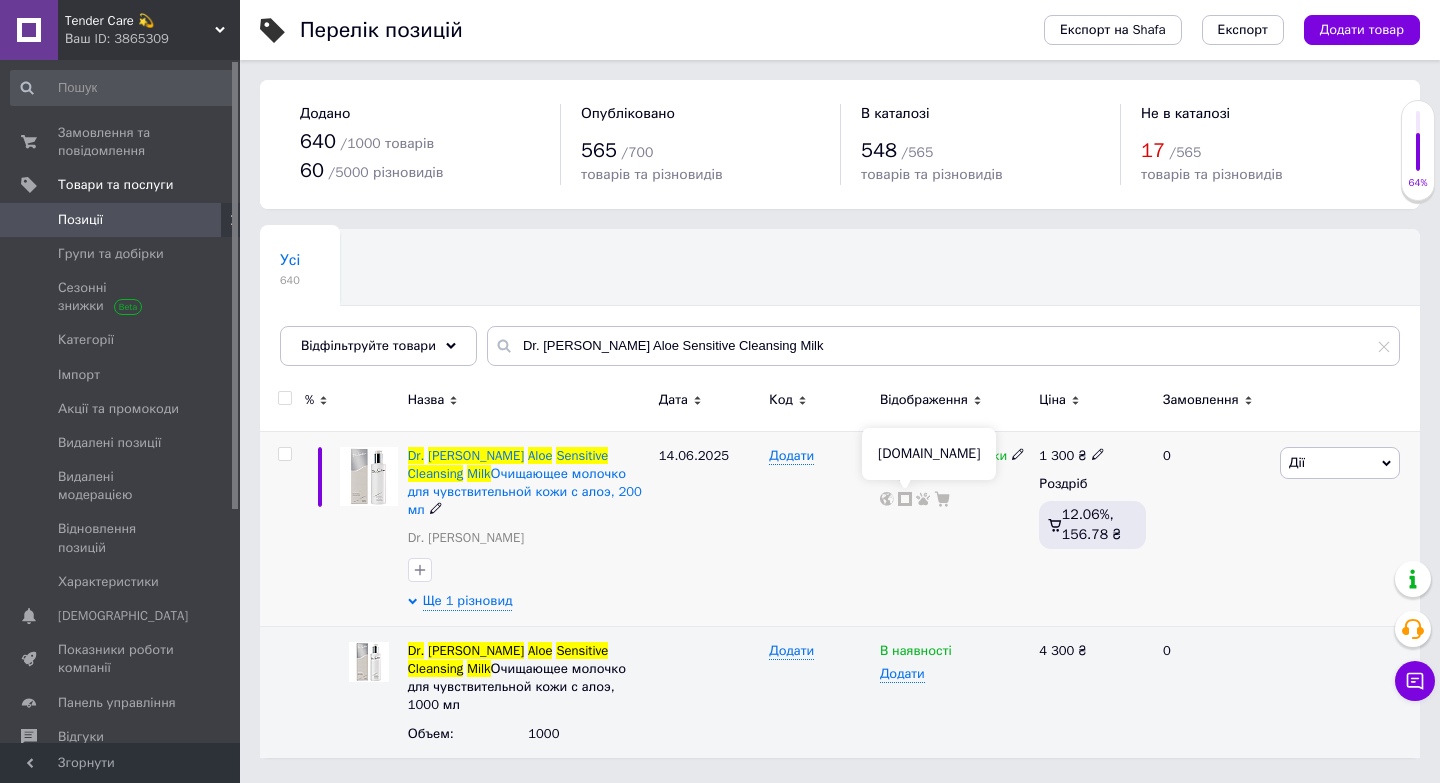 click 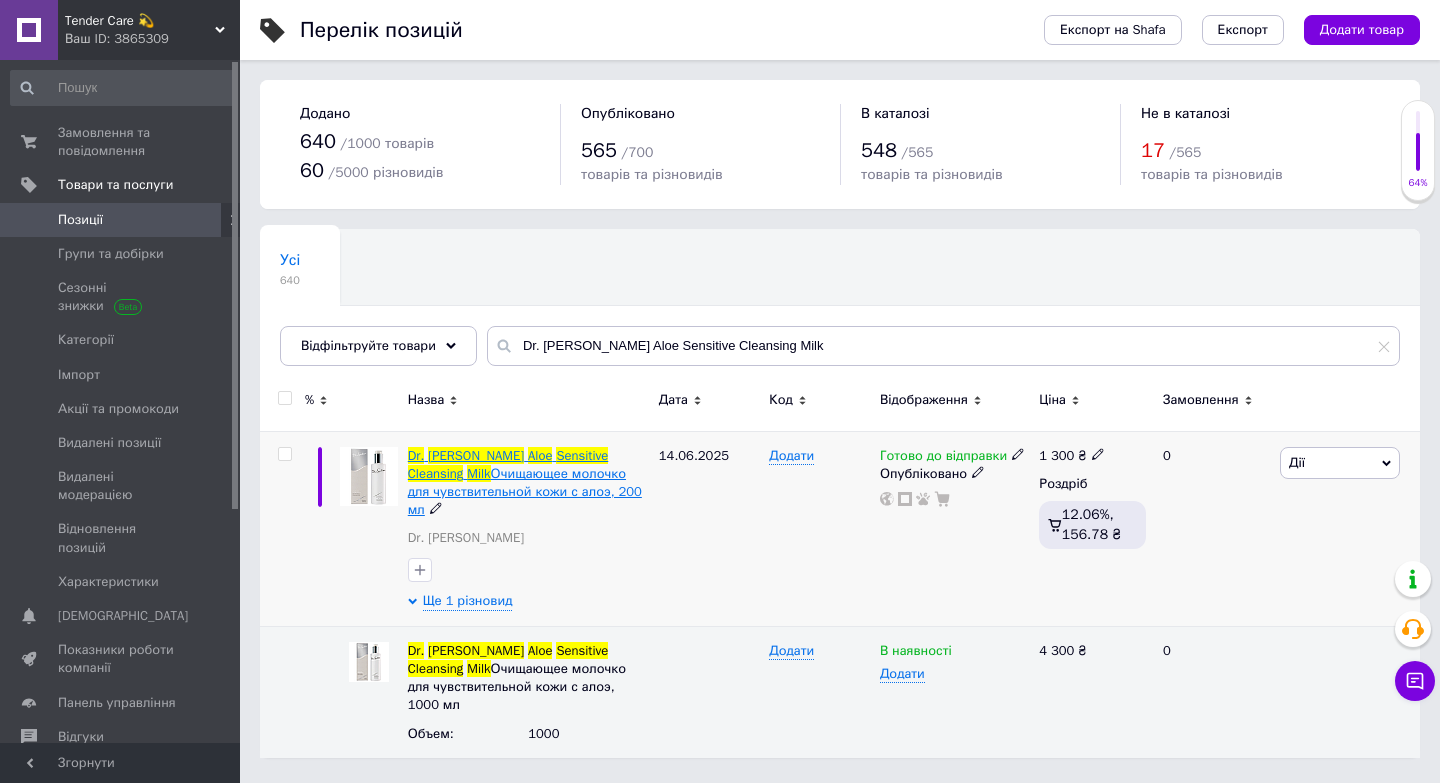click on "Sensitive" at bounding box center [582, 455] 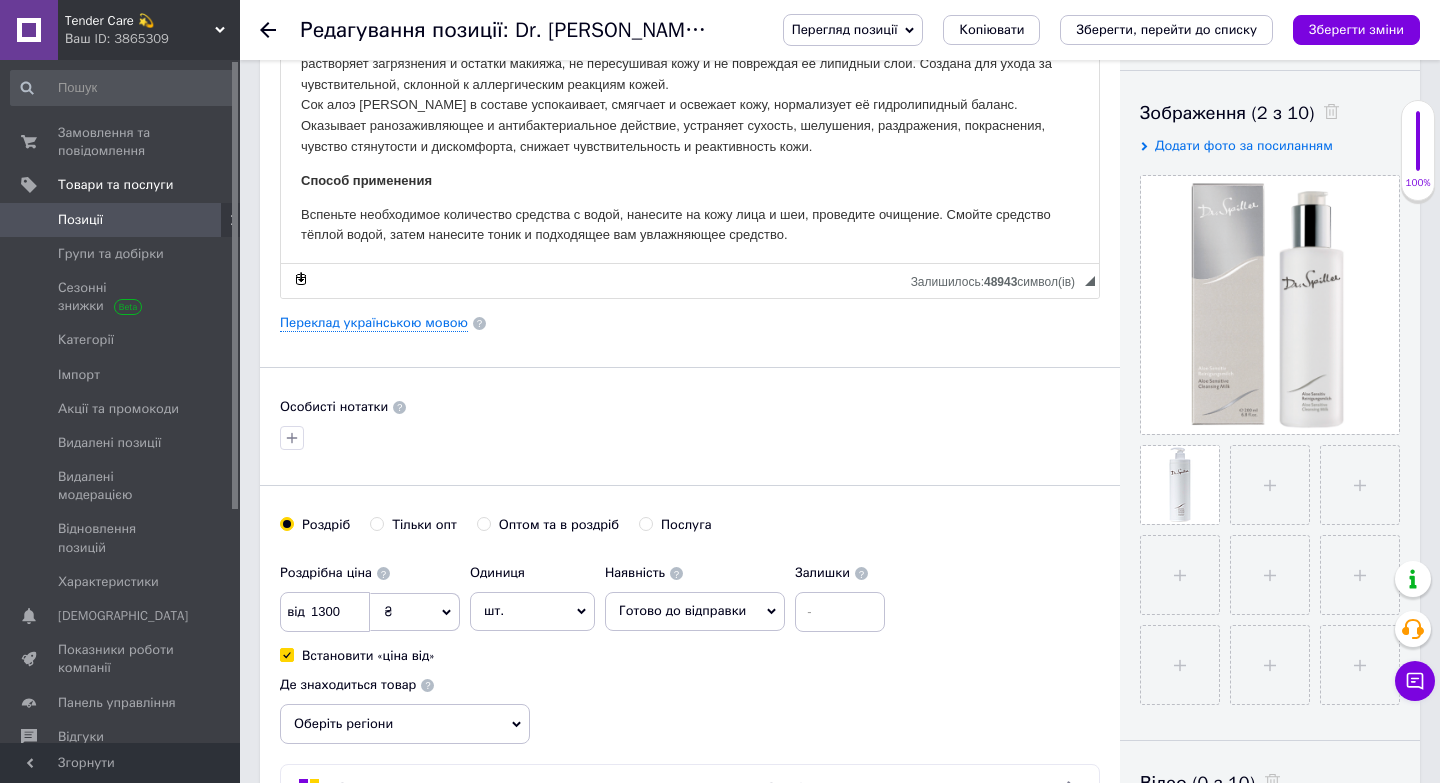 scroll, scrollTop: 0, scrollLeft: 0, axis: both 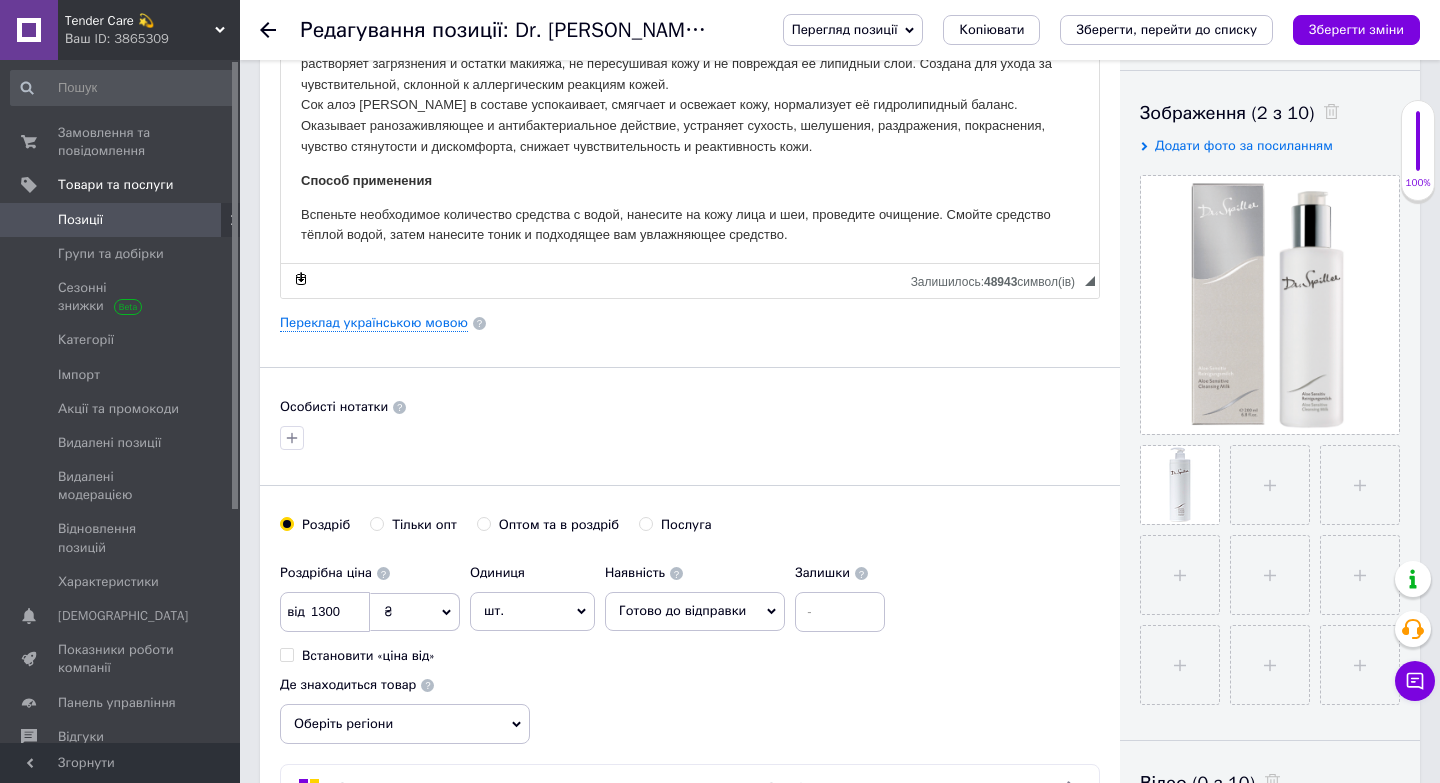checkbox on "false" 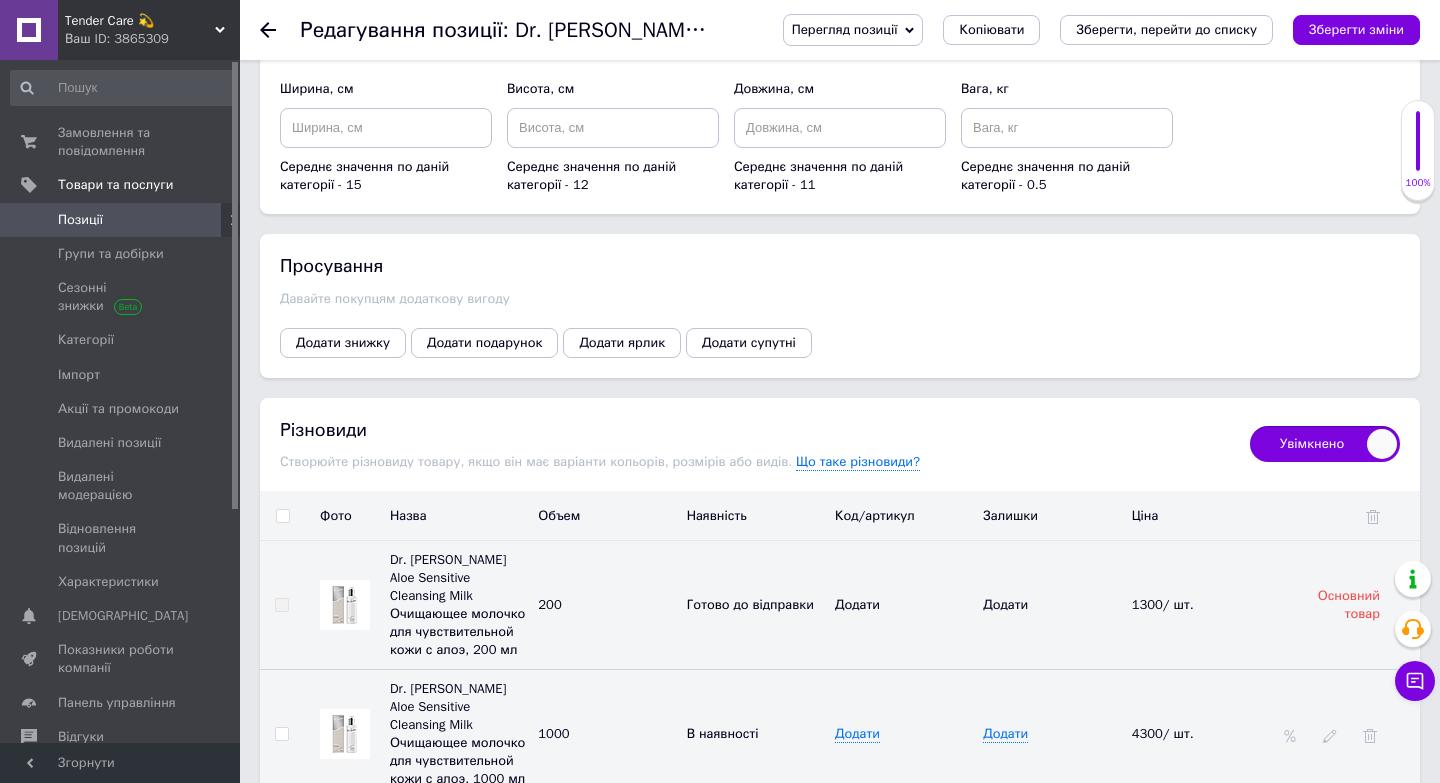 scroll, scrollTop: 2738, scrollLeft: 0, axis: vertical 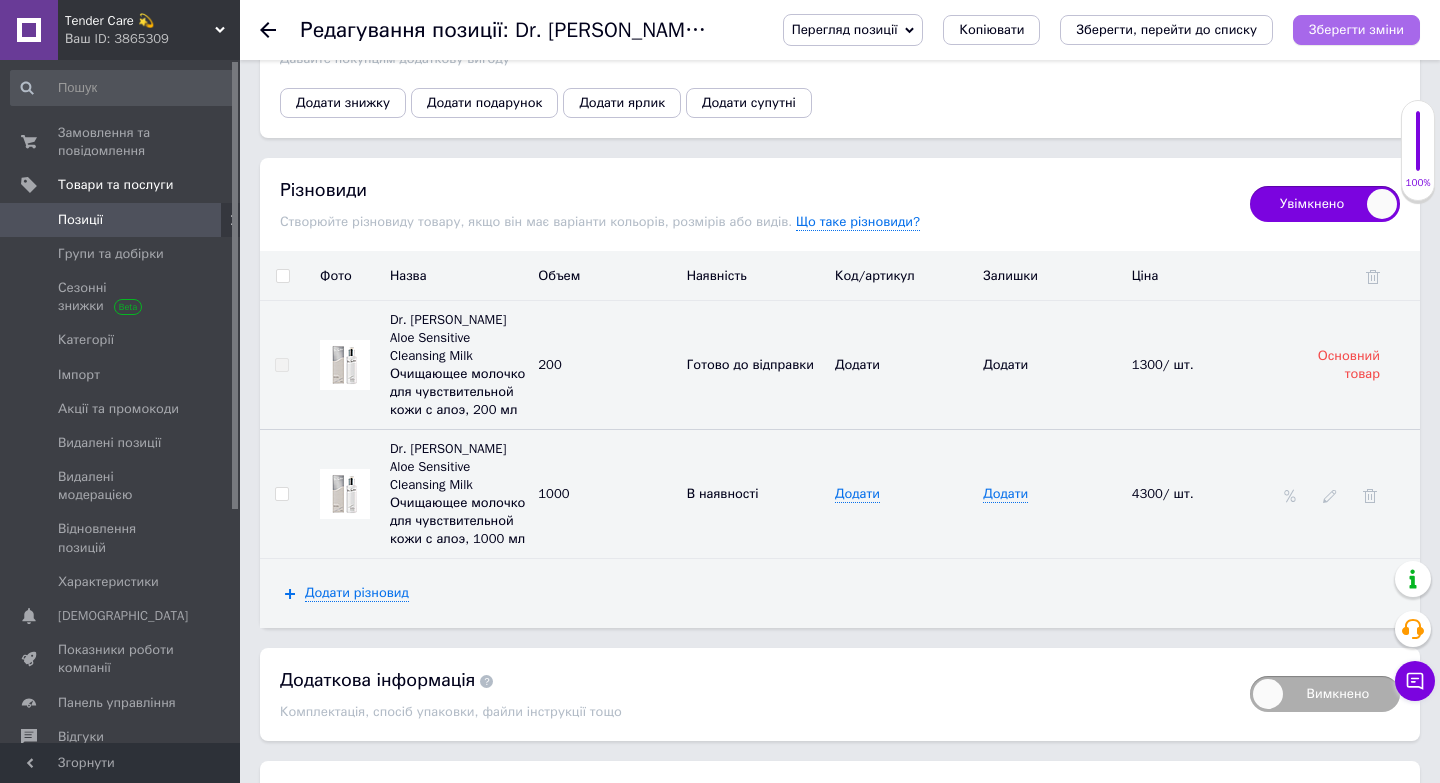 click on "Зберегти зміни" at bounding box center [1356, 29] 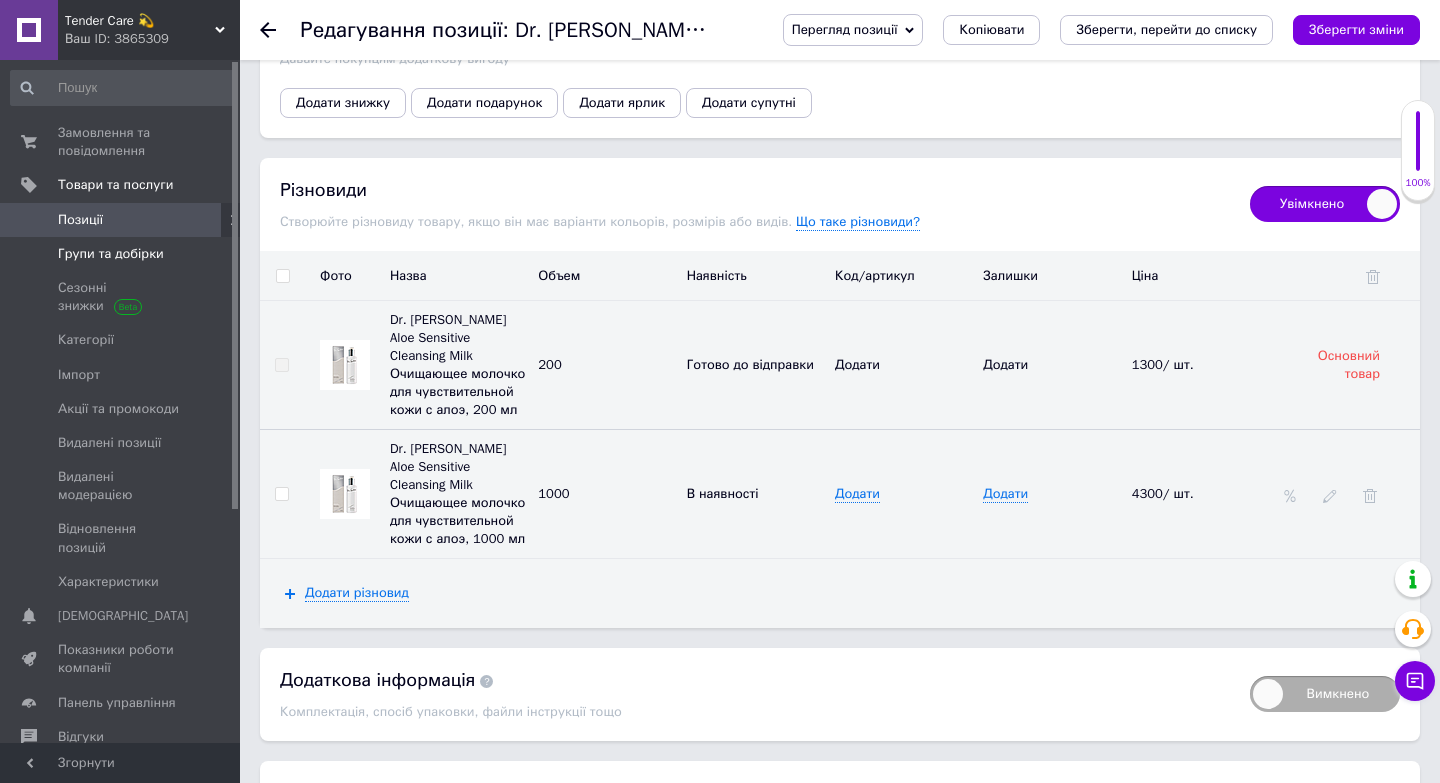 click on "Групи та добірки" at bounding box center [123, 254] 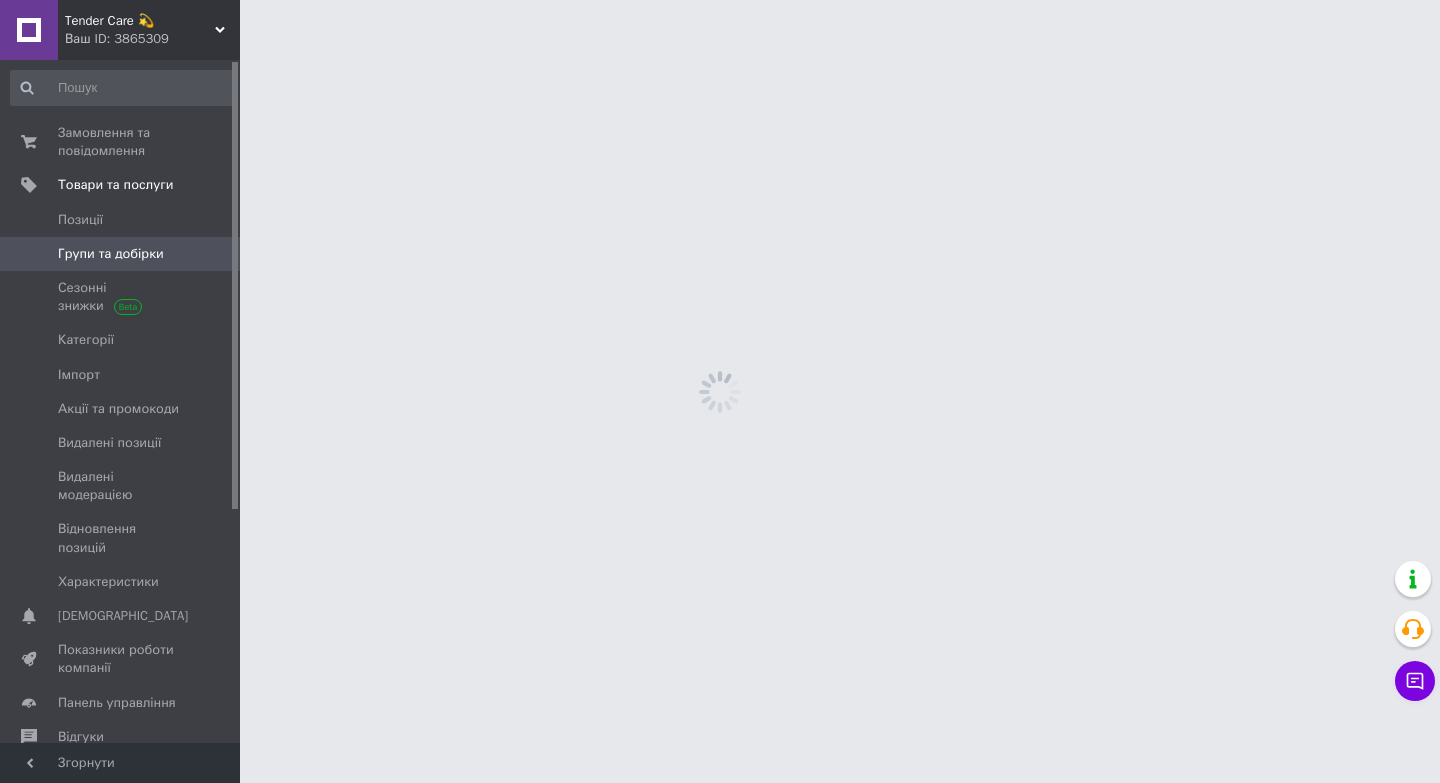 scroll, scrollTop: 0, scrollLeft: 0, axis: both 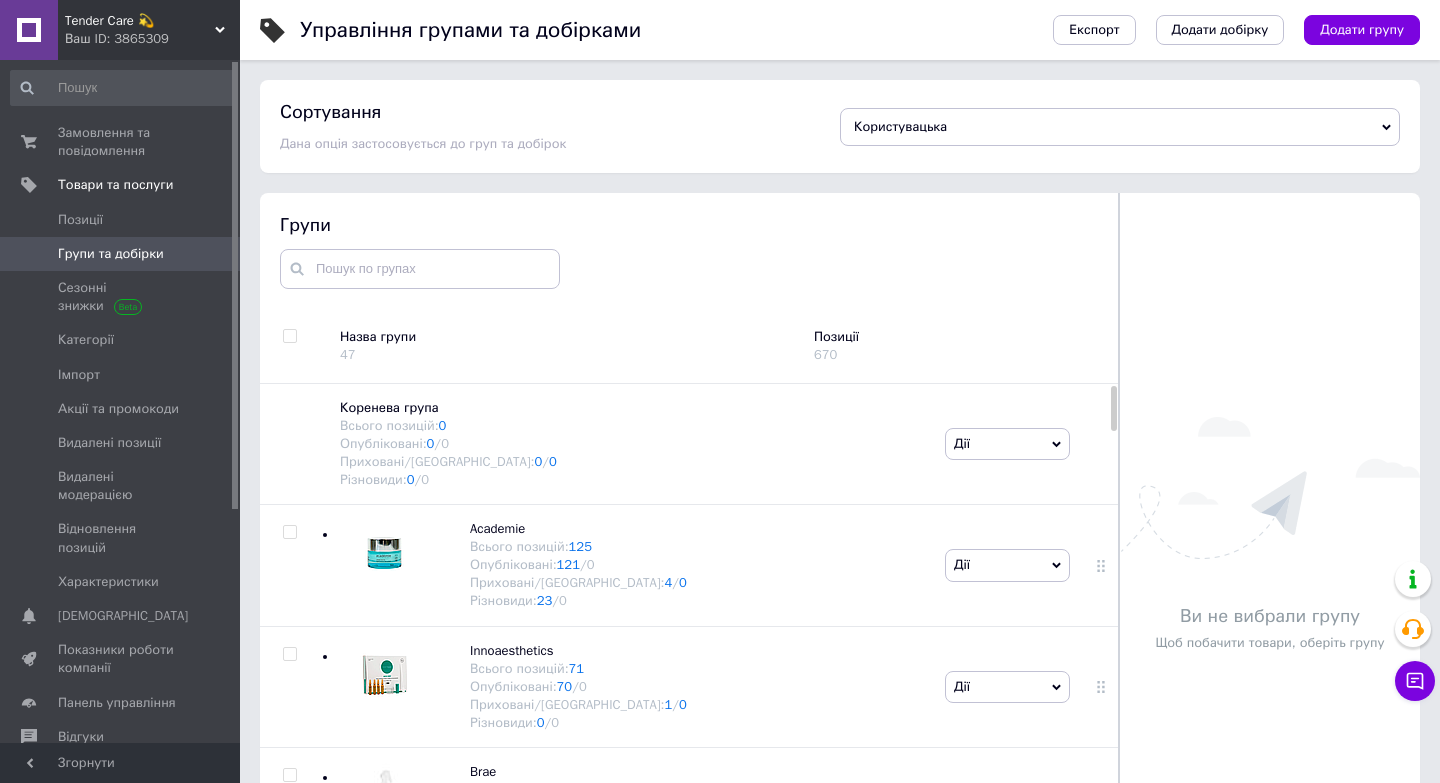 click on "Групи та добірки" at bounding box center [111, 254] 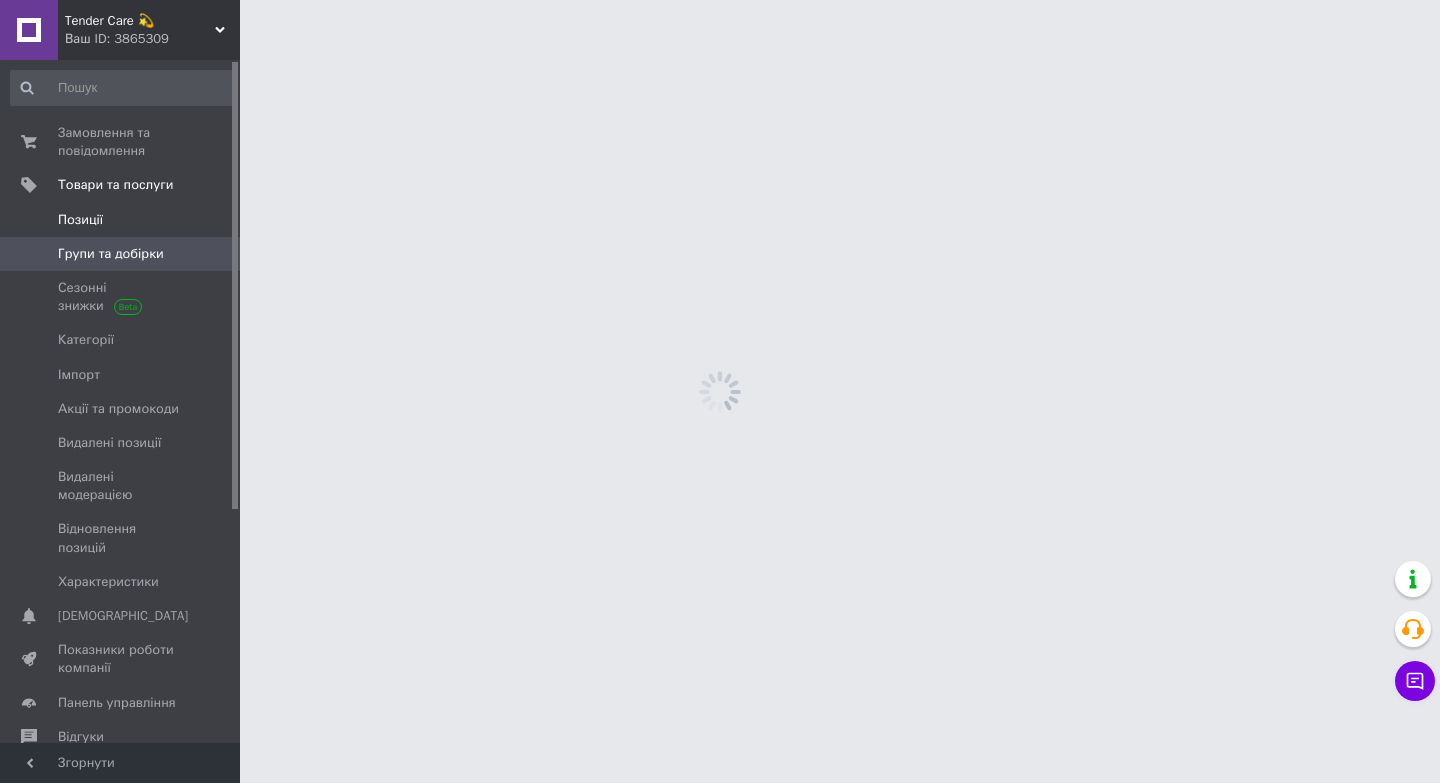 click on "Позиції" at bounding box center [121, 220] 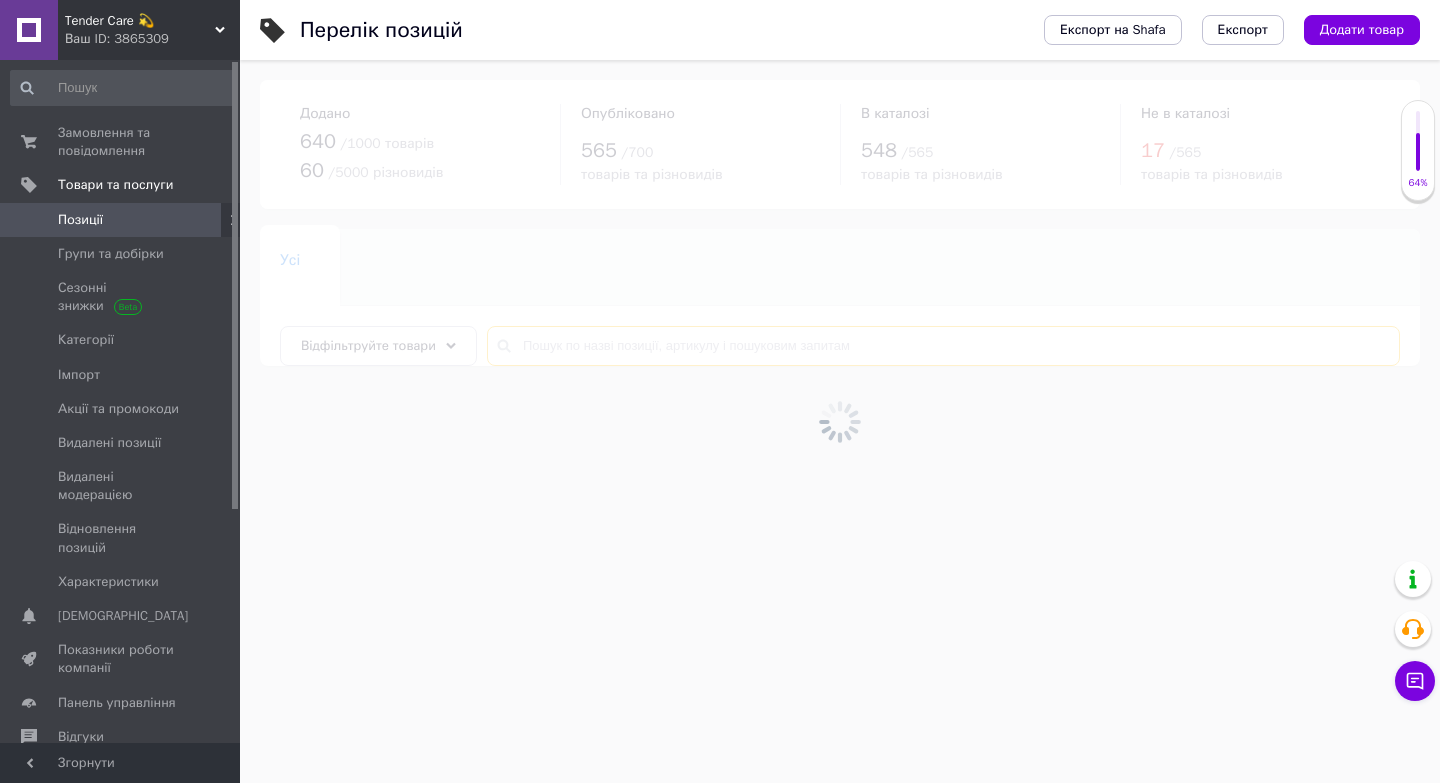 click at bounding box center (943, 346) 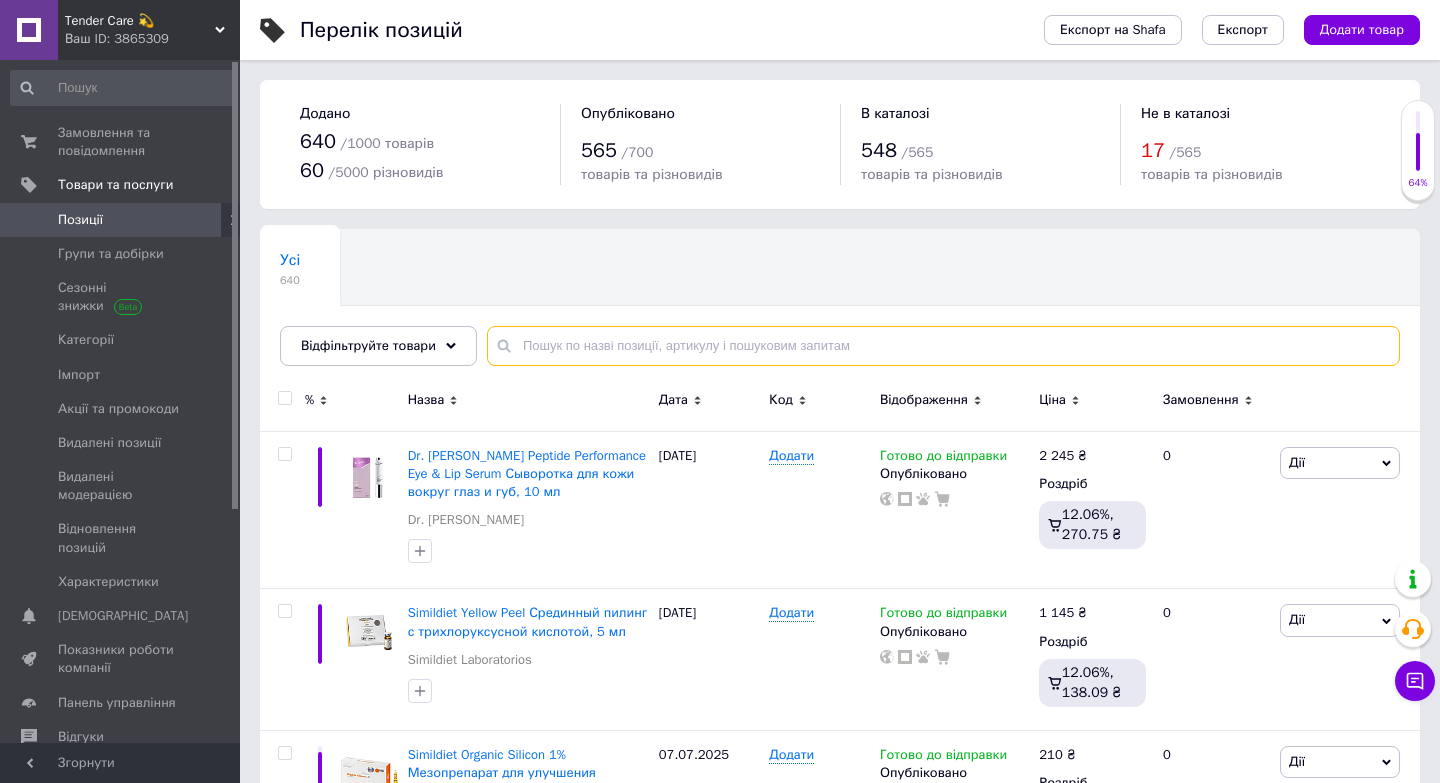 paste on "Dr. [PERSON_NAME] Aloe [PERSON_NAME] Avocado Mask" 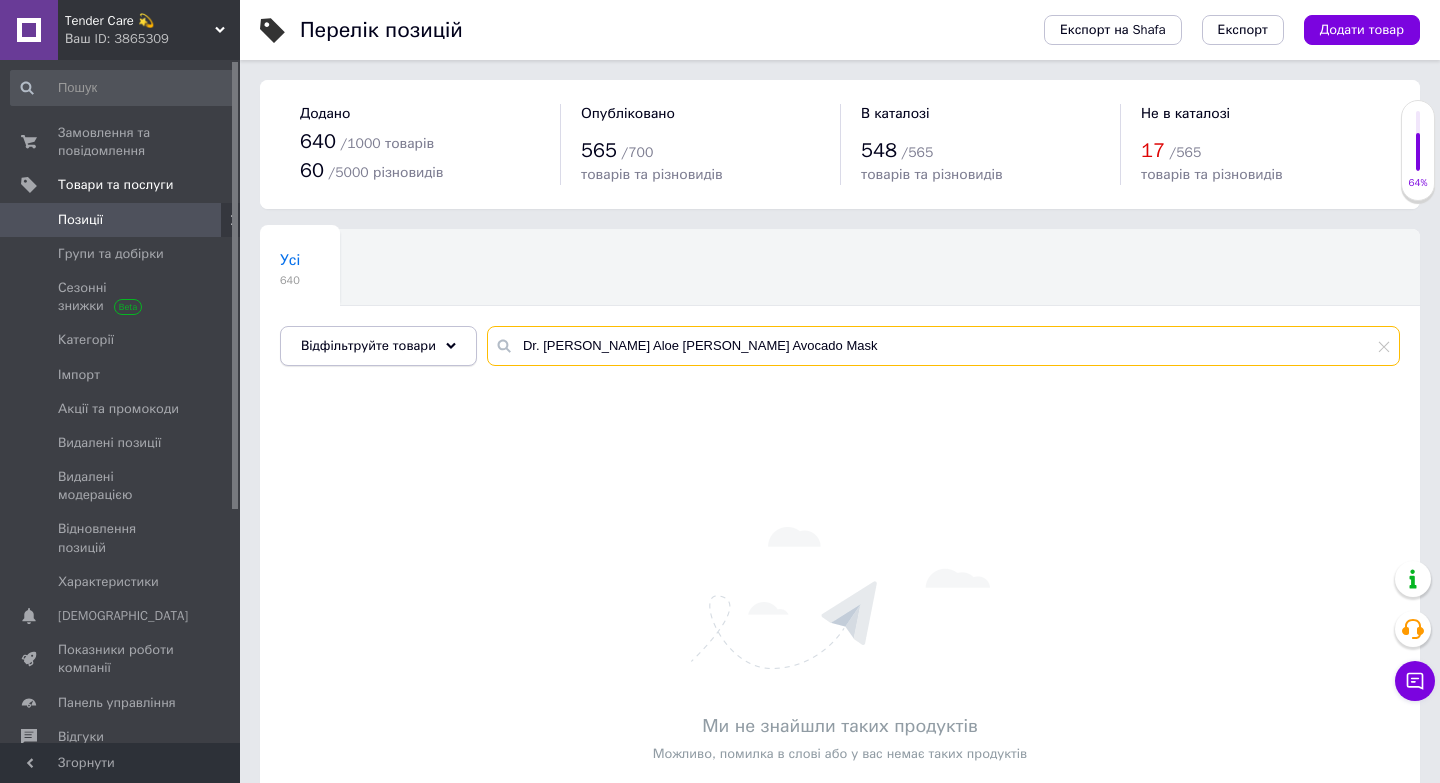 drag, startPoint x: 778, startPoint y: 341, endPoint x: 324, endPoint y: 333, distance: 454.07047 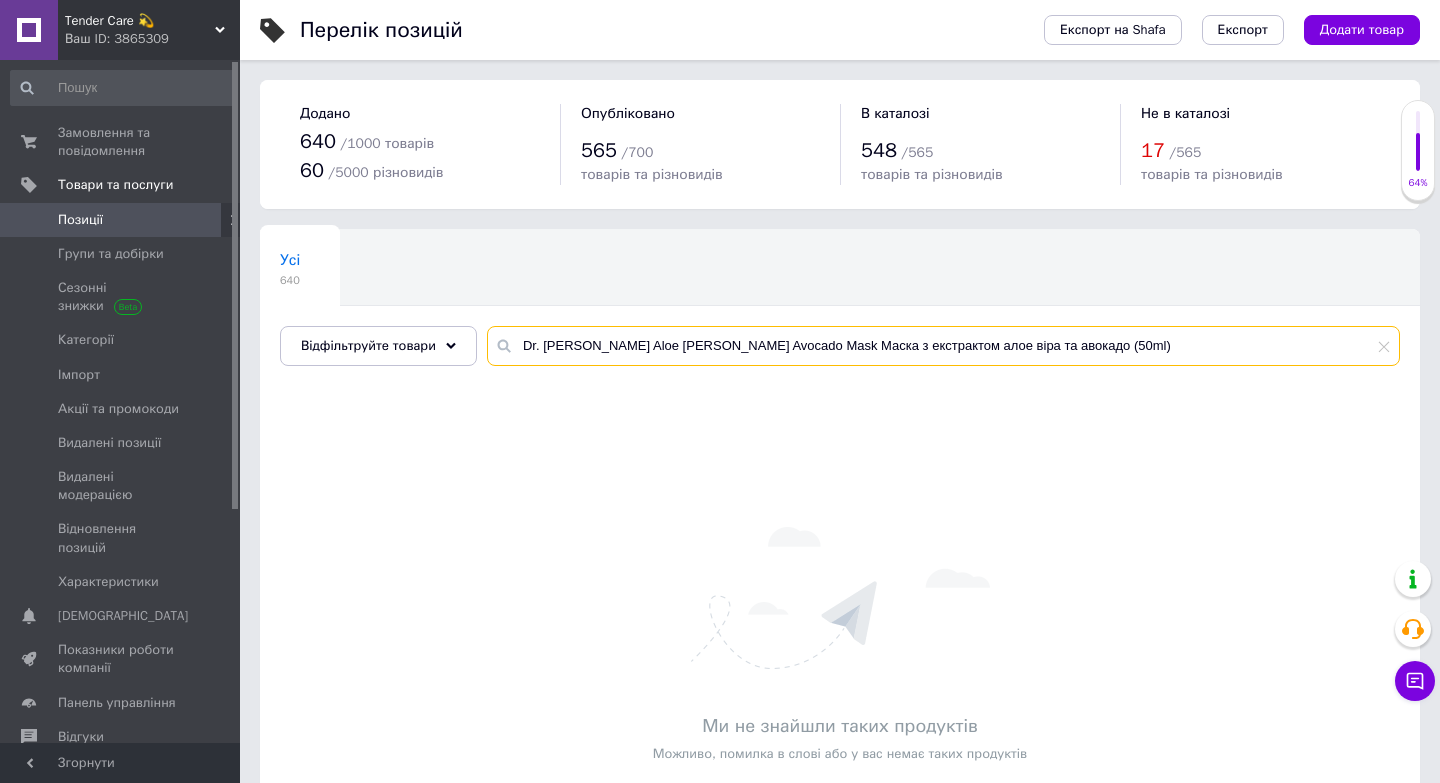 drag, startPoint x: 1051, startPoint y: 349, endPoint x: 312, endPoint y: 297, distance: 740.8273 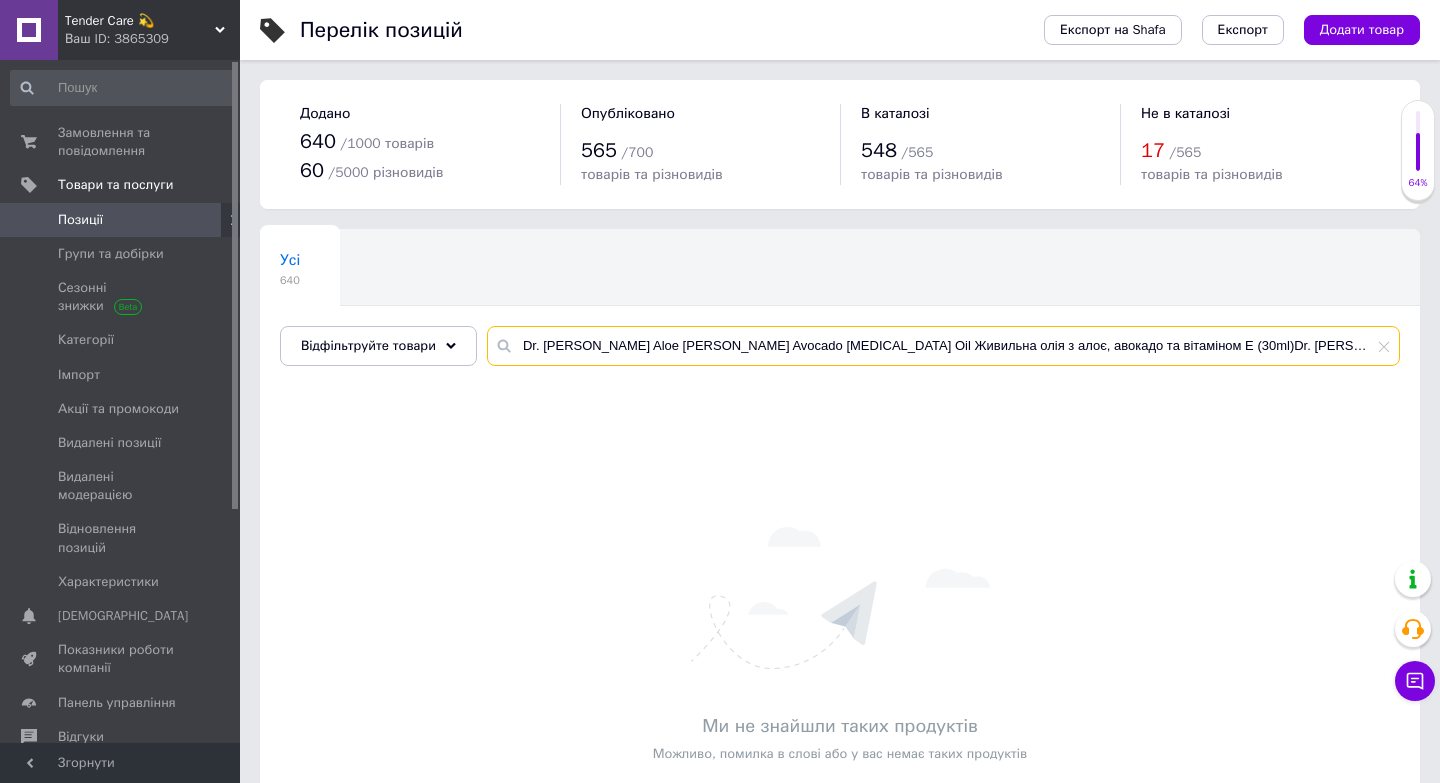 scroll, scrollTop: 0, scrollLeft: 291, axis: horizontal 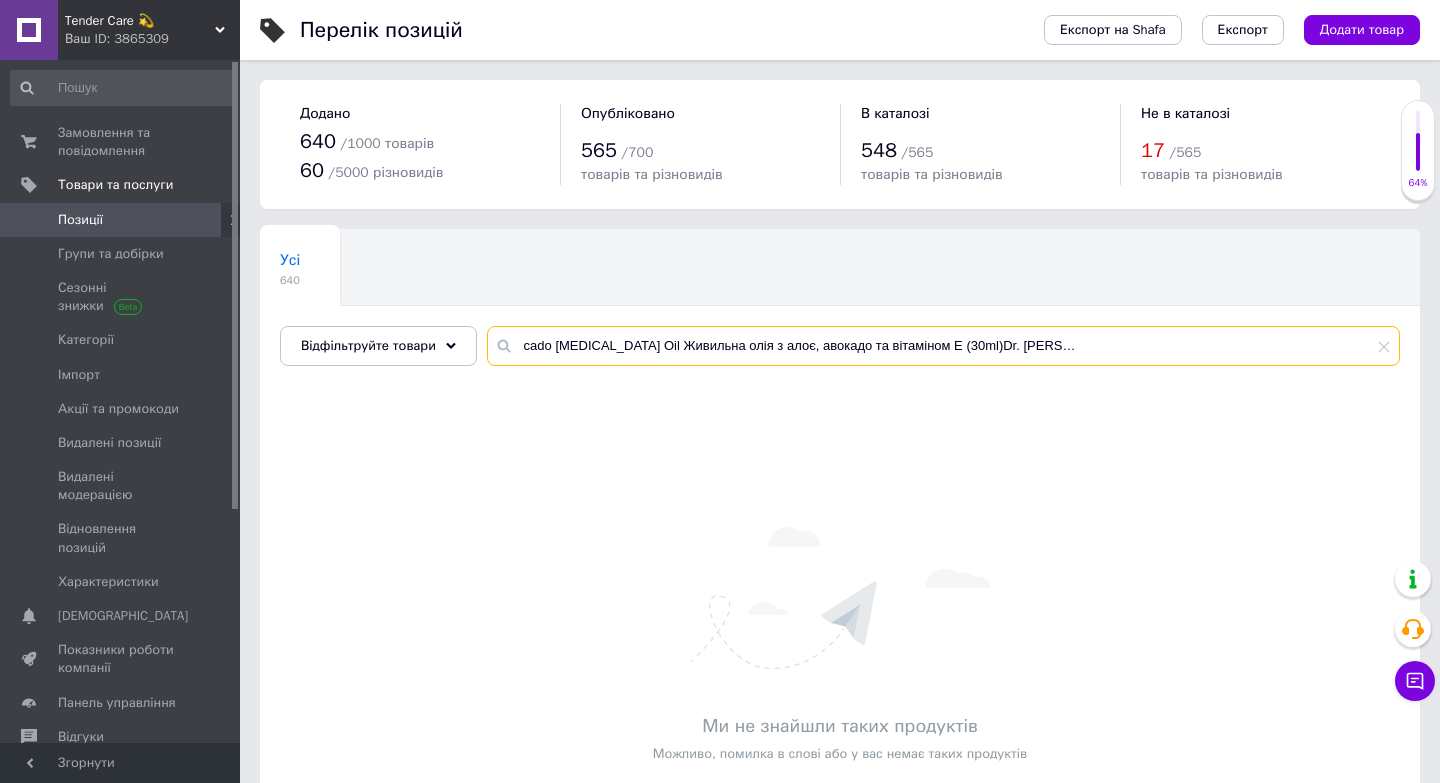 drag, startPoint x: 753, startPoint y: 343, endPoint x: 1258, endPoint y: 345, distance: 505.00397 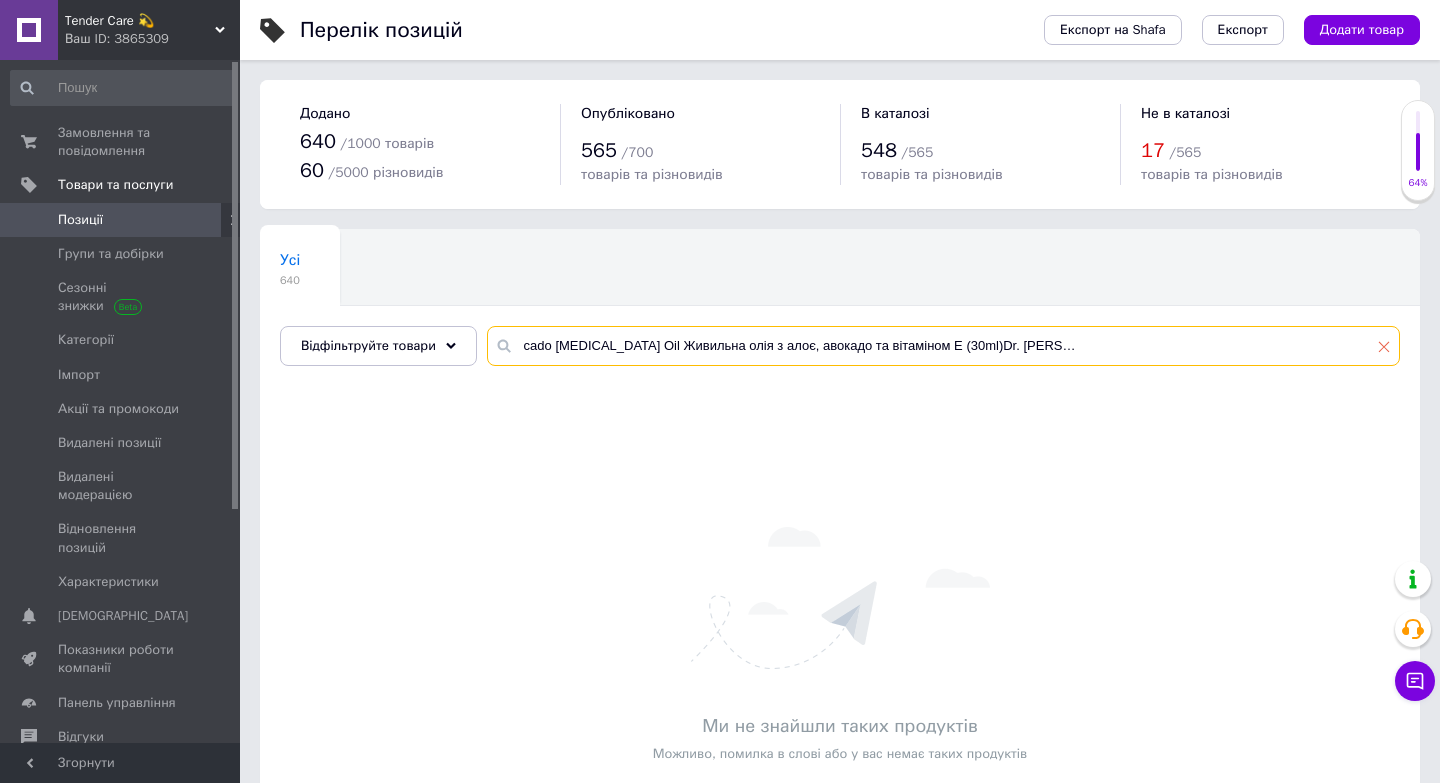 type on "Dr. [PERSON_NAME] Aloe [PERSON_NAME] Avocado [MEDICAL_DATA] Oil Живильна олія з алоє, авокадо та вітаміном Е (30ml)Dr. [PERSON_NAME] Aloe [PERSON_NAME] Avocado [MEDICAL_DATA] Oil Живильна олія з алоє, авокадо та вітаміном Е (30ml)" 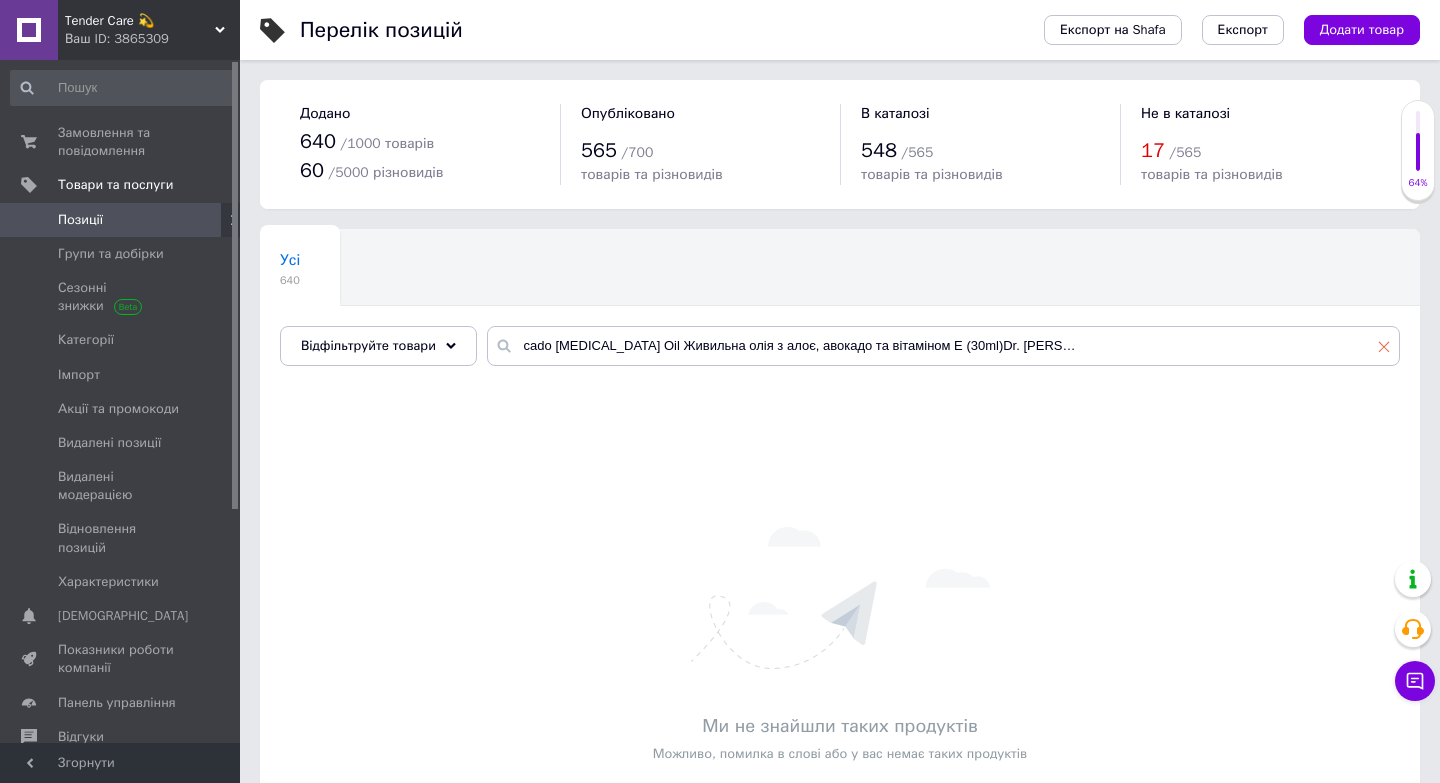 click 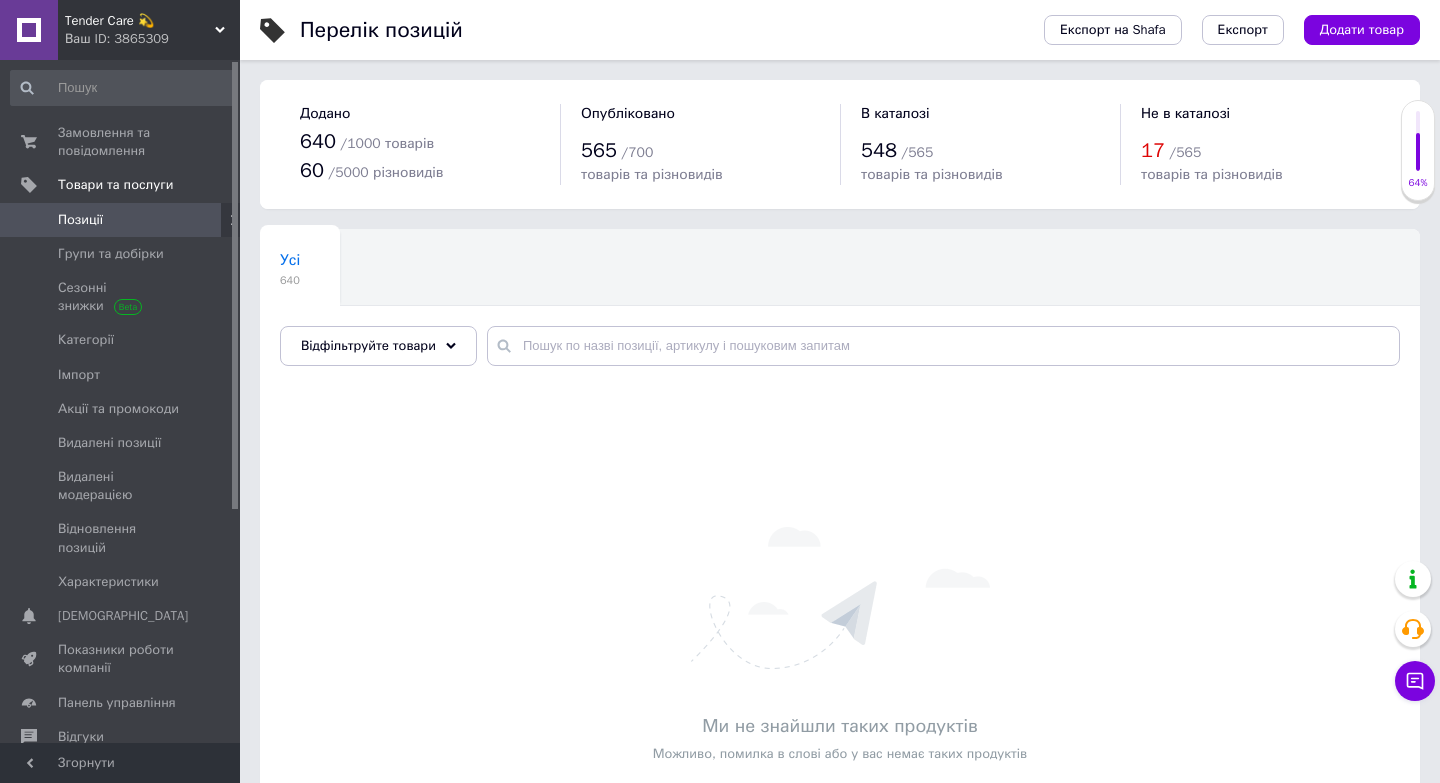 scroll, scrollTop: 0, scrollLeft: 0, axis: both 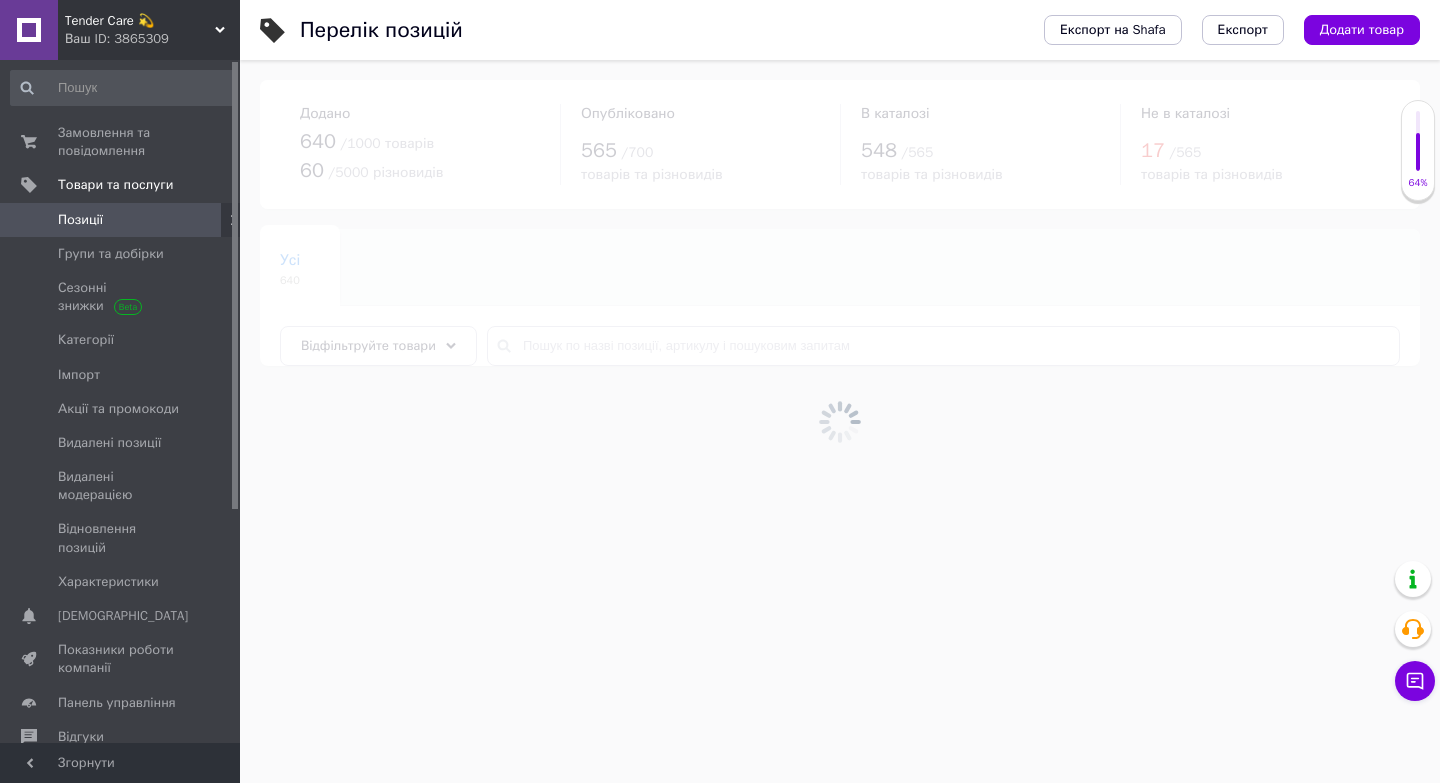 click at bounding box center (840, 421) 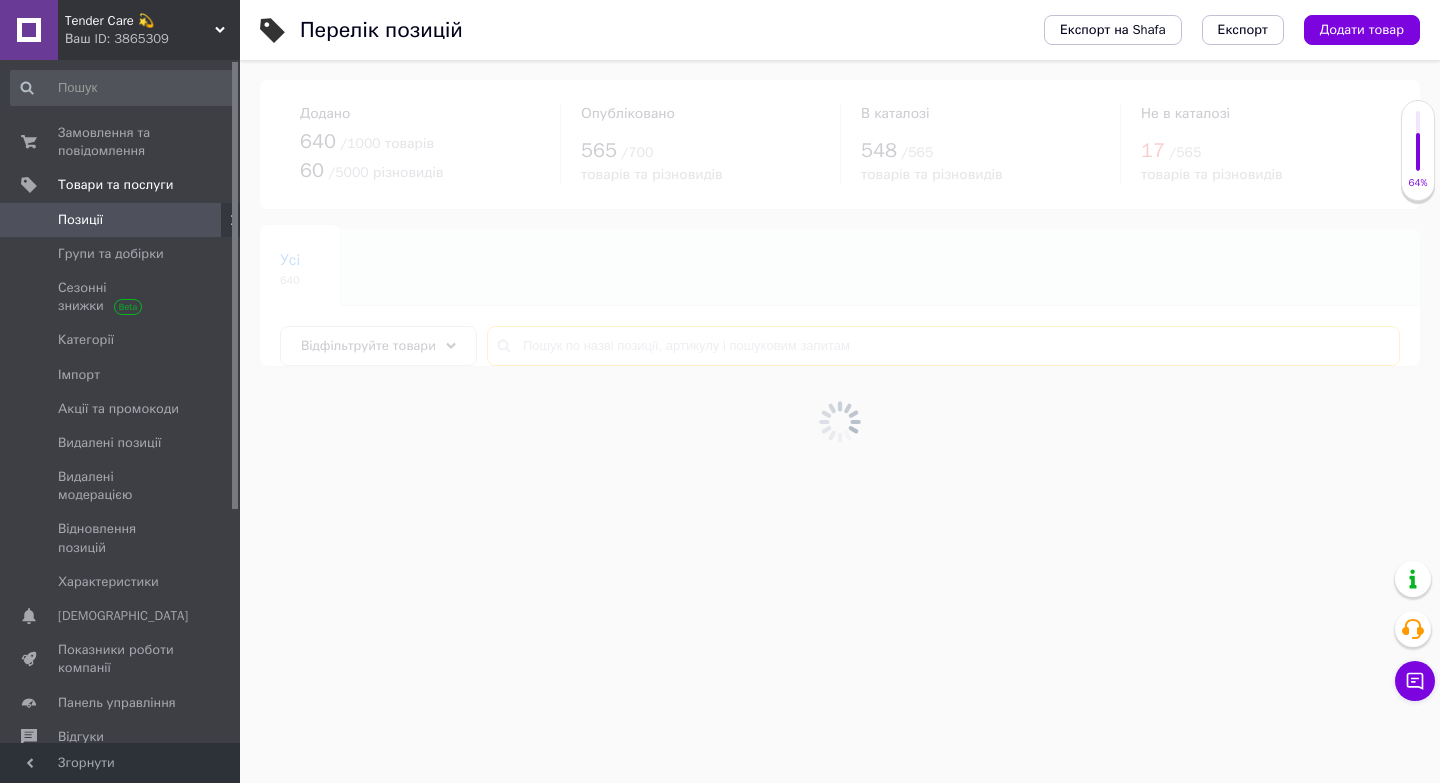 click at bounding box center (943, 346) 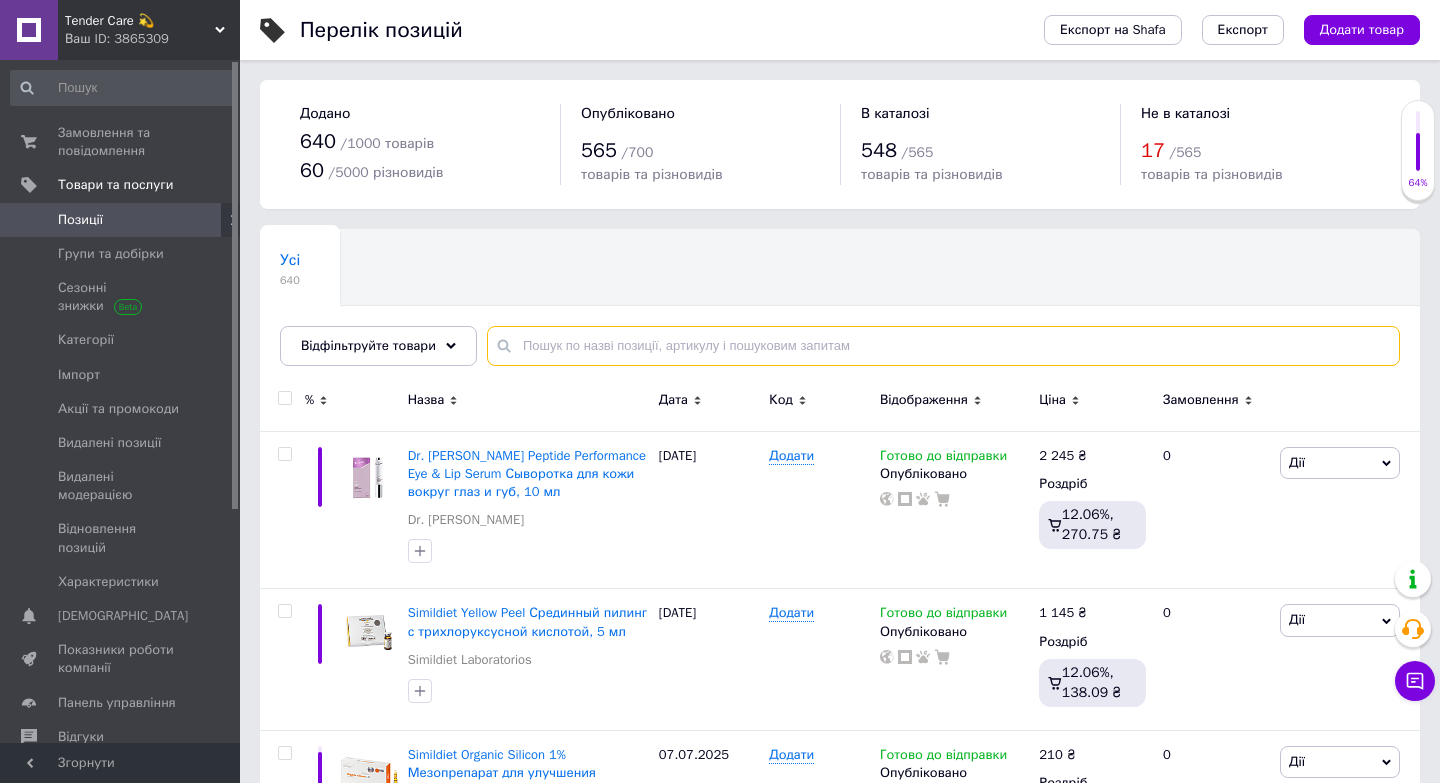 paste on "Dr. [PERSON_NAME] Aloe [PERSON_NAME] Avocado [MEDICAL_DATA] Oil Живильна олія з алоє, авокадо та вітаміном Е (30ml)" 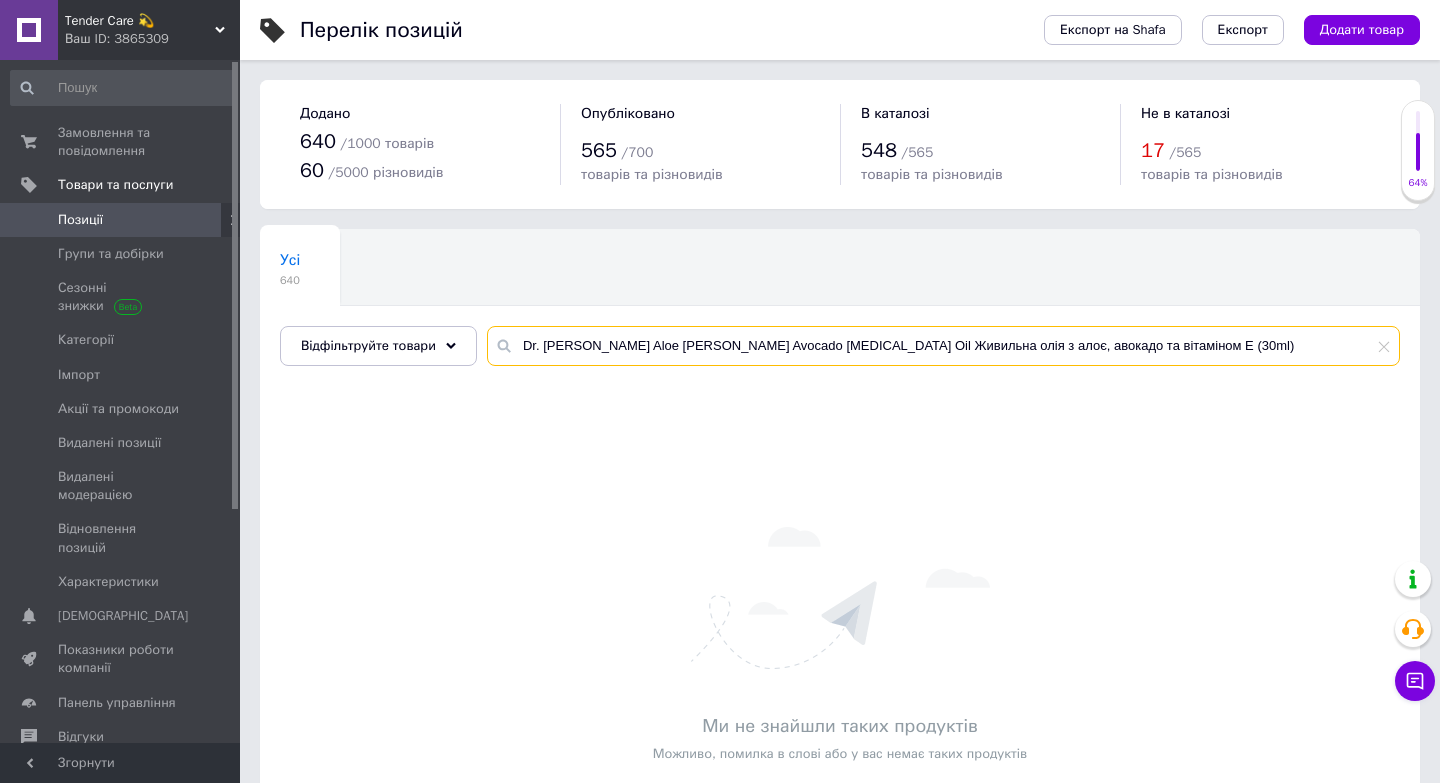 drag, startPoint x: 1104, startPoint y: 347, endPoint x: 912, endPoint y: 339, distance: 192.1666 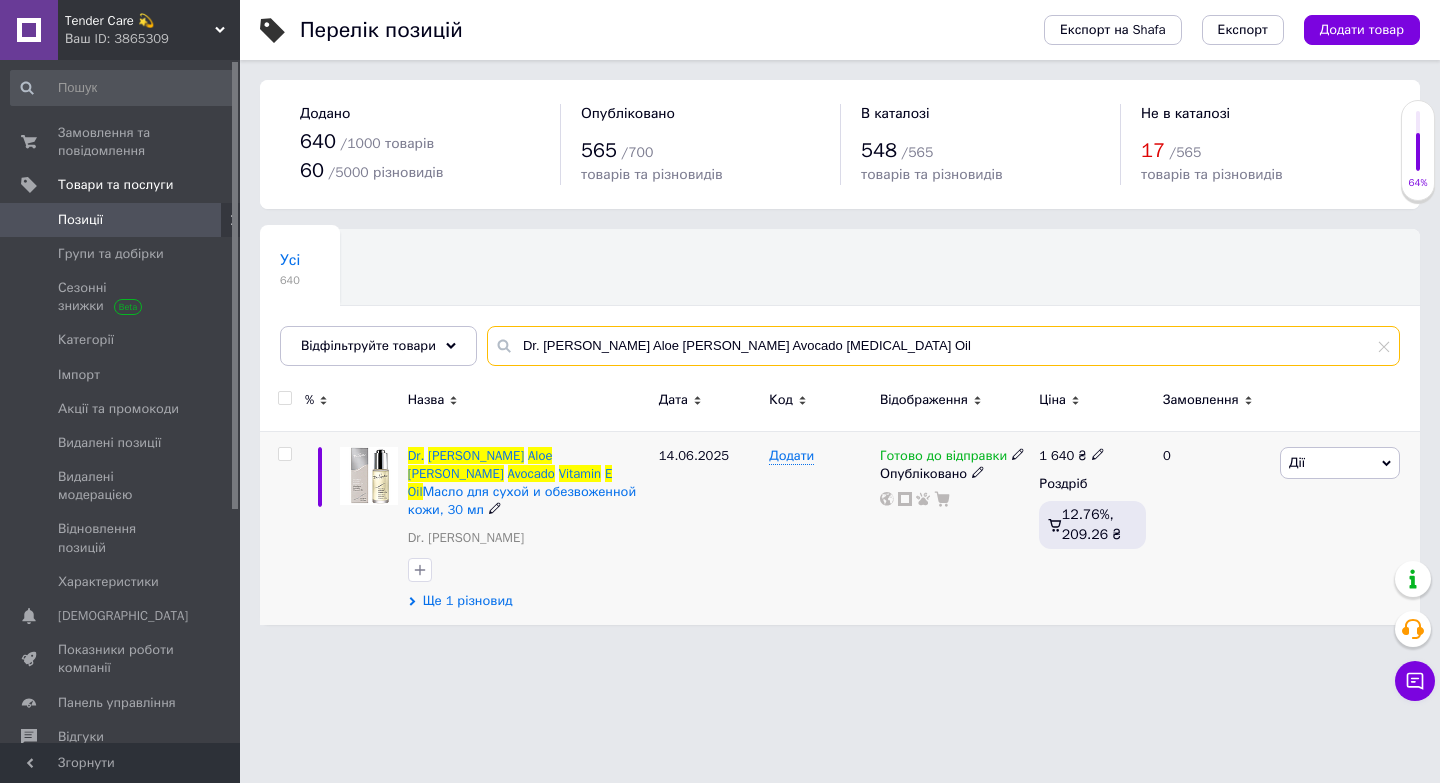 type on "Dr. [PERSON_NAME] Aloe [PERSON_NAME] Avocado [MEDICAL_DATA] Oil" 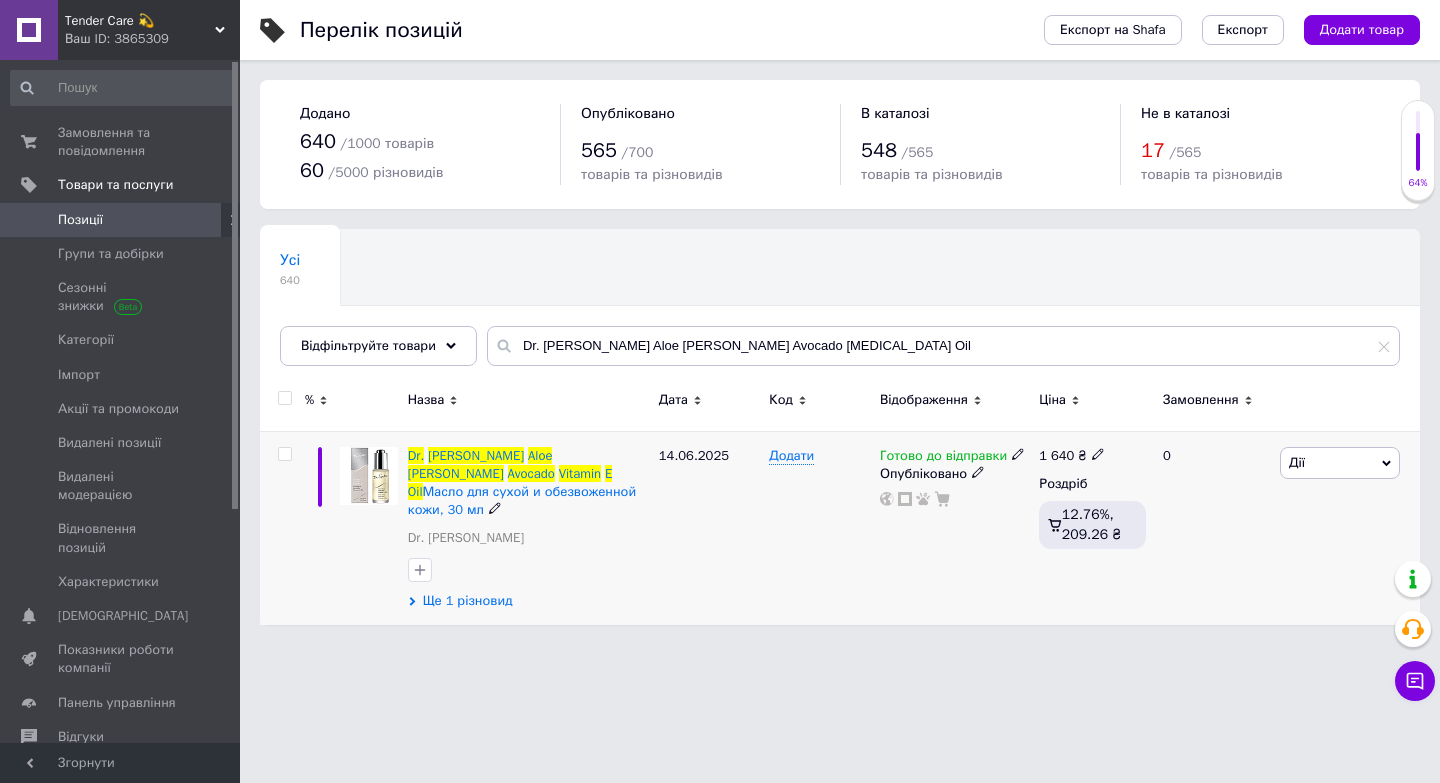 click on "Ще 1 різновид" at bounding box center (468, 601) 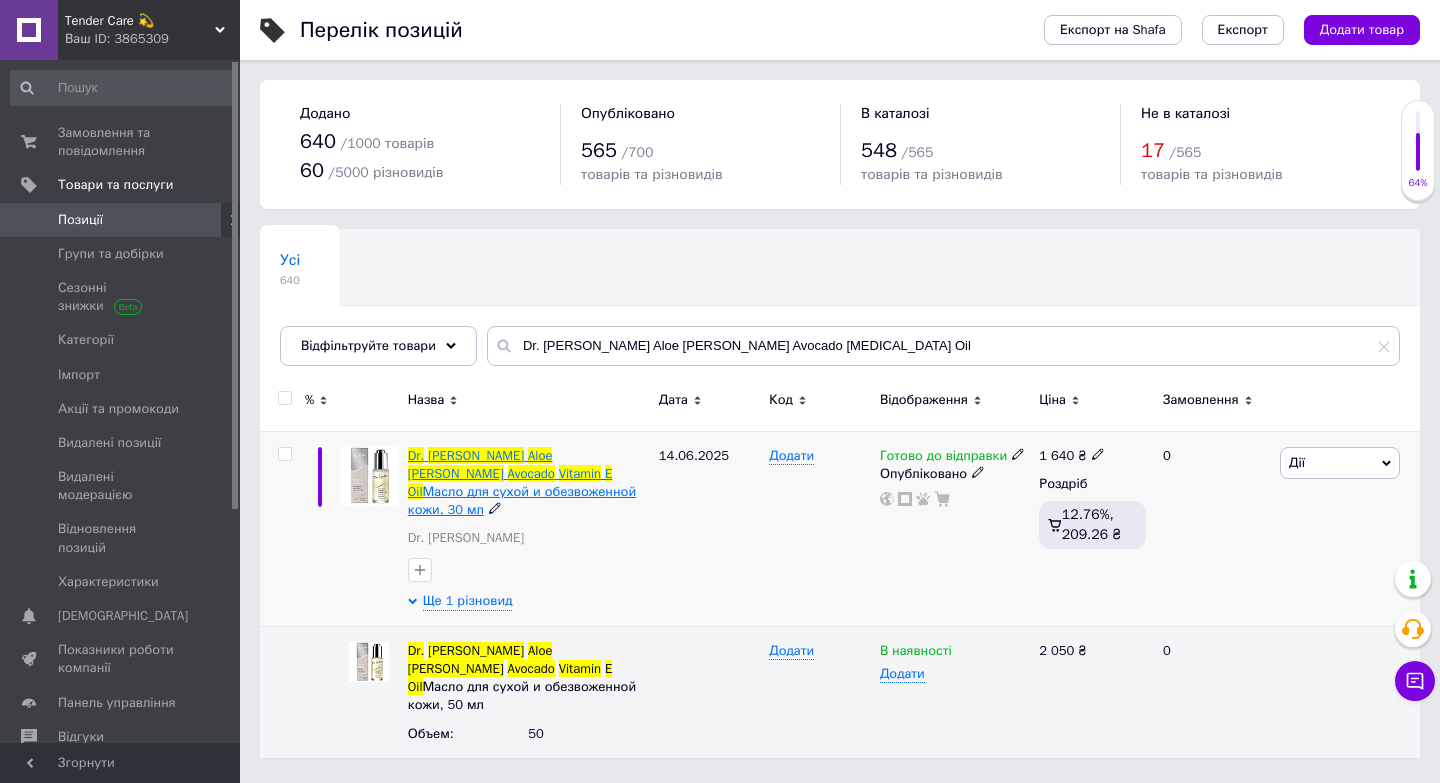 click on "Avocado" at bounding box center (531, 473) 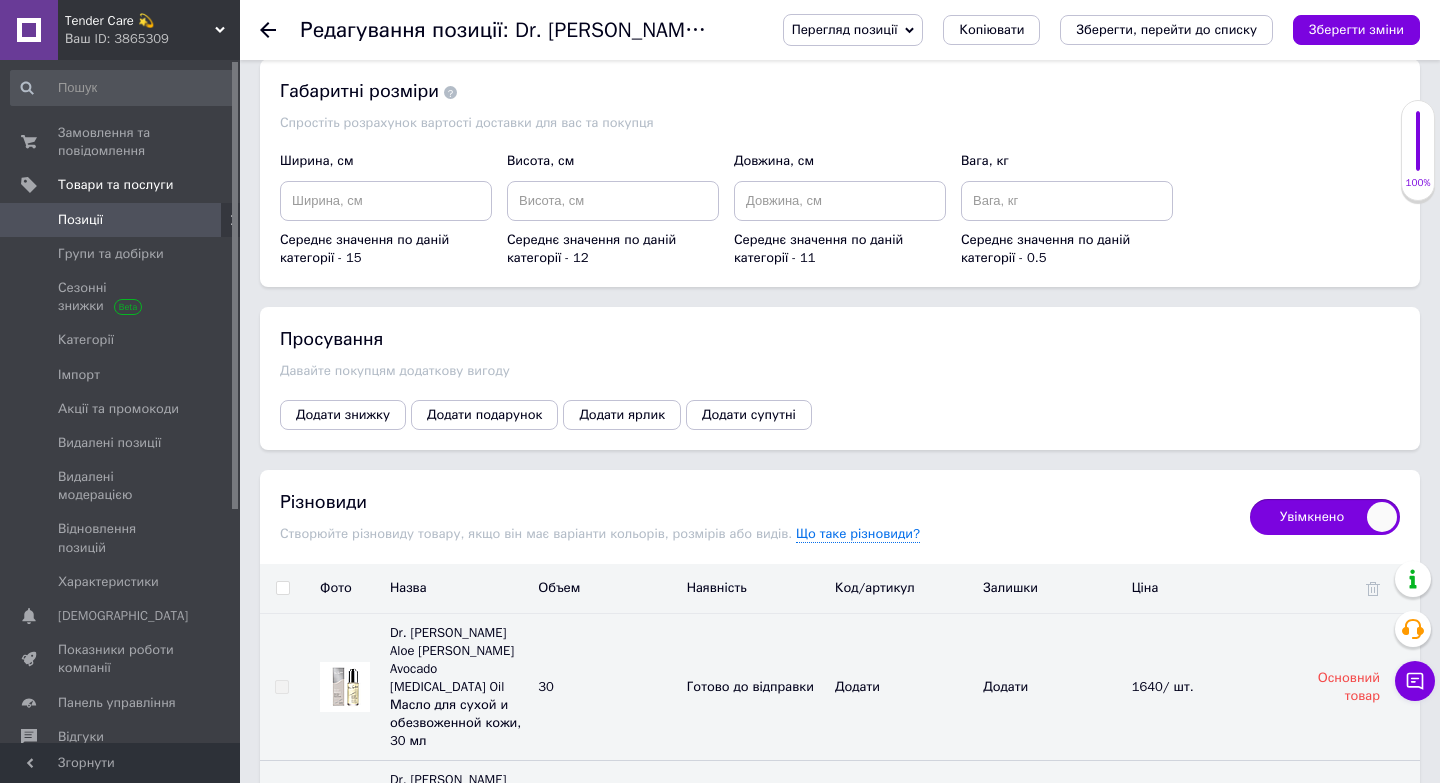 scroll, scrollTop: 2471, scrollLeft: 0, axis: vertical 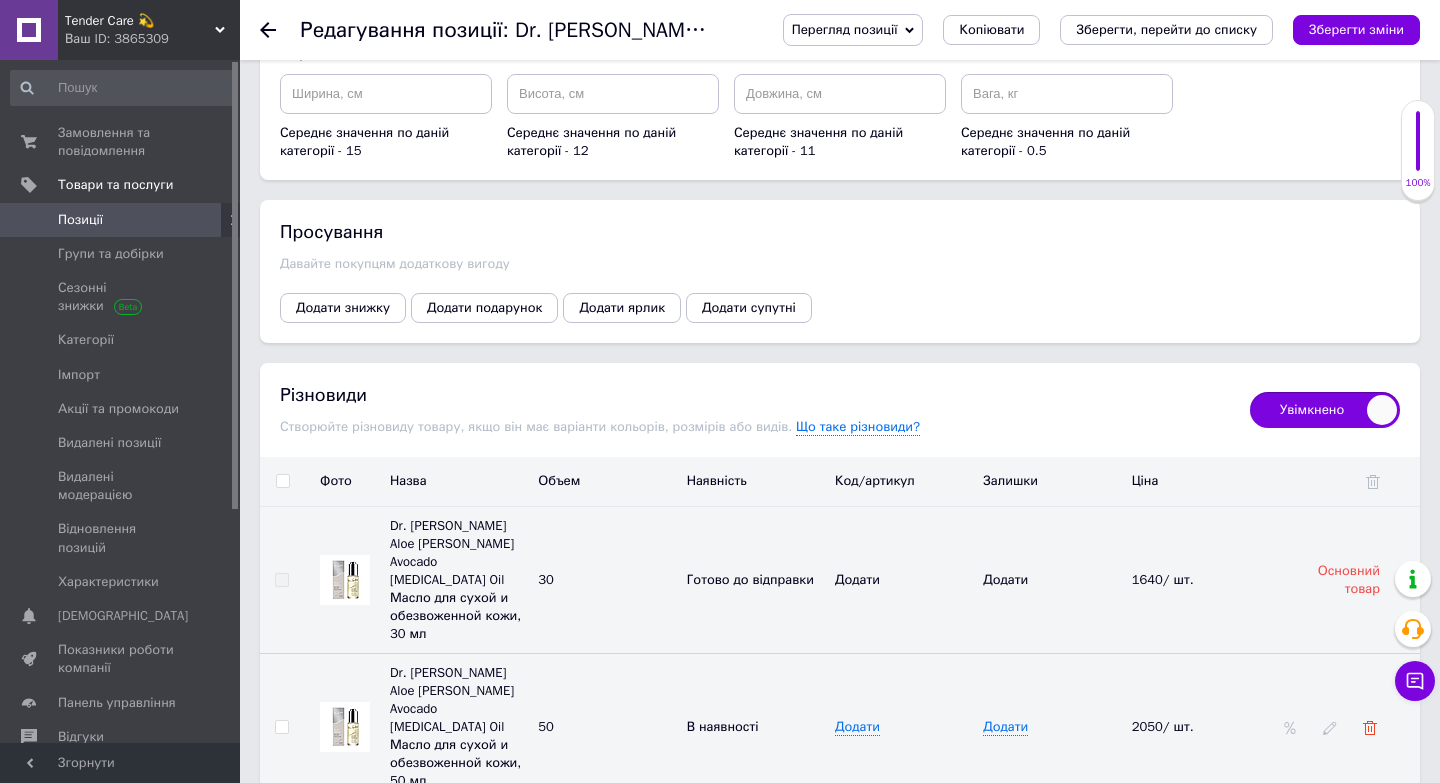 click 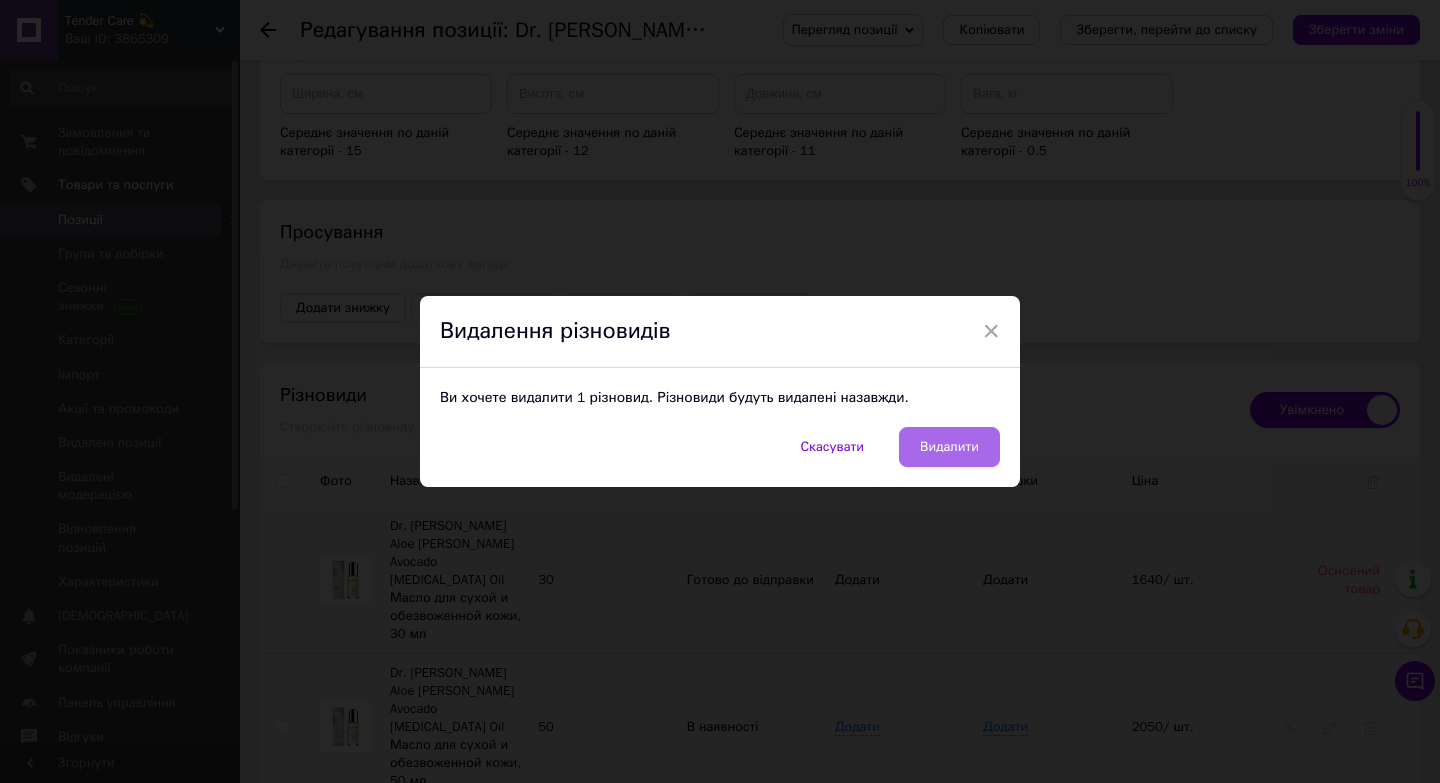 click on "Видалити" at bounding box center (949, 447) 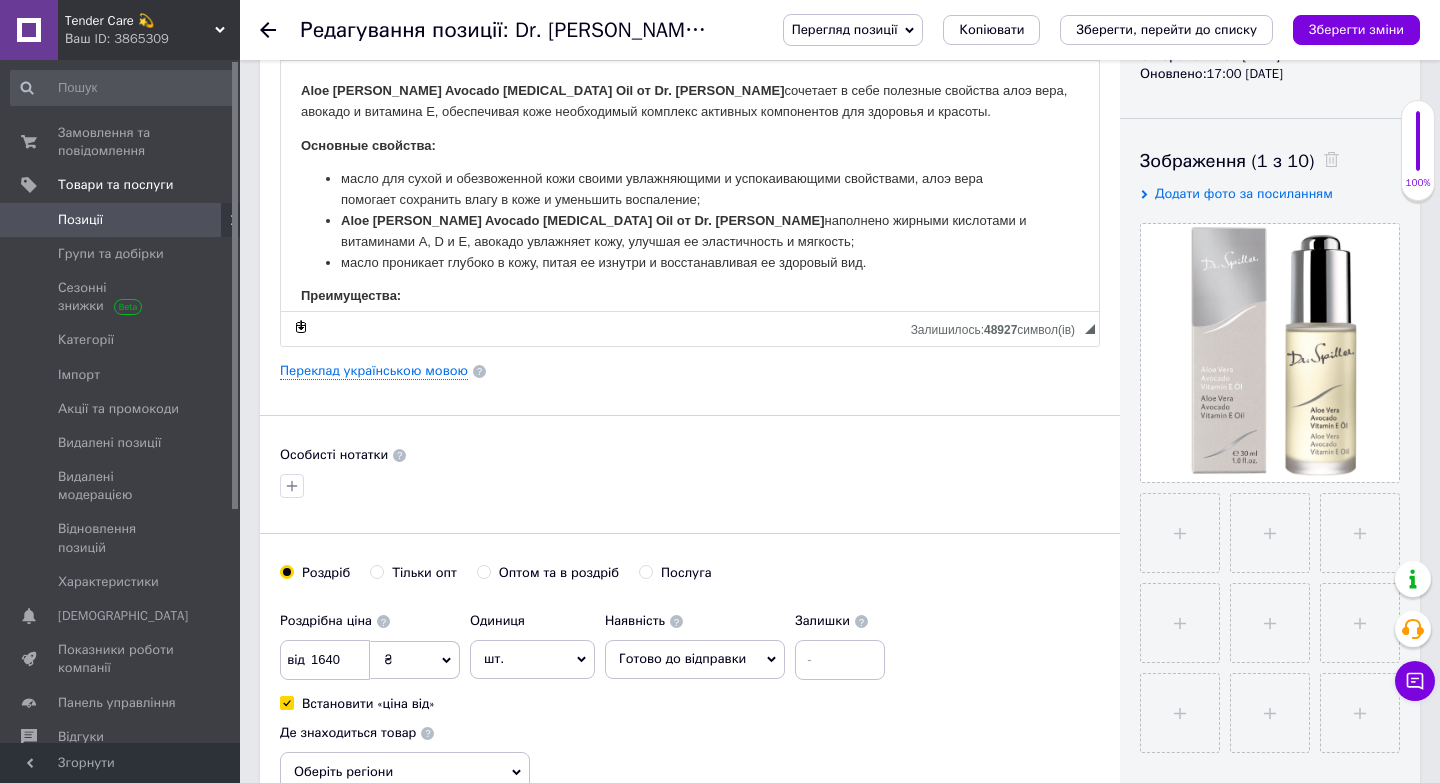 scroll, scrollTop: 0, scrollLeft: 0, axis: both 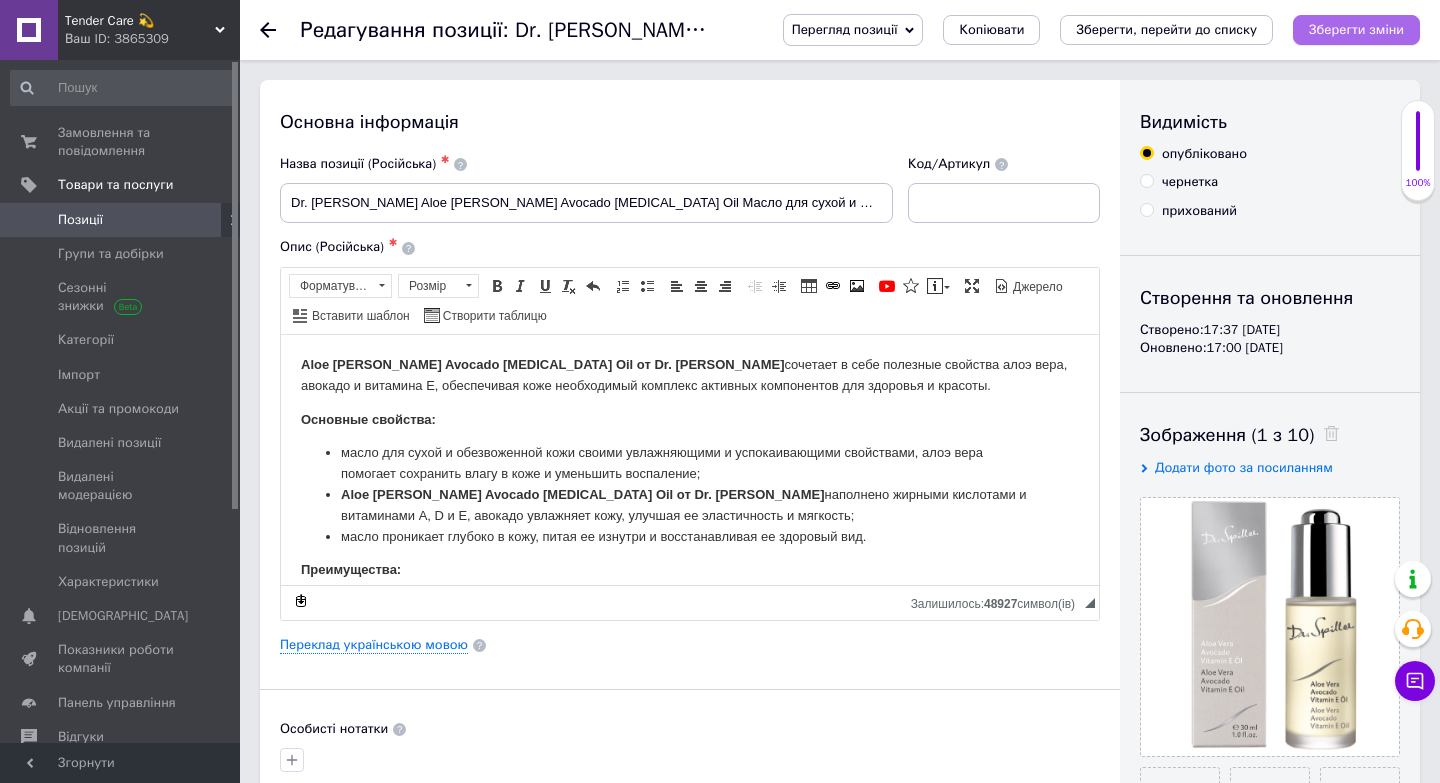 click on "Зберегти зміни" at bounding box center [1356, 29] 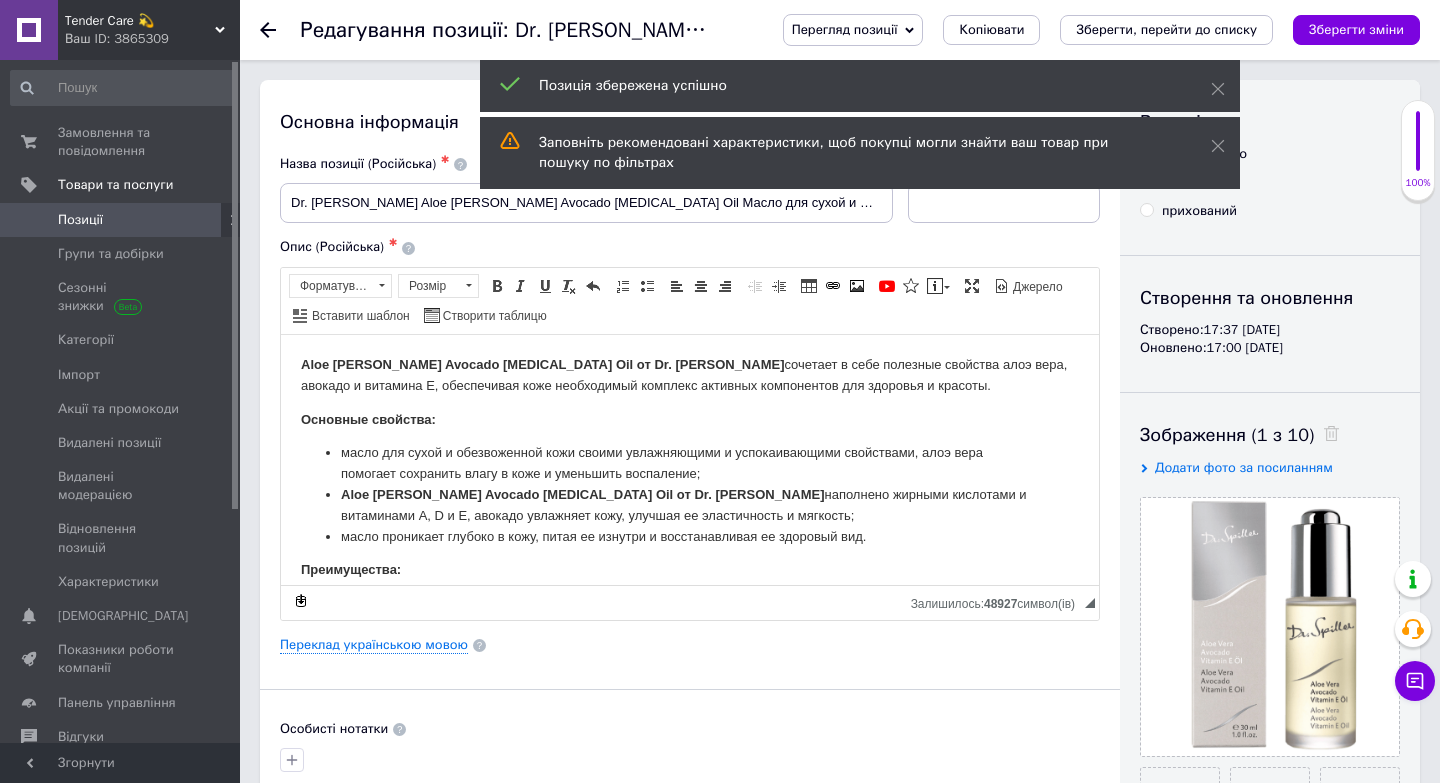 click on "Позиції" at bounding box center [121, 220] 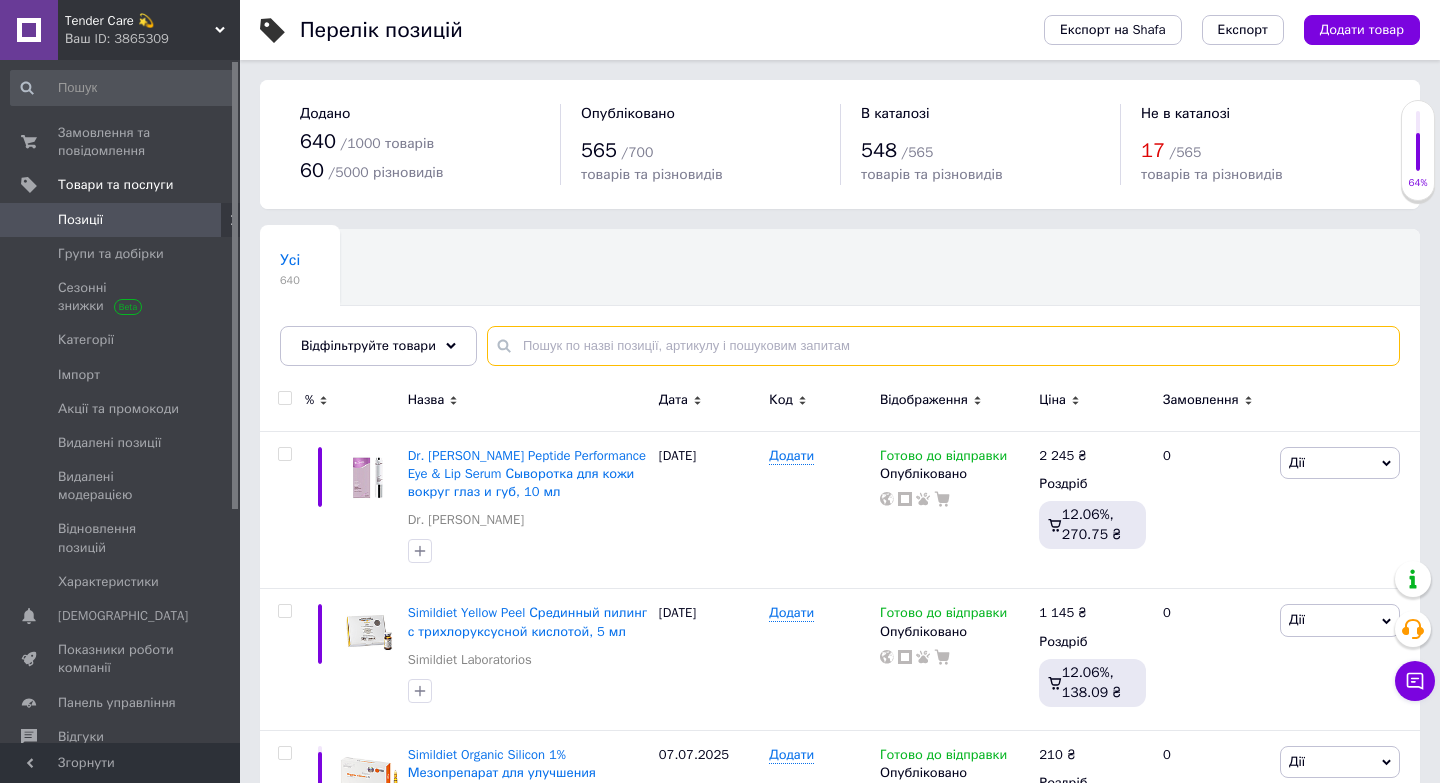 click at bounding box center [943, 346] 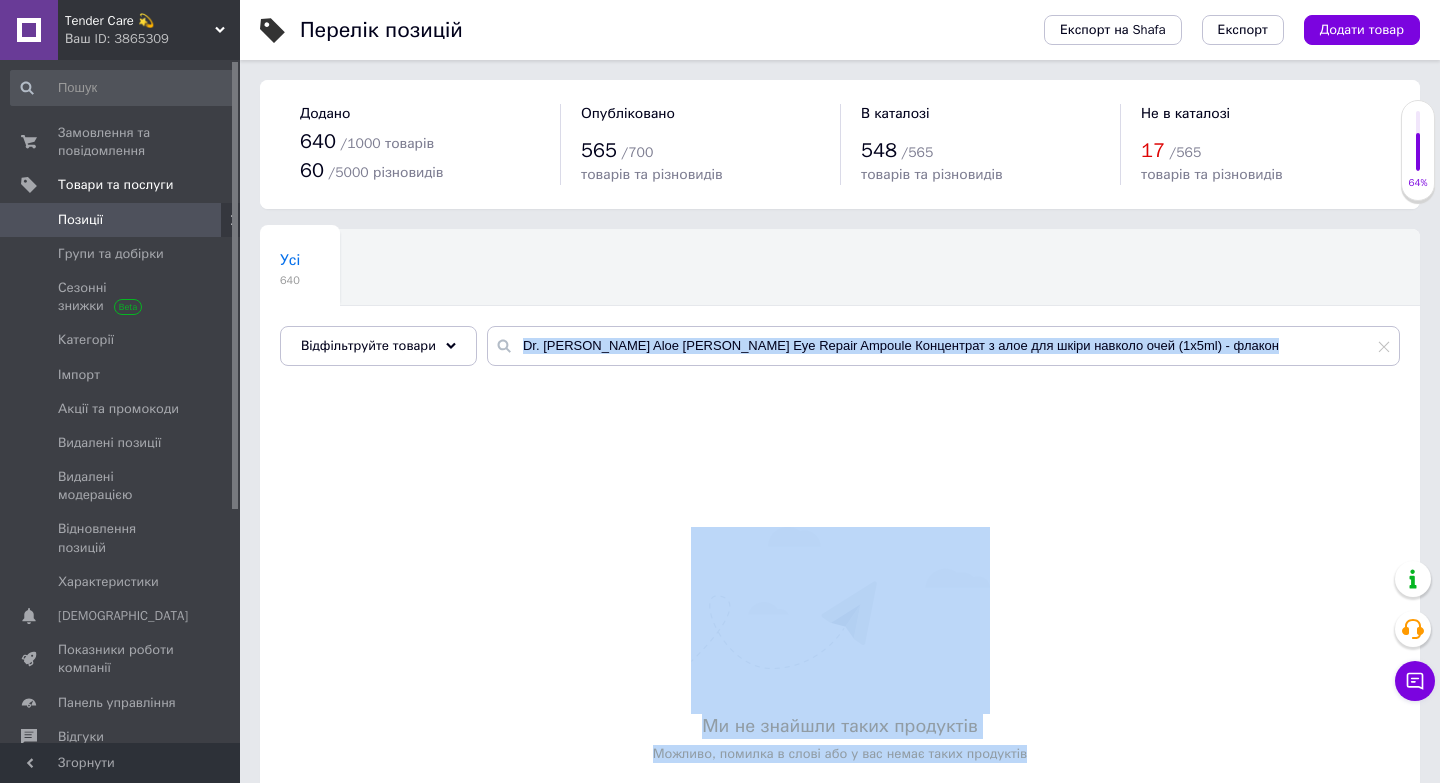 drag, startPoint x: 1138, startPoint y: 343, endPoint x: 989, endPoint y: 344, distance: 149.00336 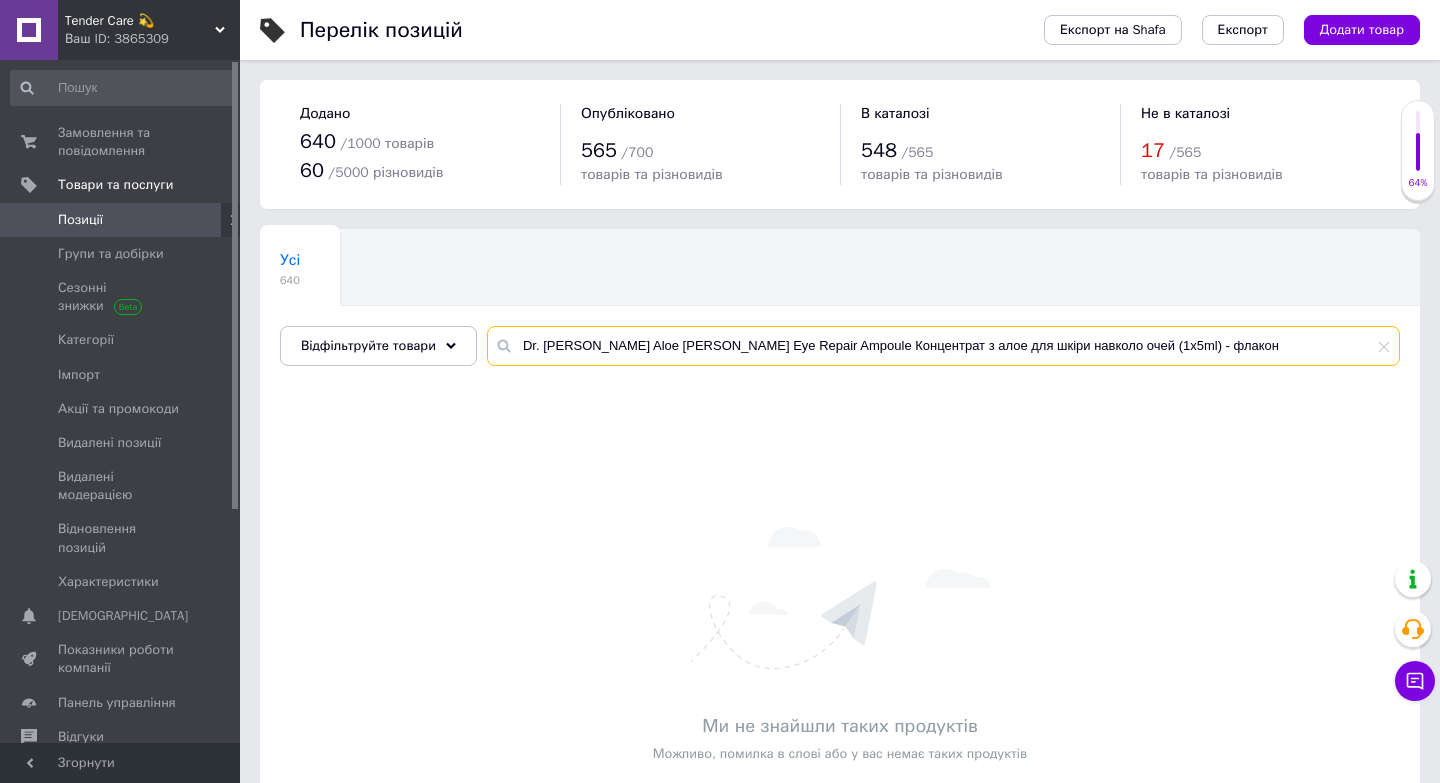 drag, startPoint x: 1139, startPoint y: 344, endPoint x: 840, endPoint y: 338, distance: 299.06018 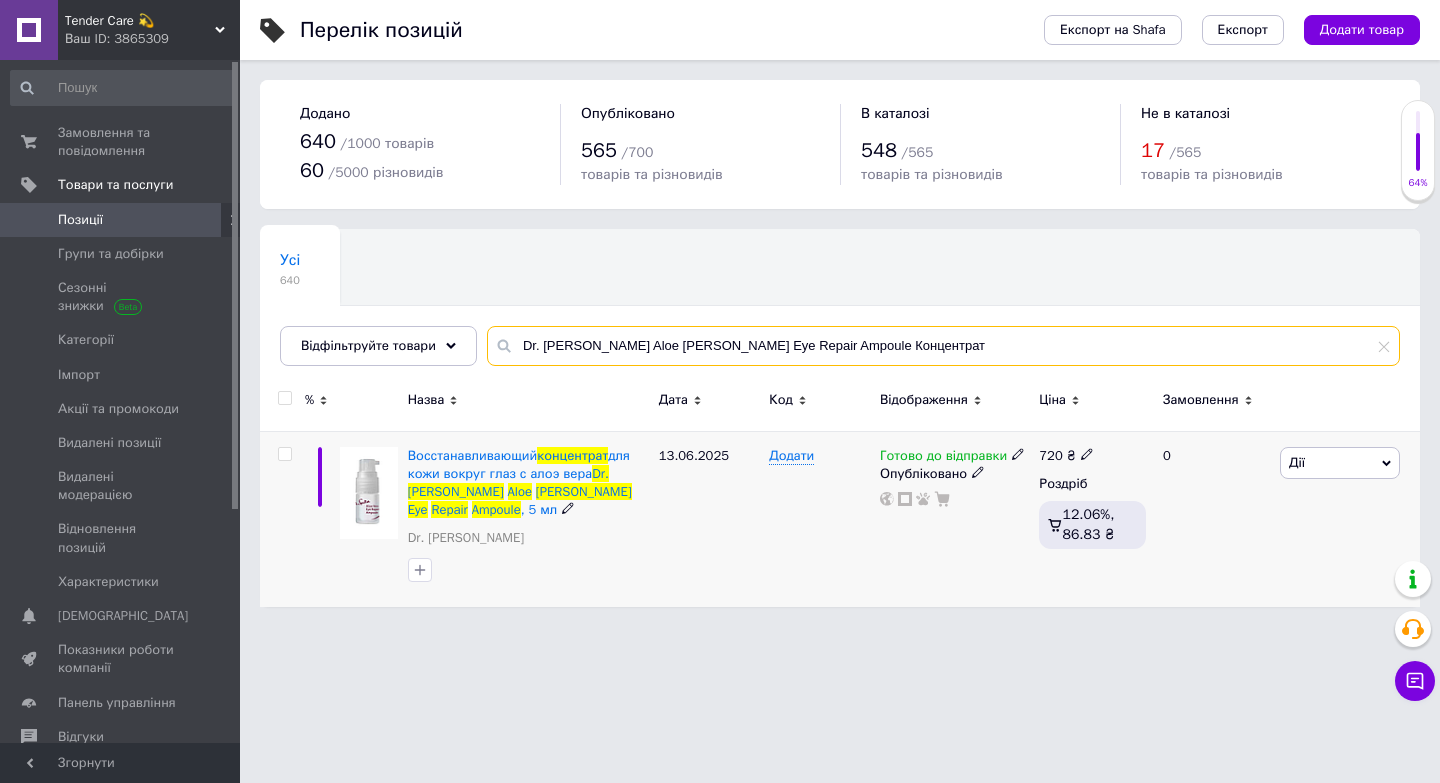 type on "Dr. [PERSON_NAME] Aloe [PERSON_NAME] Eye Repair Ampoule Концентрат" 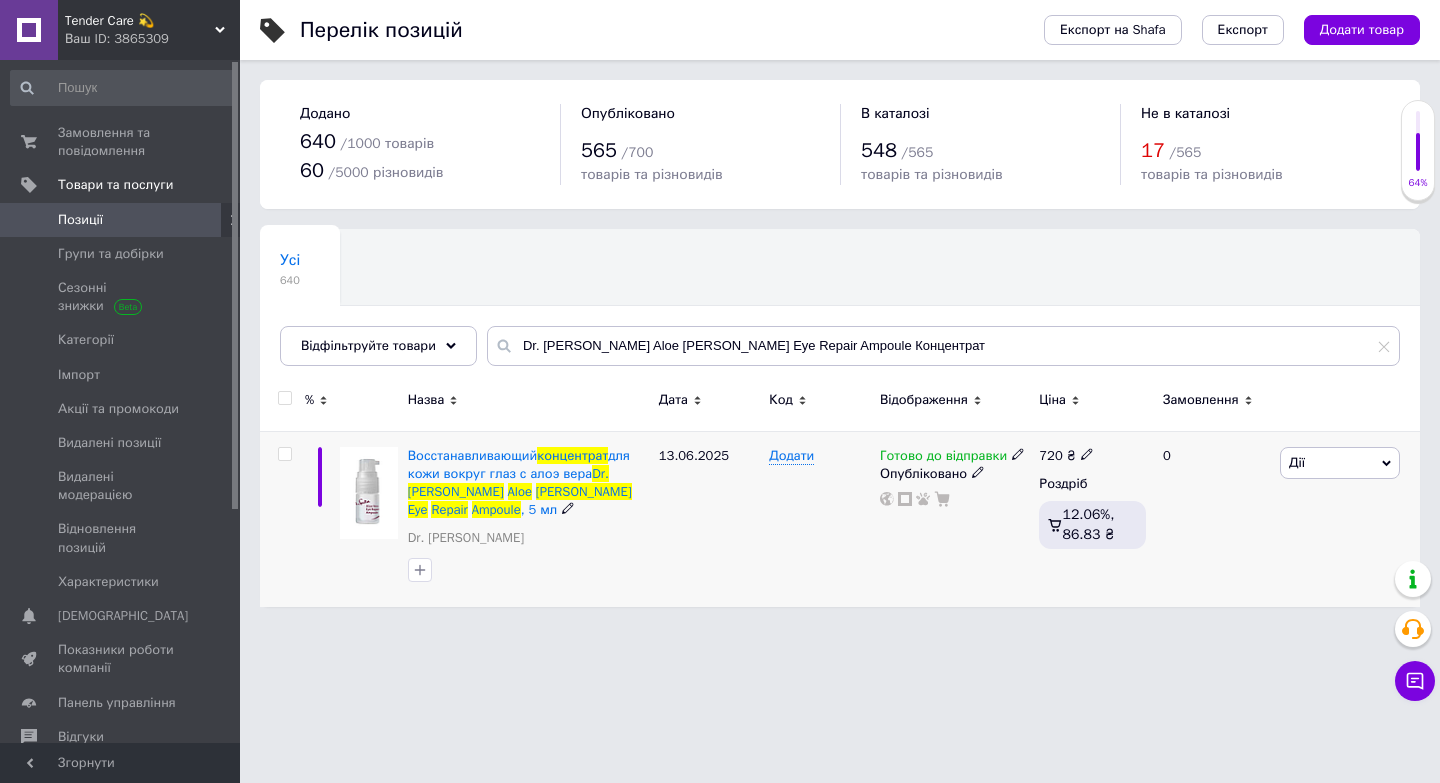 click 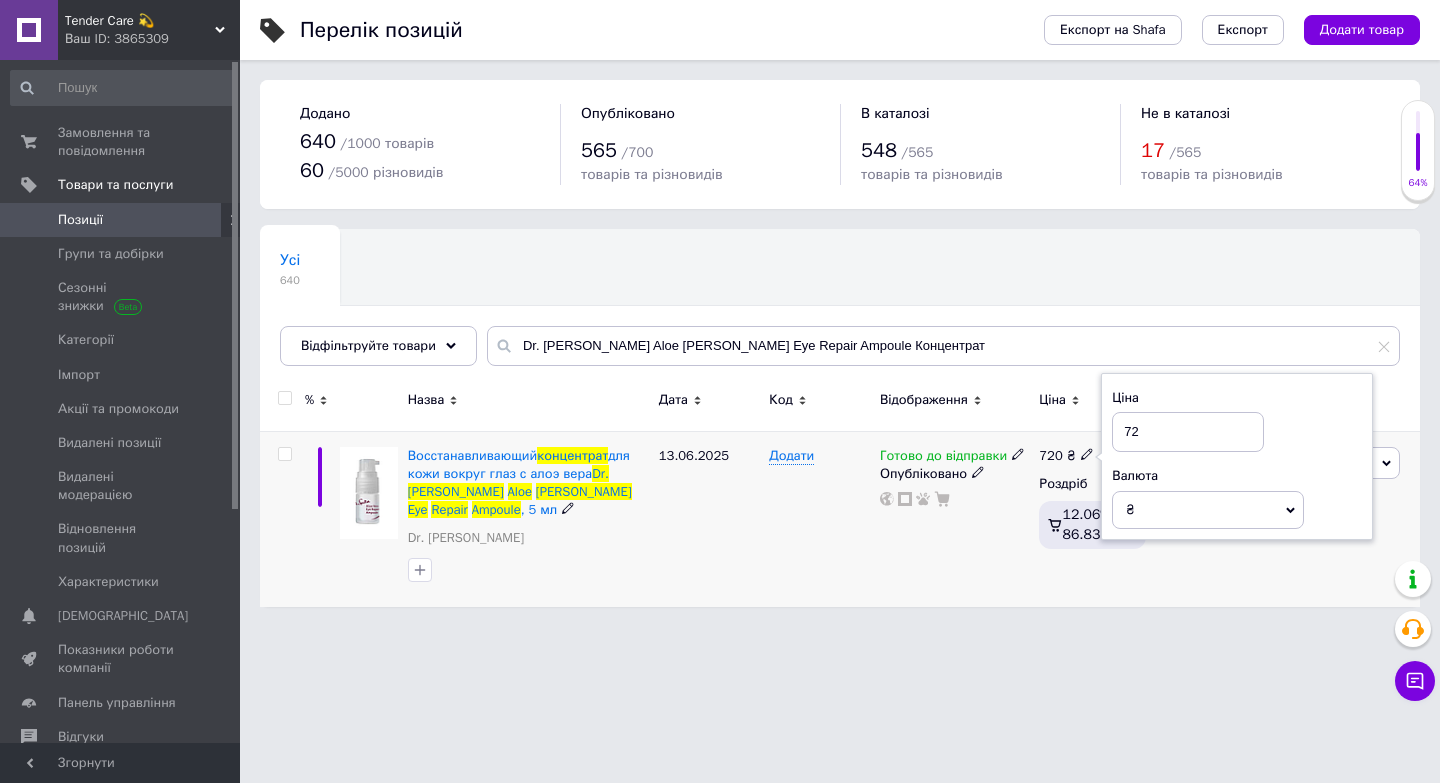 type on "7" 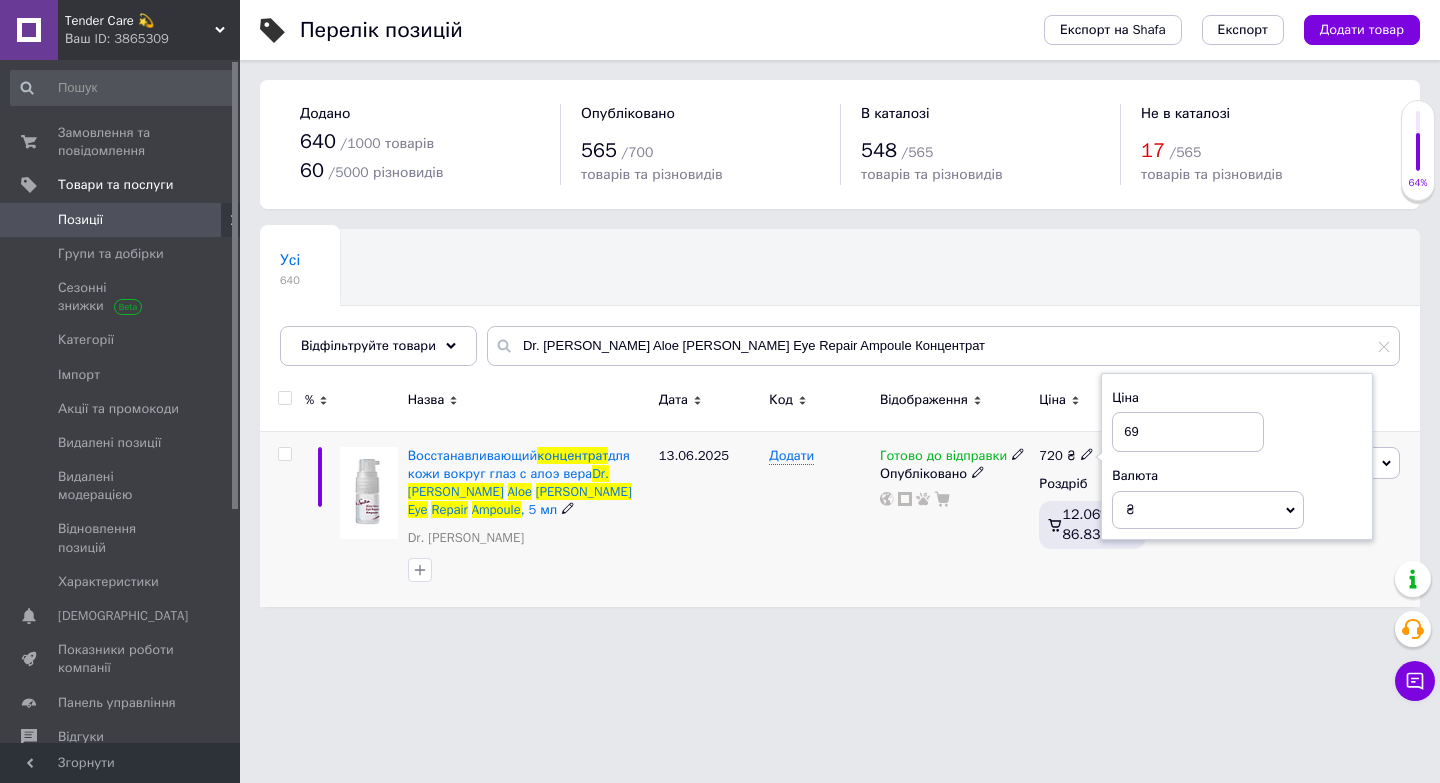 type on "690" 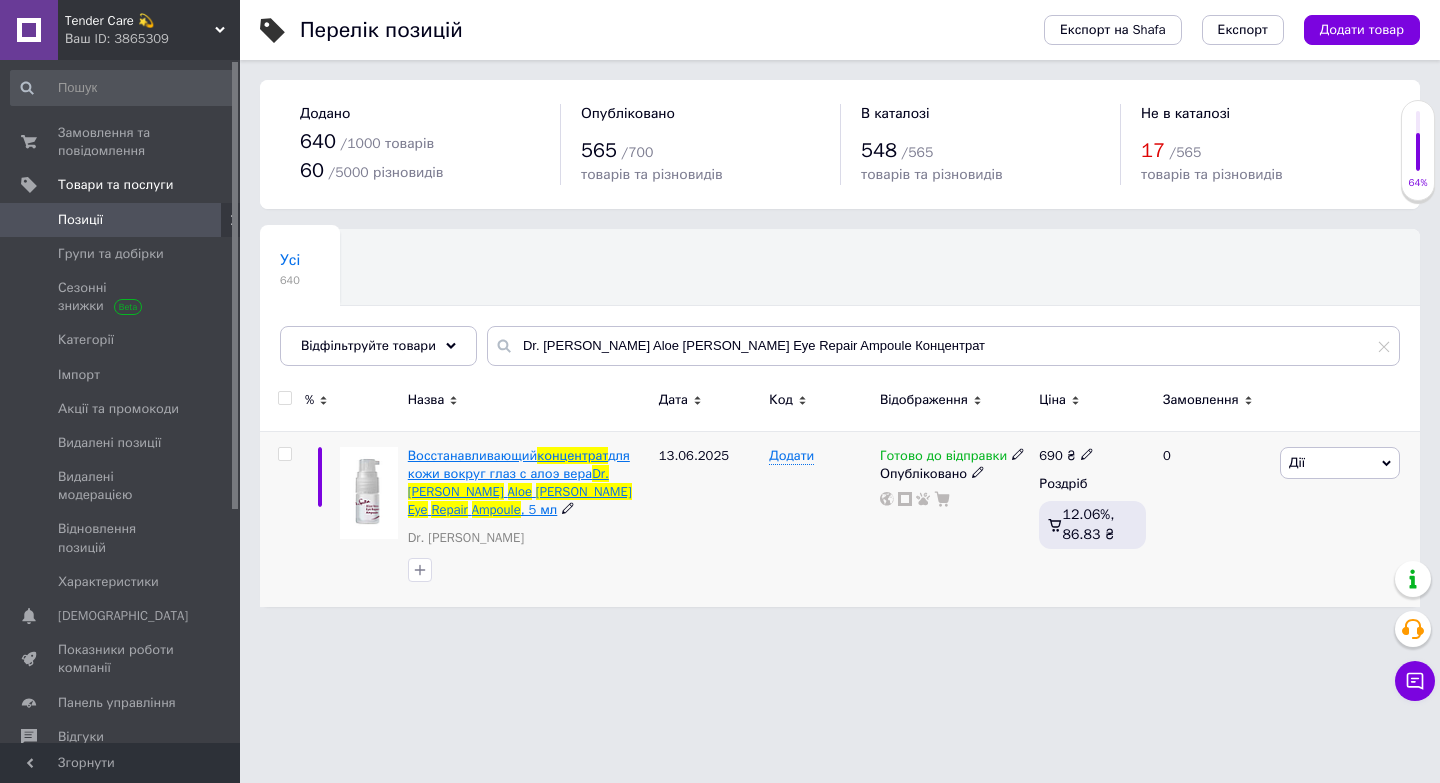 click on "концентрат" at bounding box center [572, 455] 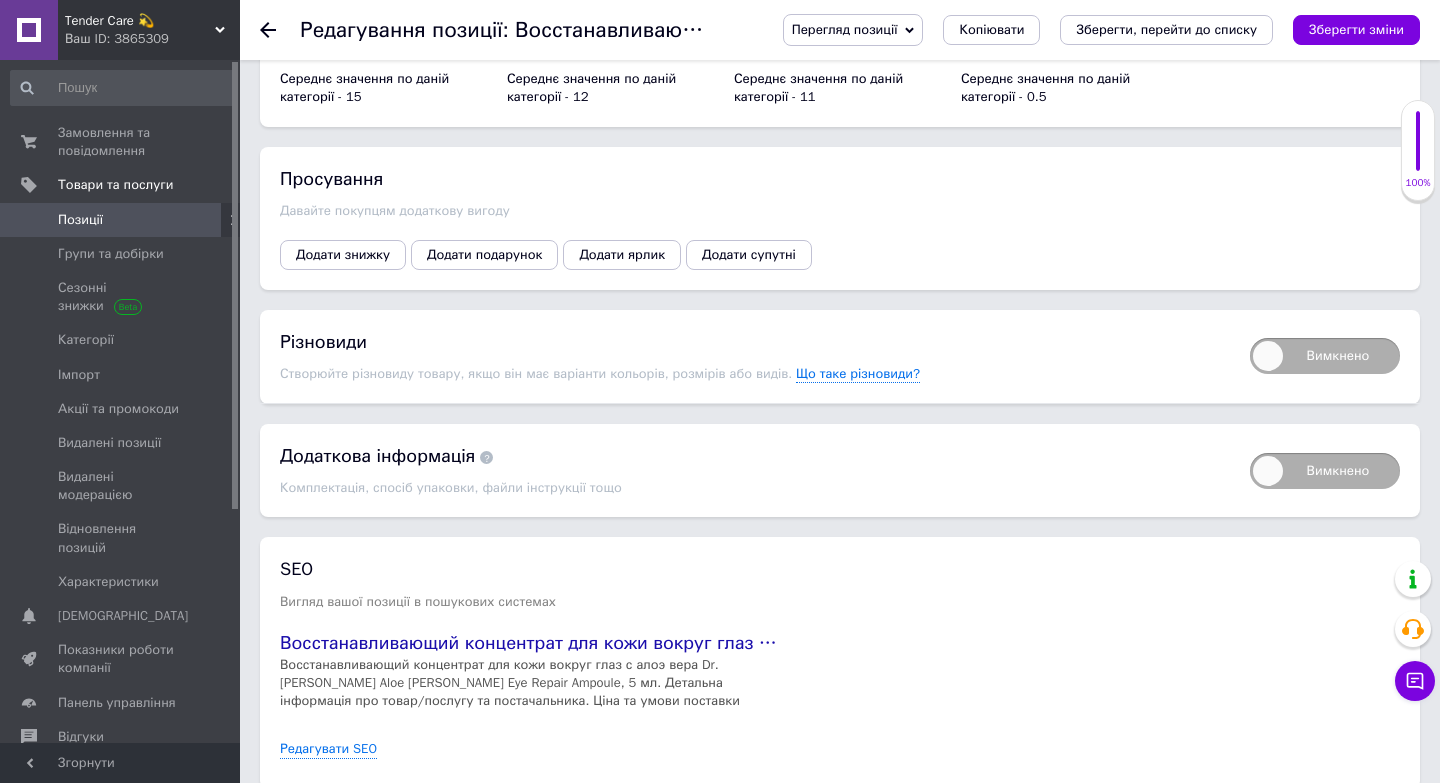 scroll, scrollTop: 2644, scrollLeft: 0, axis: vertical 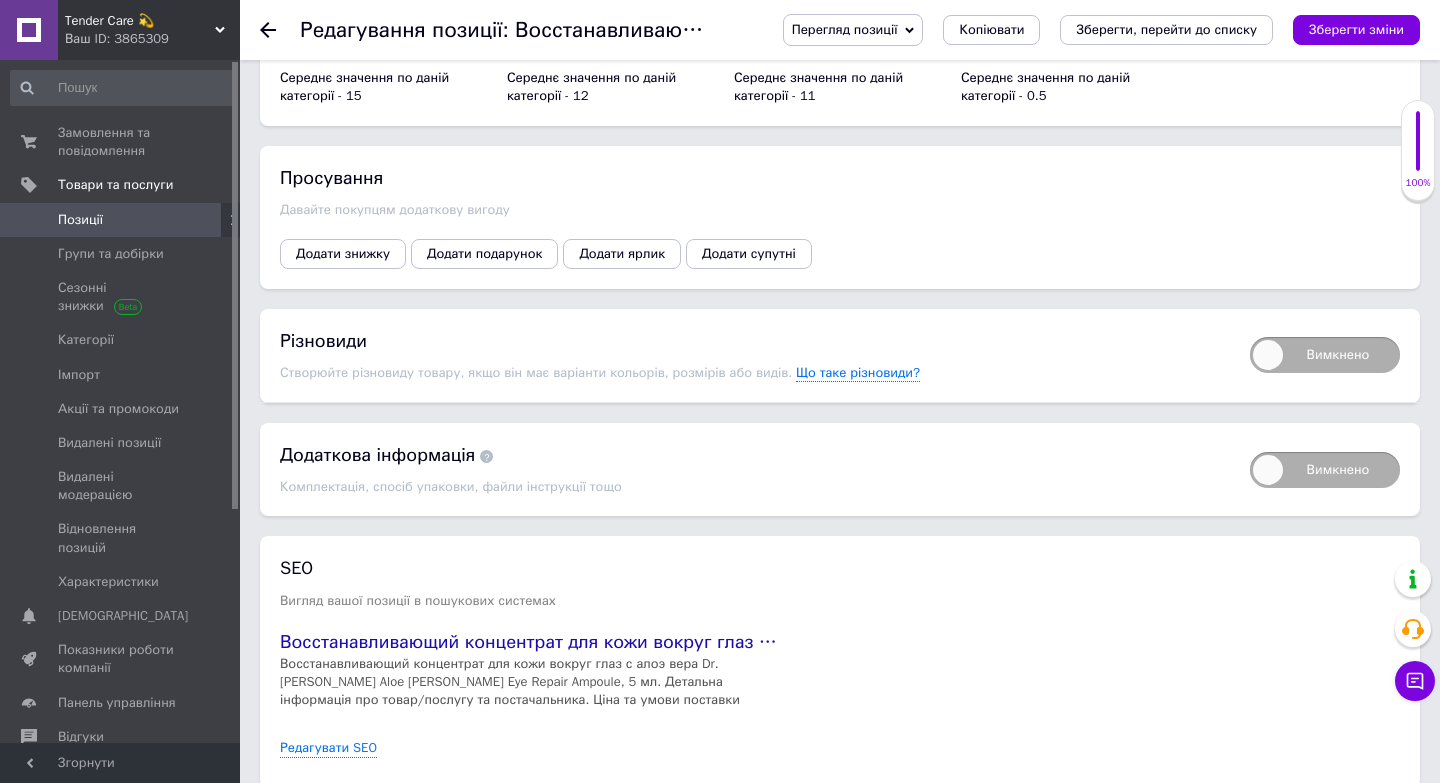 click on "Вимкнено" at bounding box center (1325, 355) 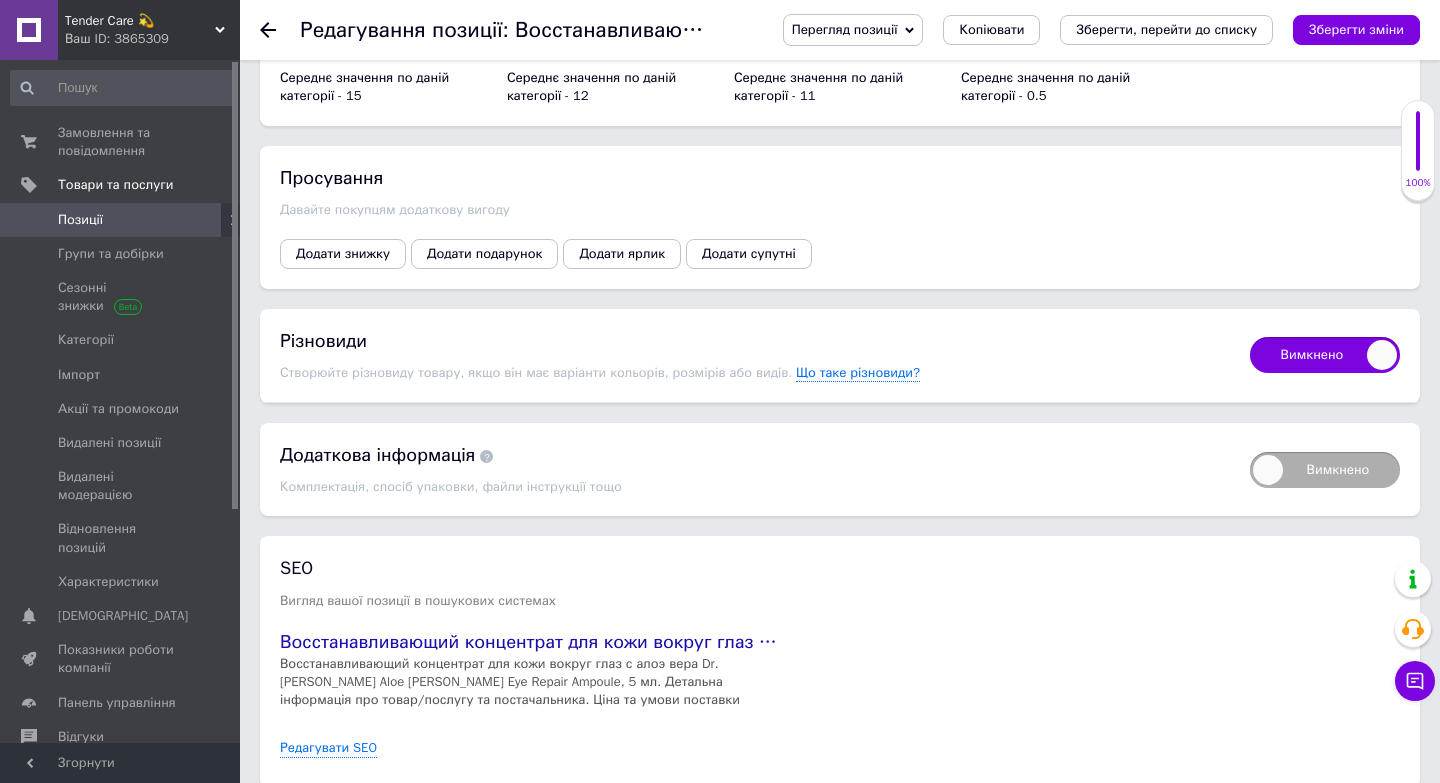 checkbox on "true" 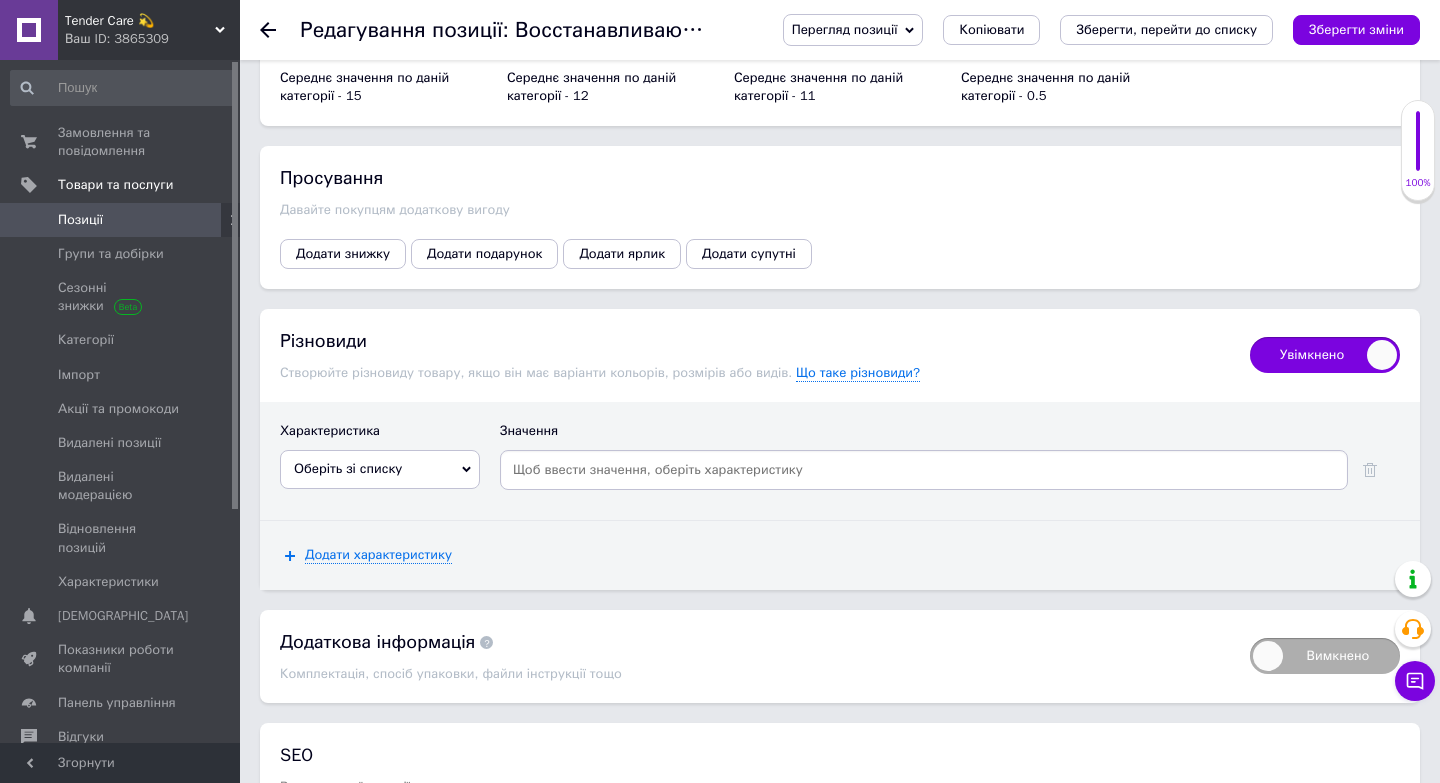click on "Оберіть зі списку" at bounding box center (380, 469) 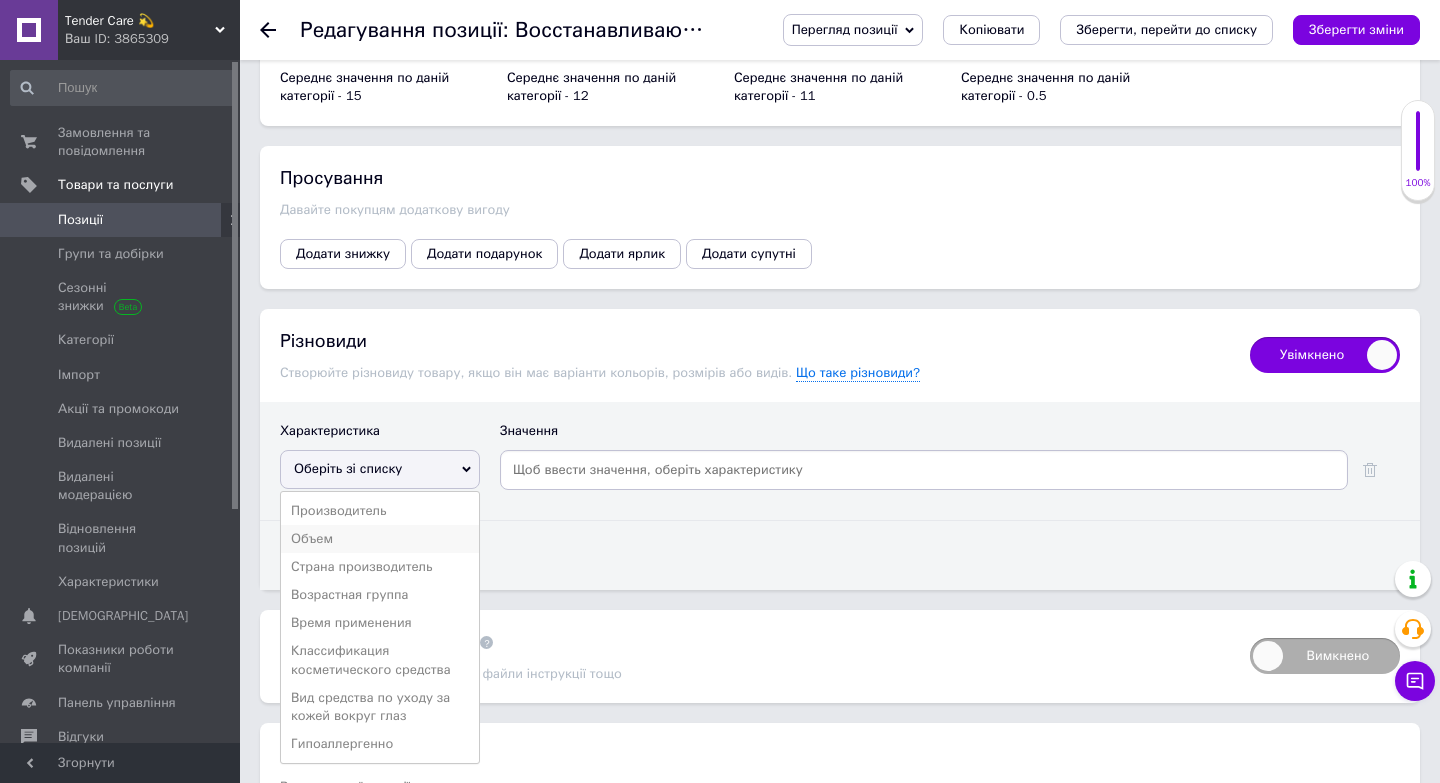 click on "Объем" at bounding box center [380, 539] 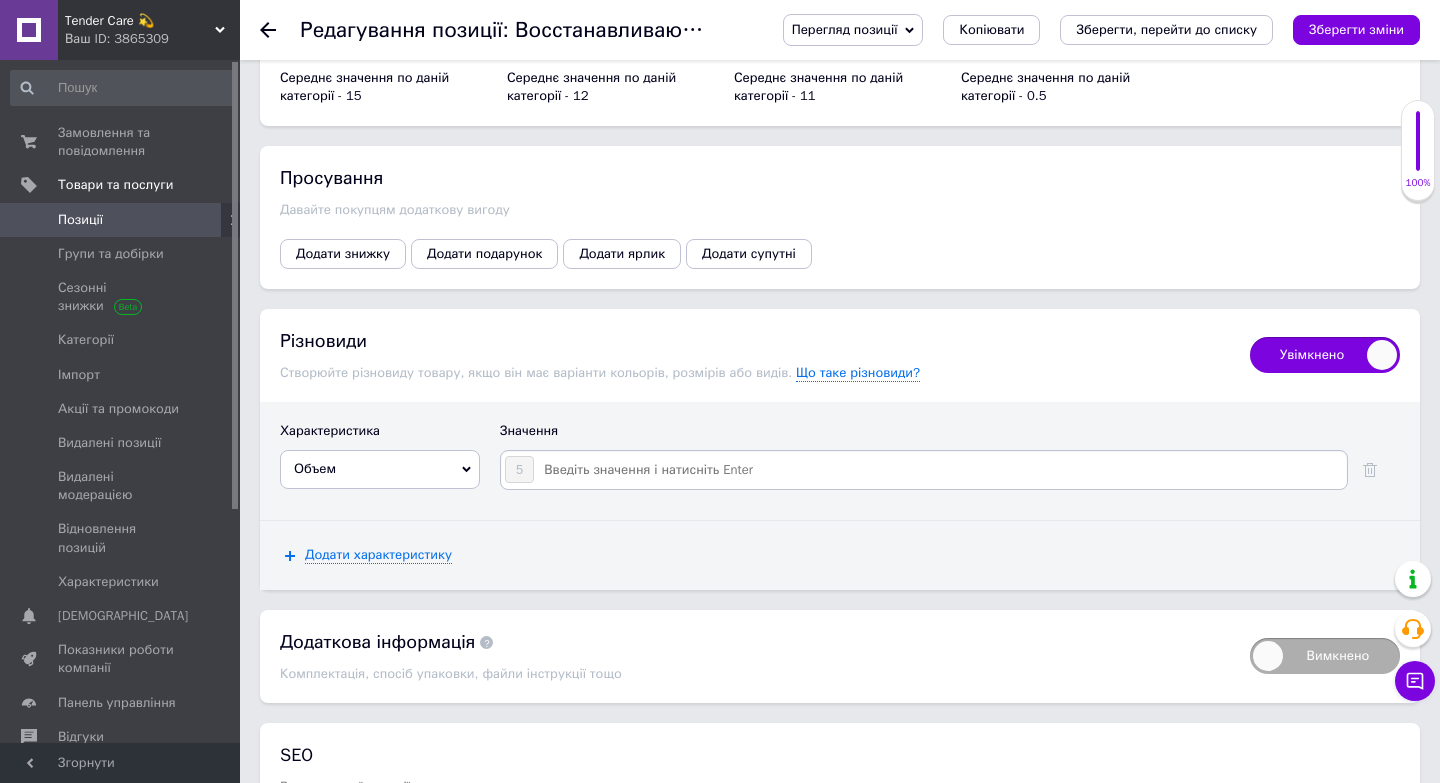 click at bounding box center (939, 470) 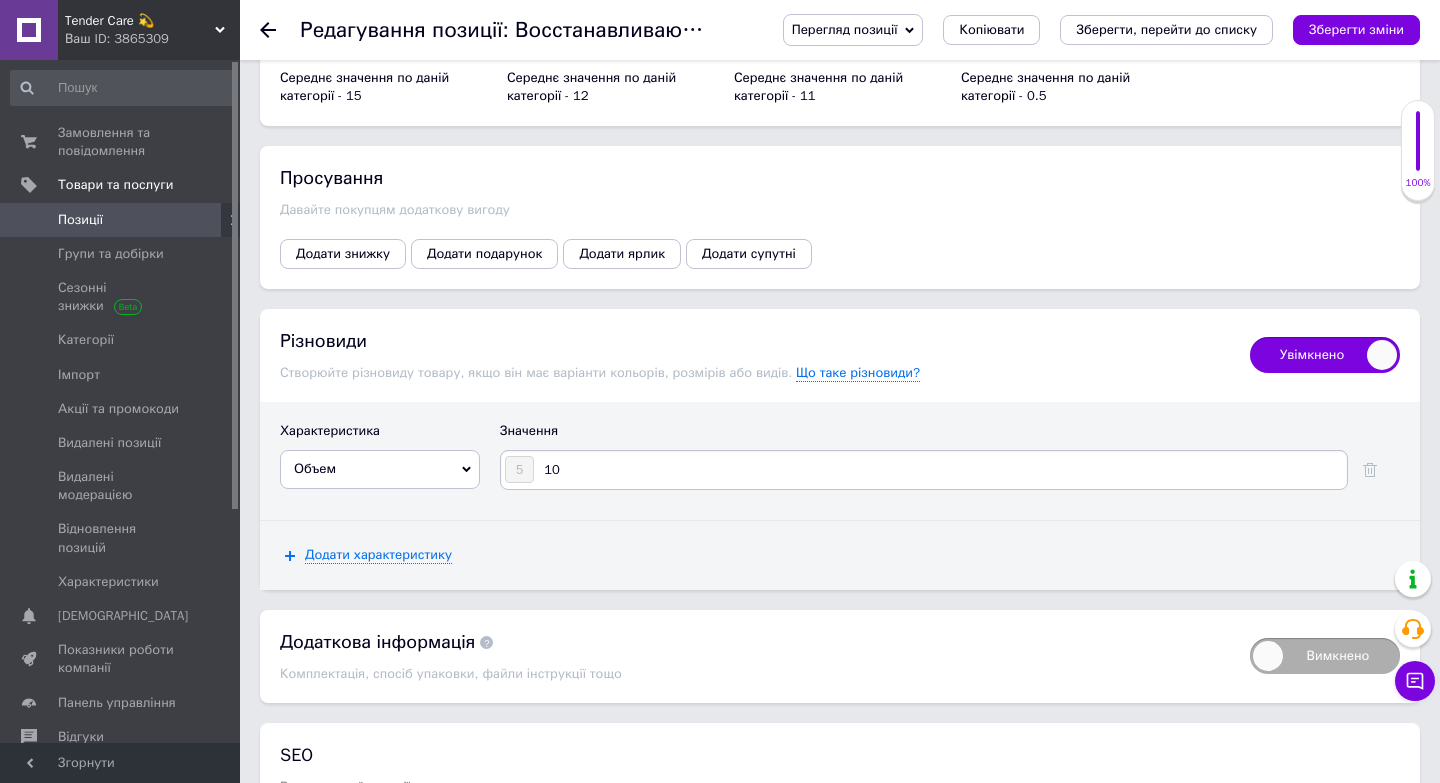 type on "100" 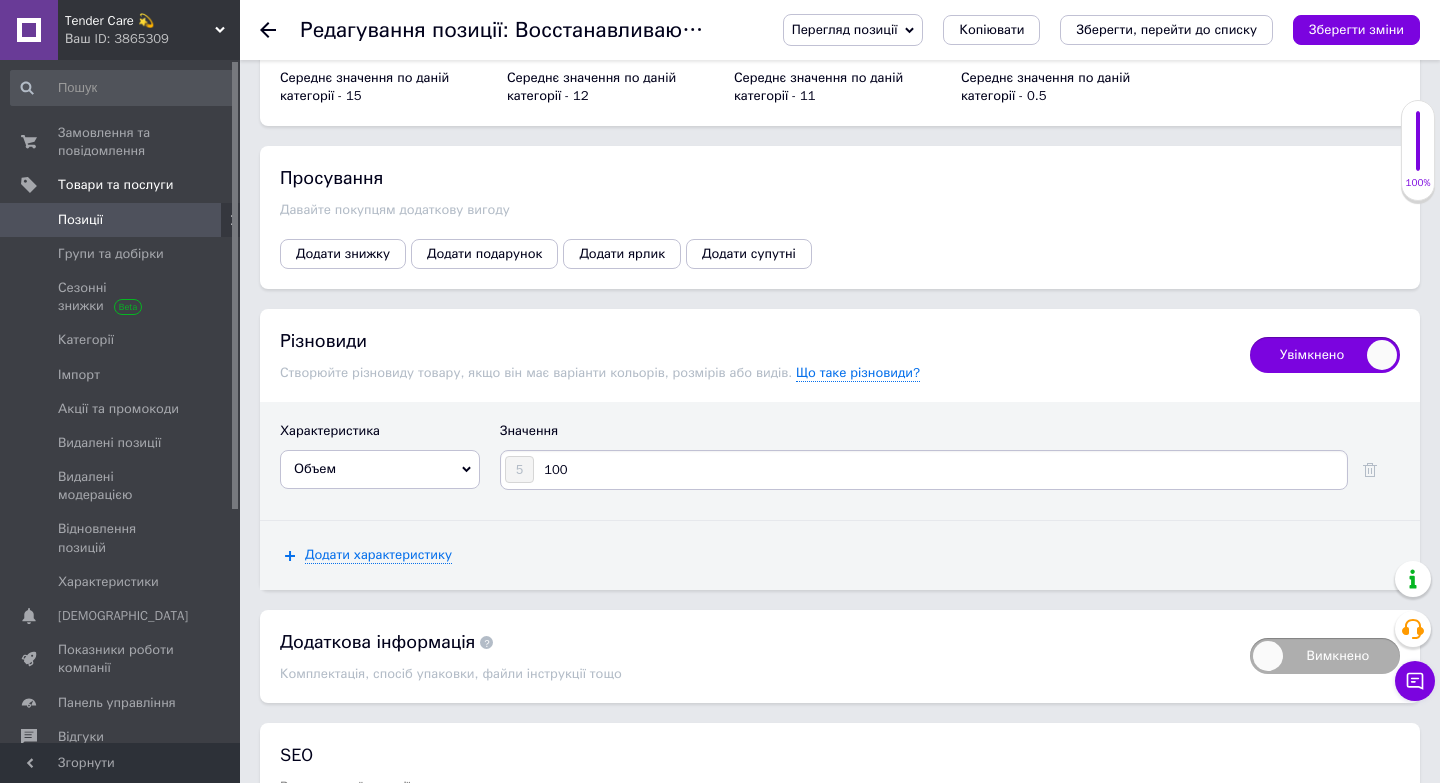 type 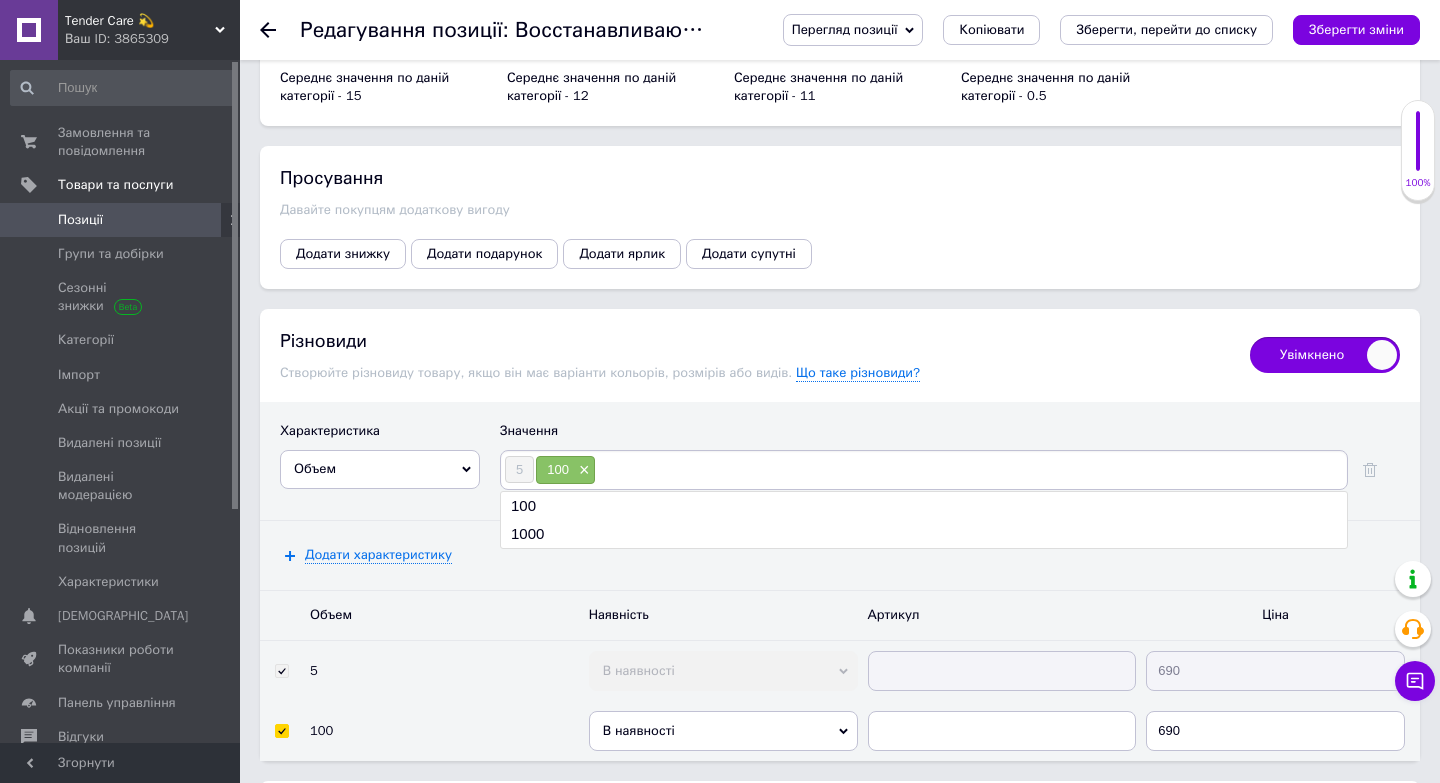 scroll, scrollTop: 2763, scrollLeft: 0, axis: vertical 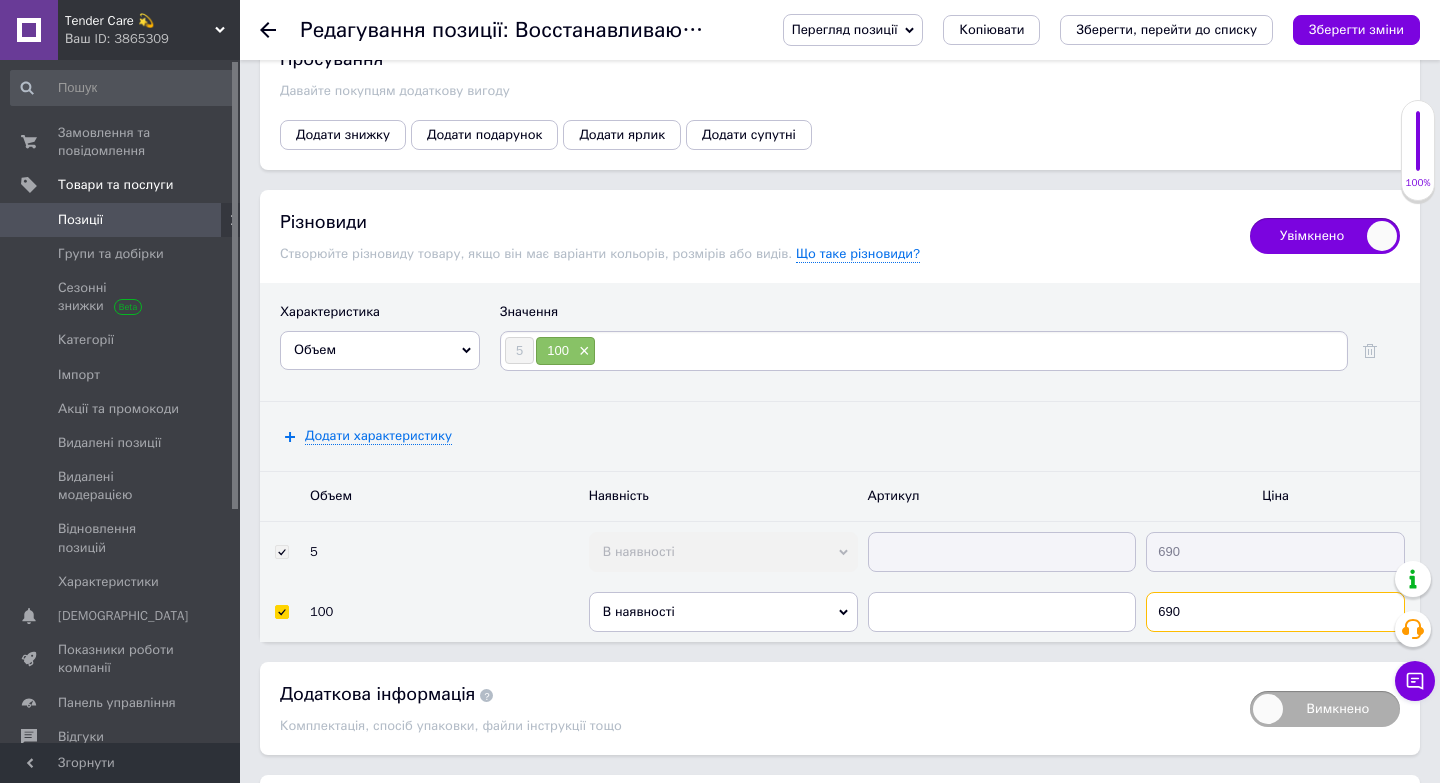 drag, startPoint x: 1187, startPoint y: 577, endPoint x: 1150, endPoint y: 572, distance: 37.336308 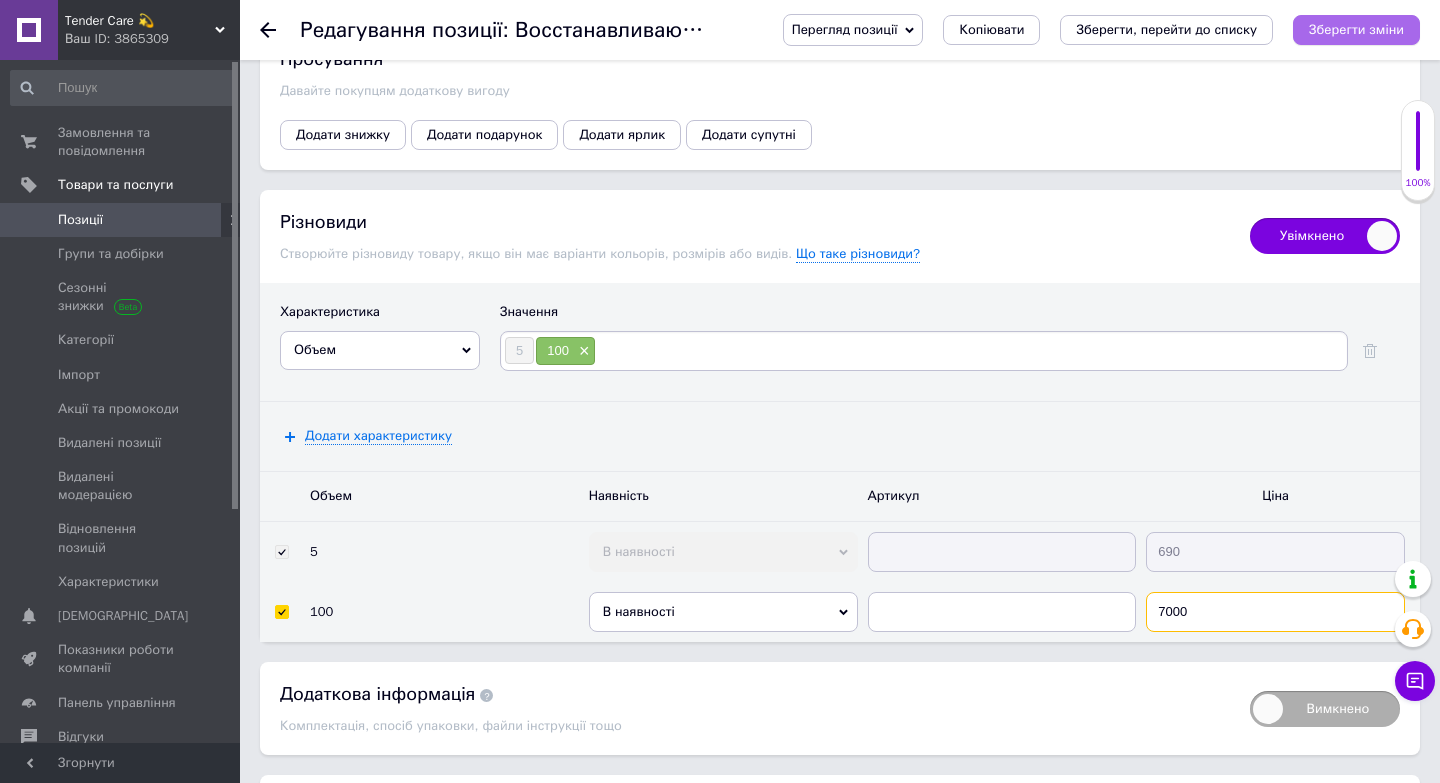 type on "7000" 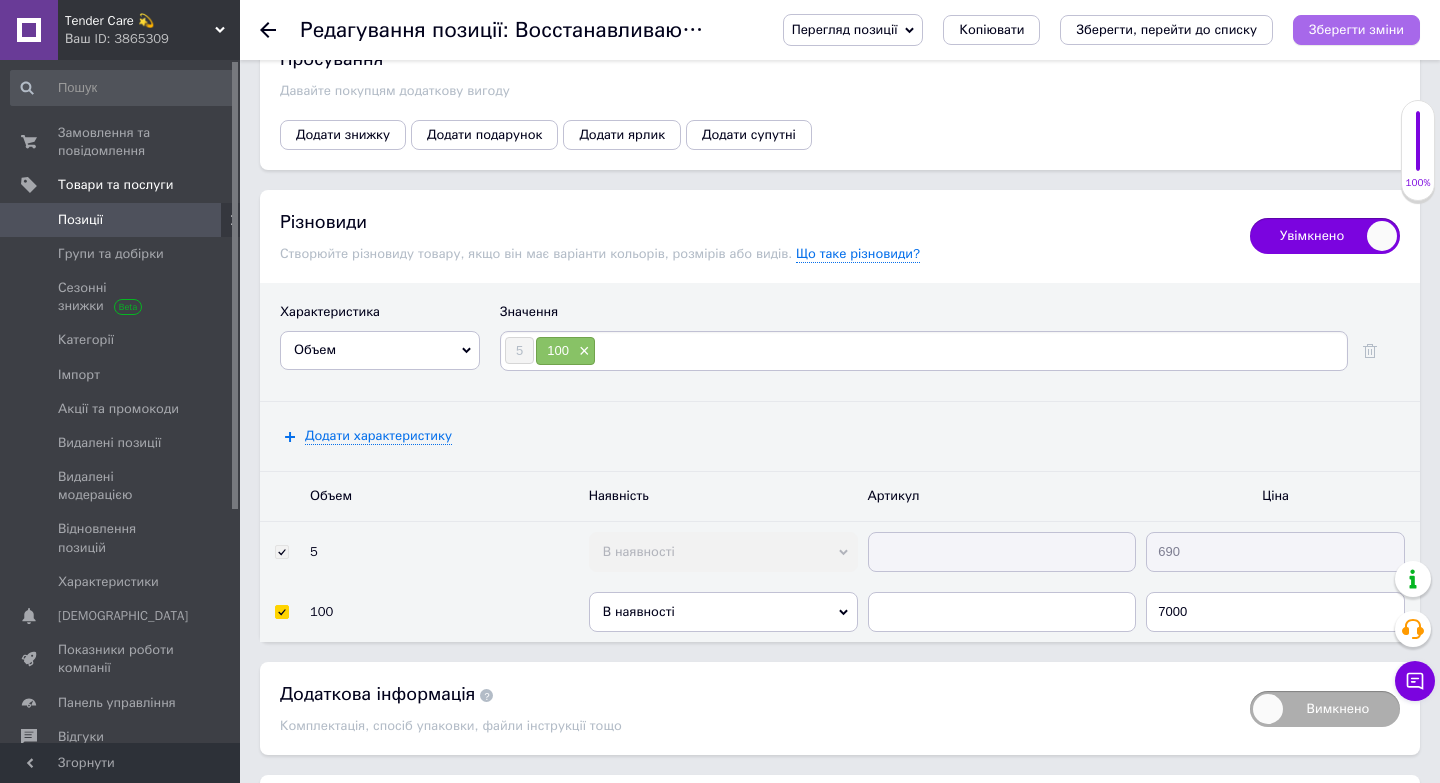 click on "Зберегти зміни" at bounding box center [1356, 29] 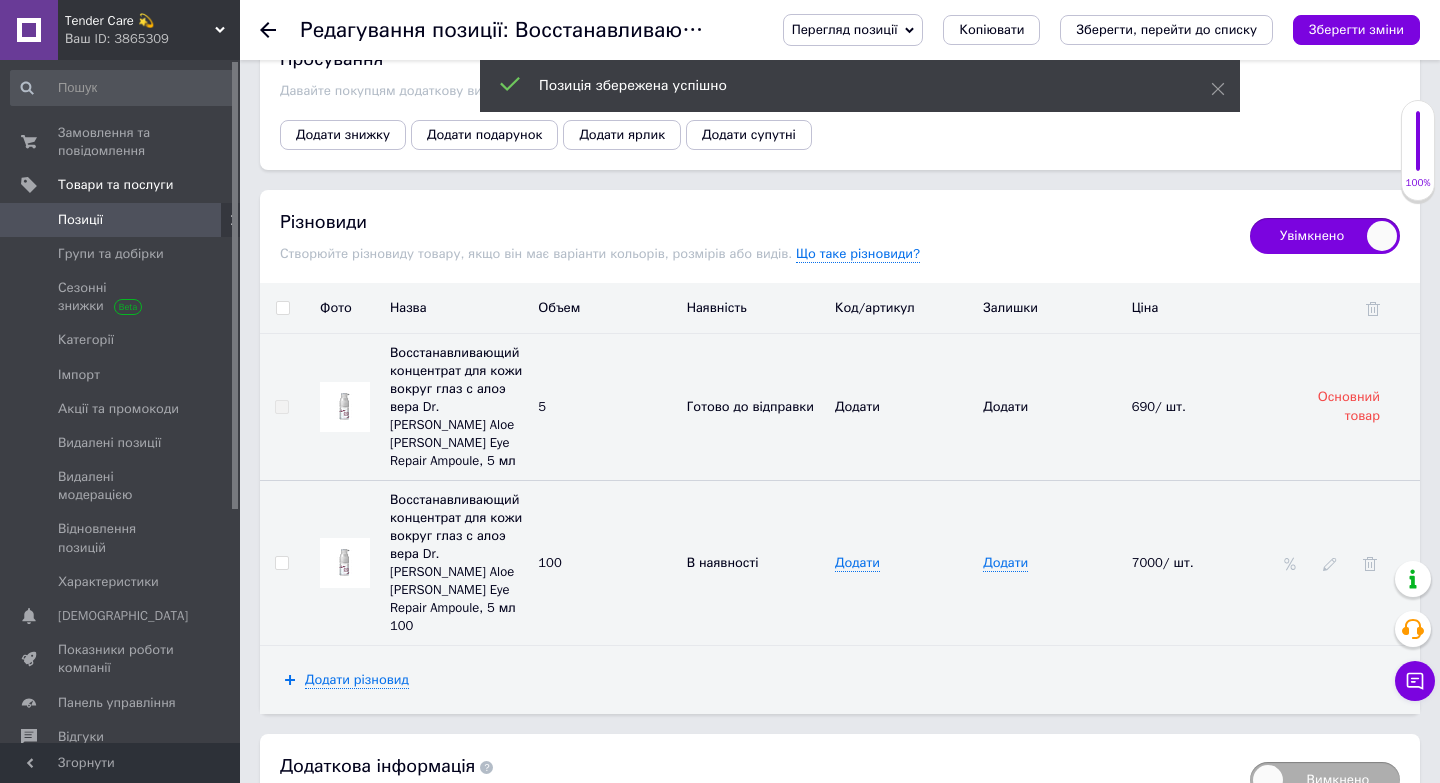 click at bounding box center (281, 563) 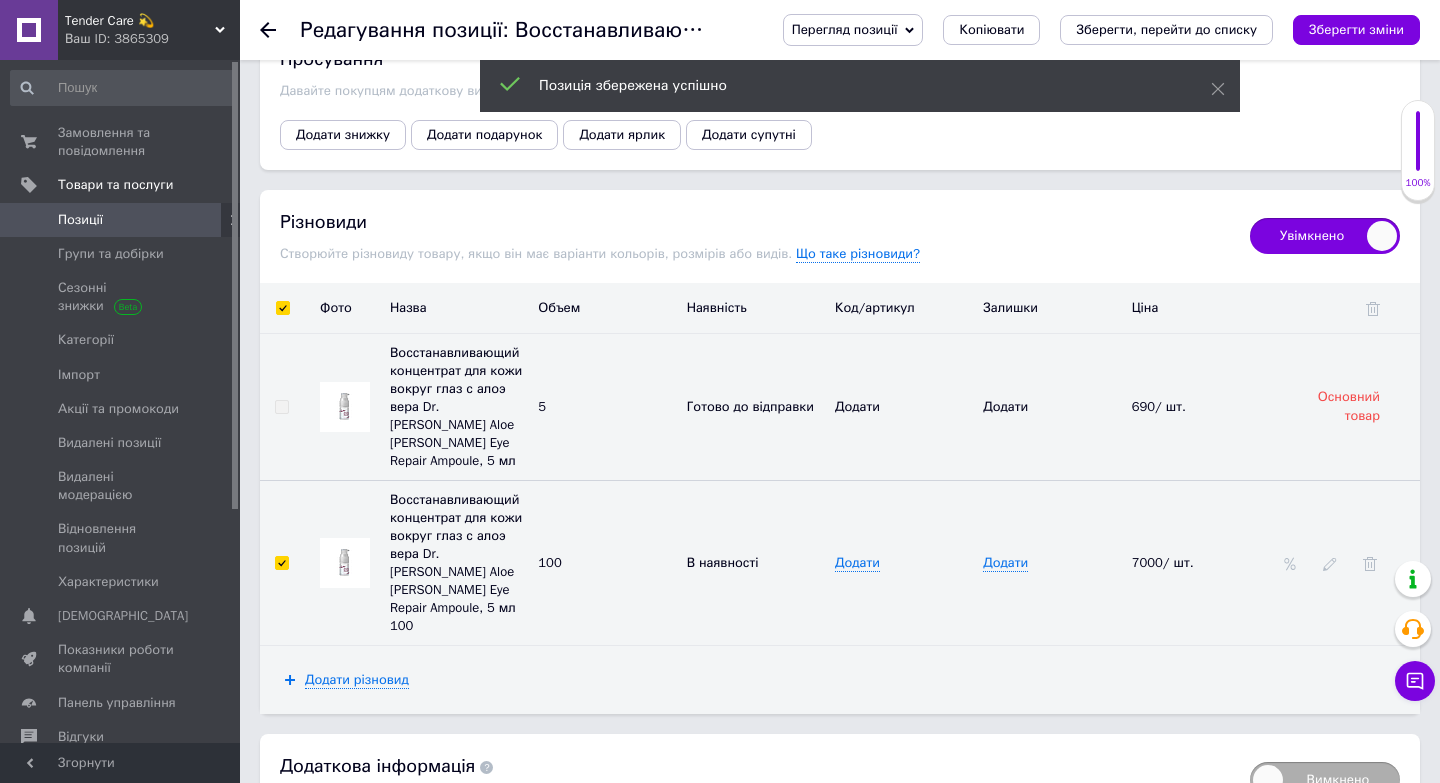 checkbox on "true" 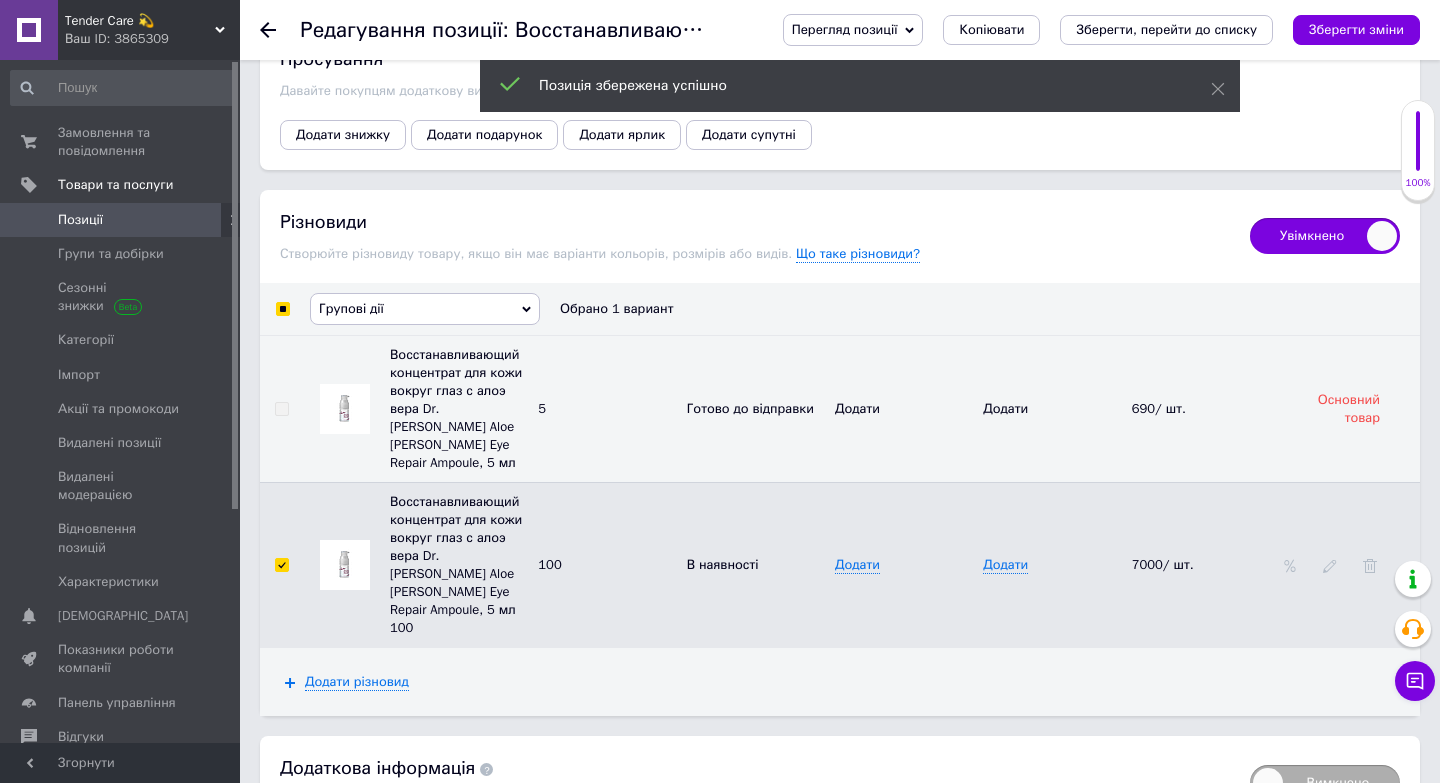 click on "Групові дії" at bounding box center [425, 309] 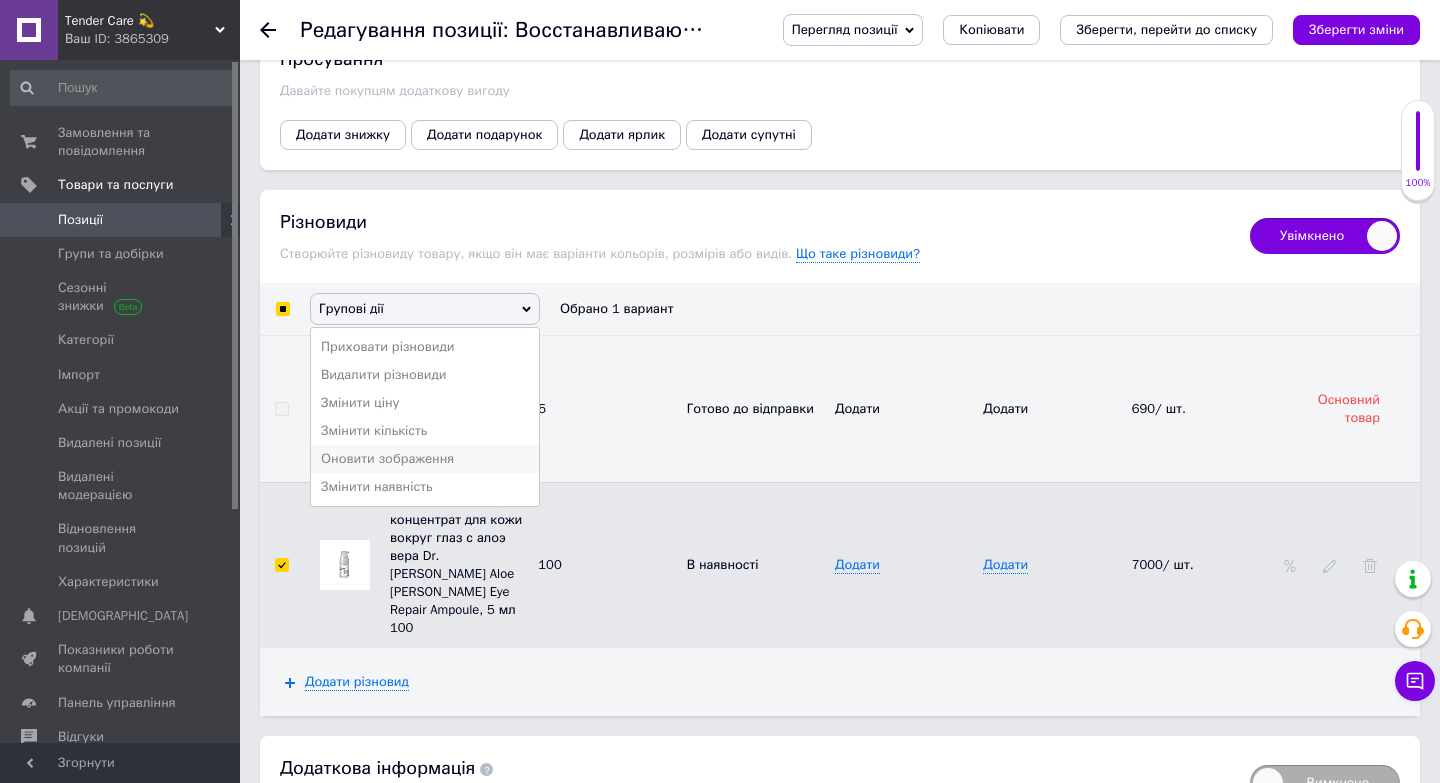 click on "Оновити зображення" at bounding box center (425, 459) 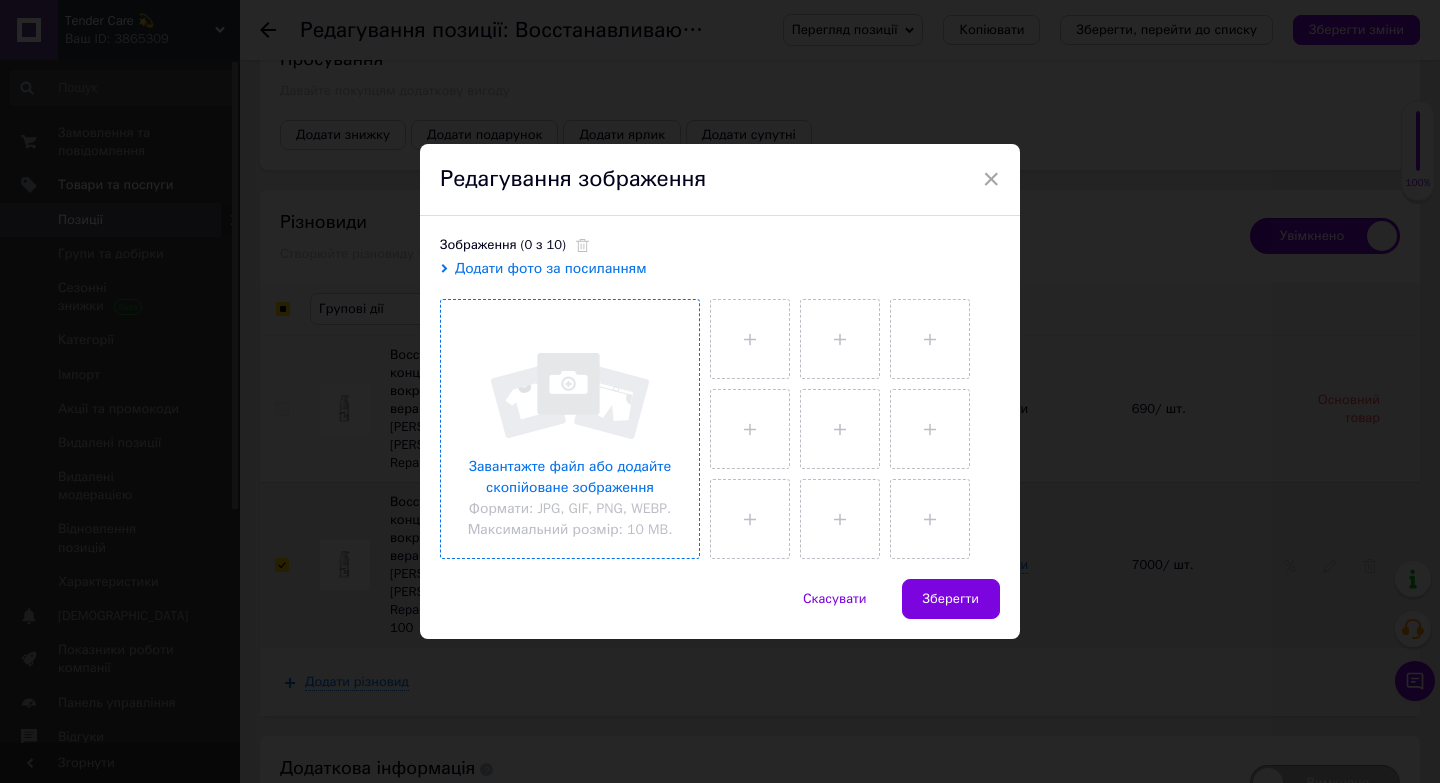 click at bounding box center (570, 429) 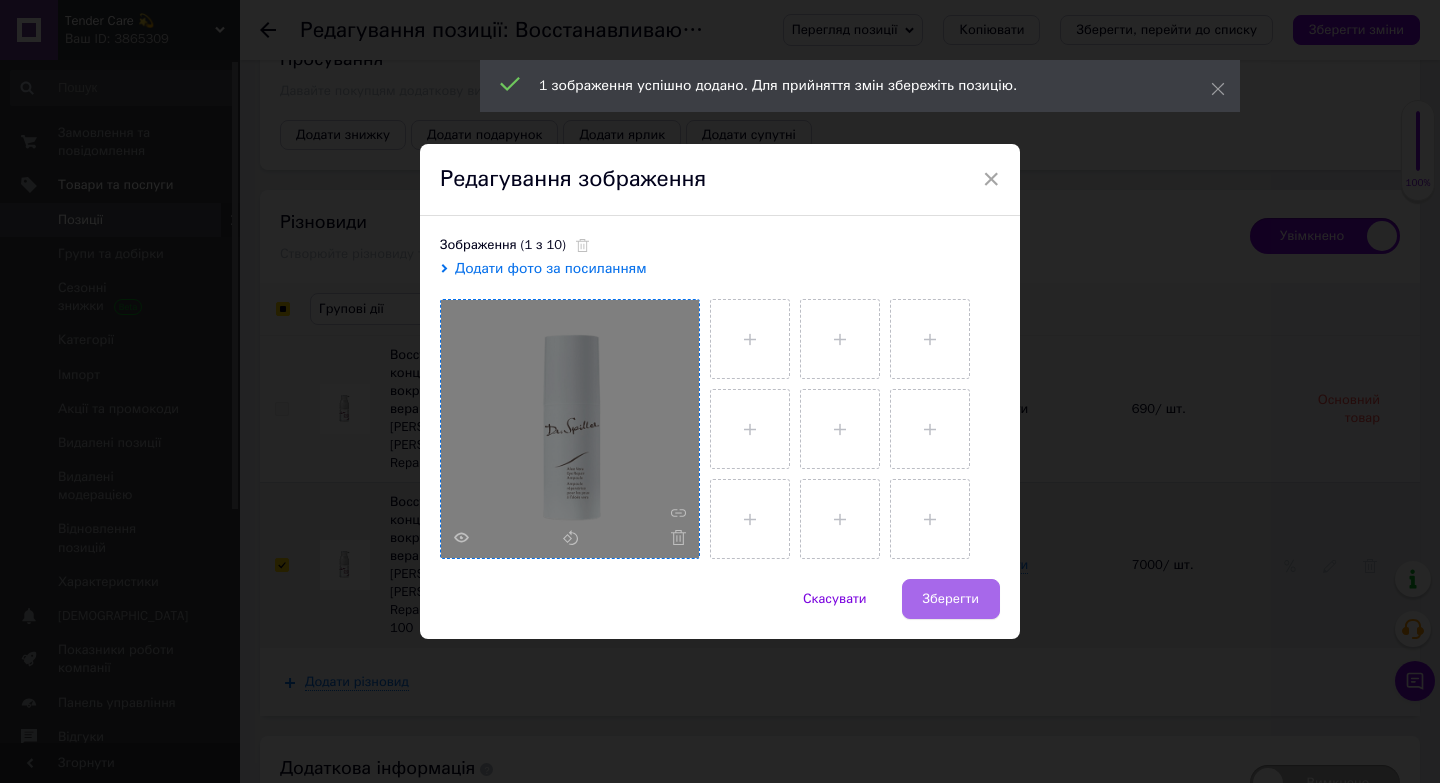 click on "Зберегти" at bounding box center [951, 599] 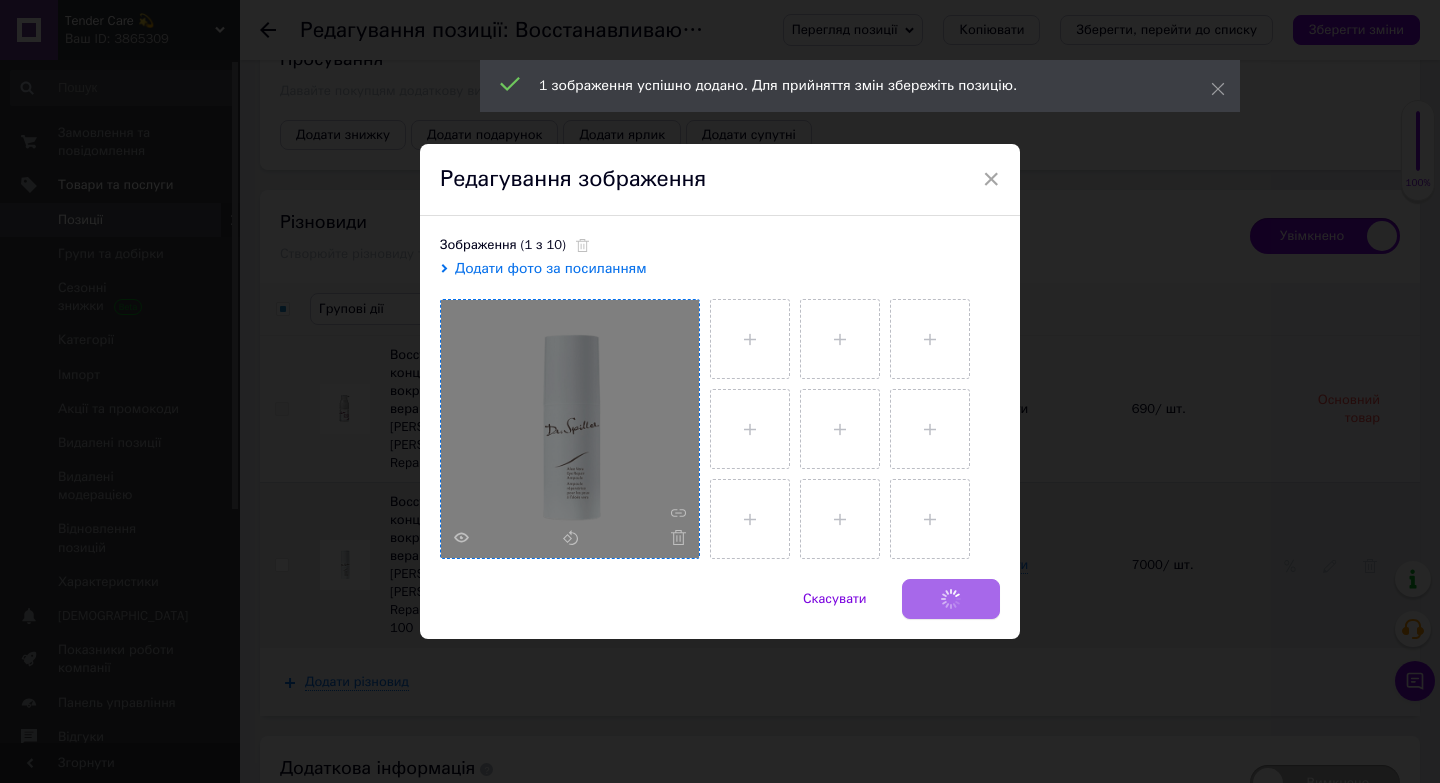 checkbox on "false" 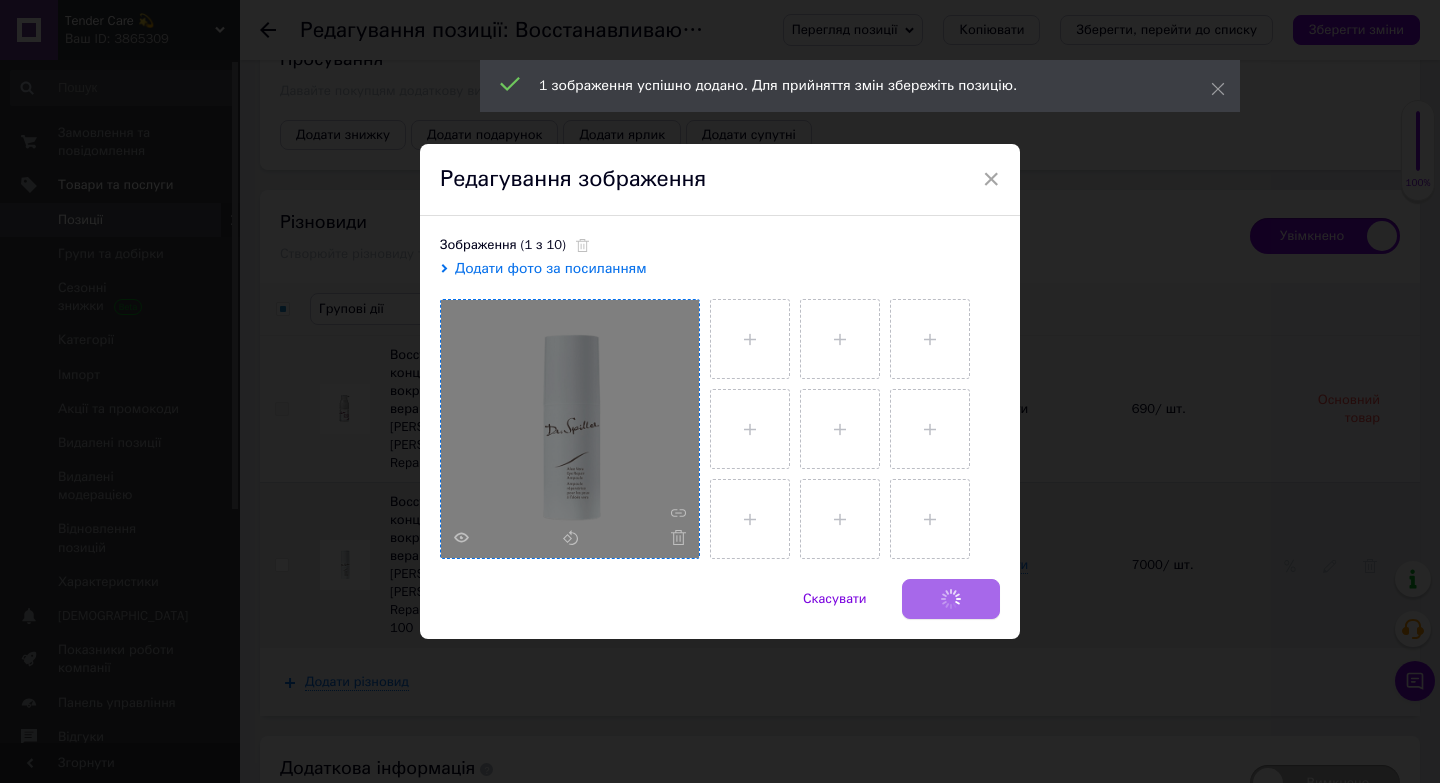 checkbox on "false" 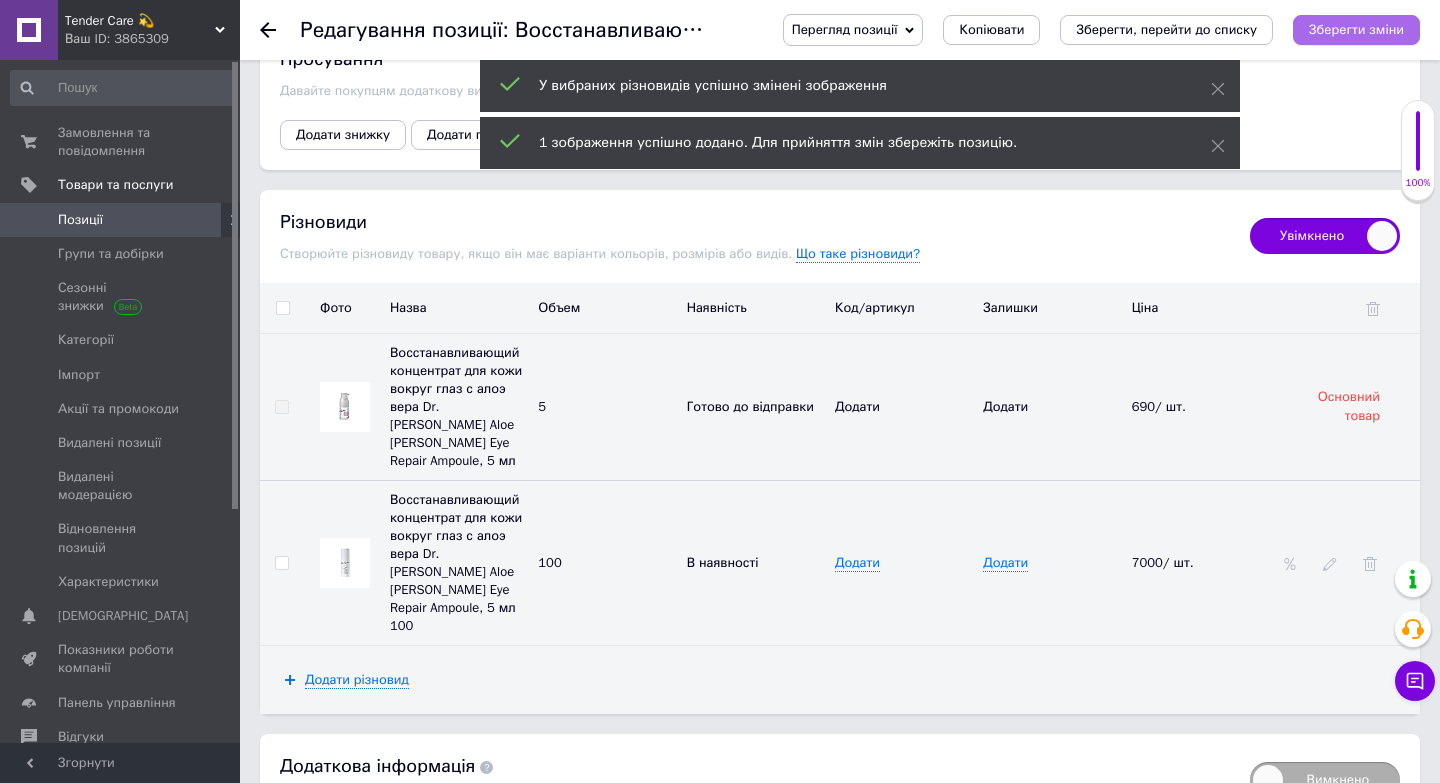click on "Зберегти зміни" at bounding box center [1356, 30] 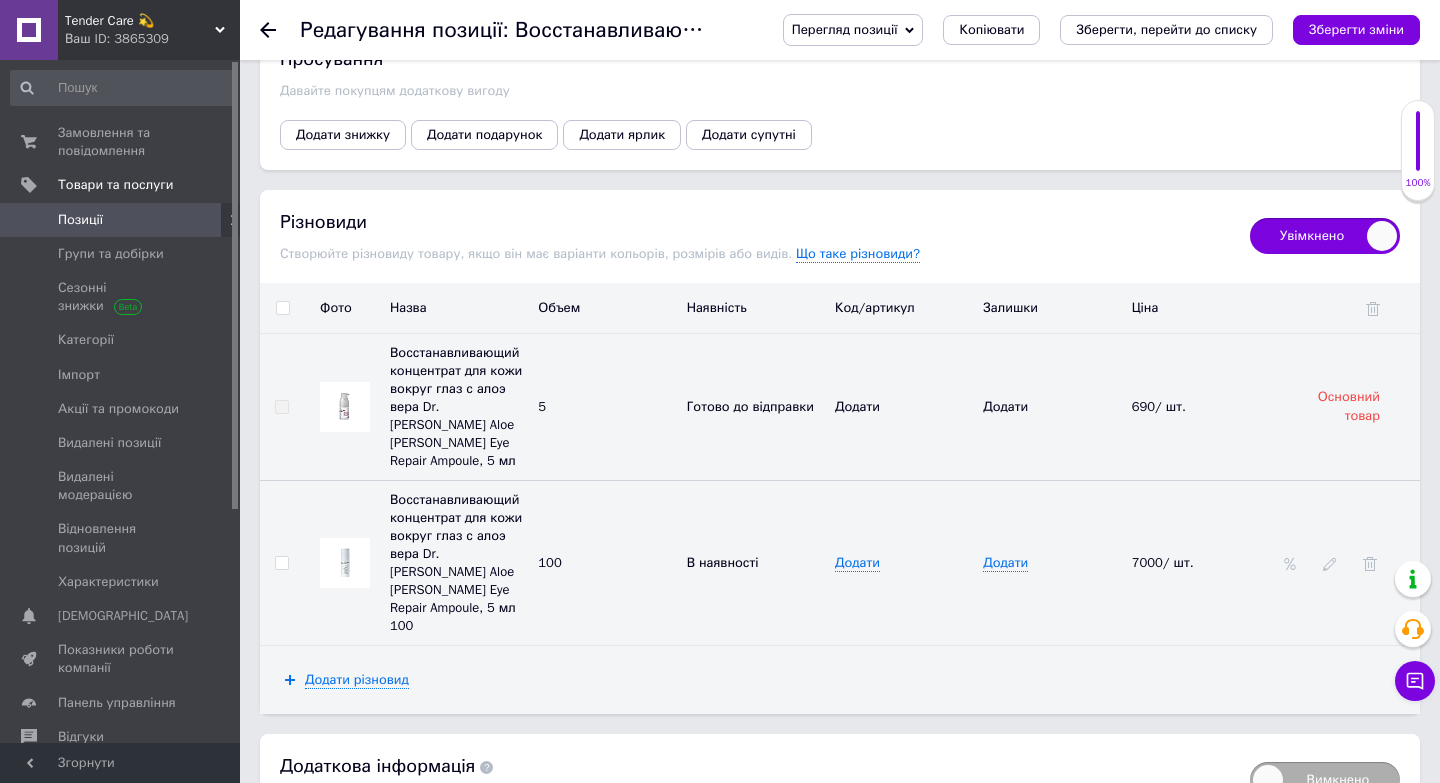 click on "Позиції" at bounding box center [121, 220] 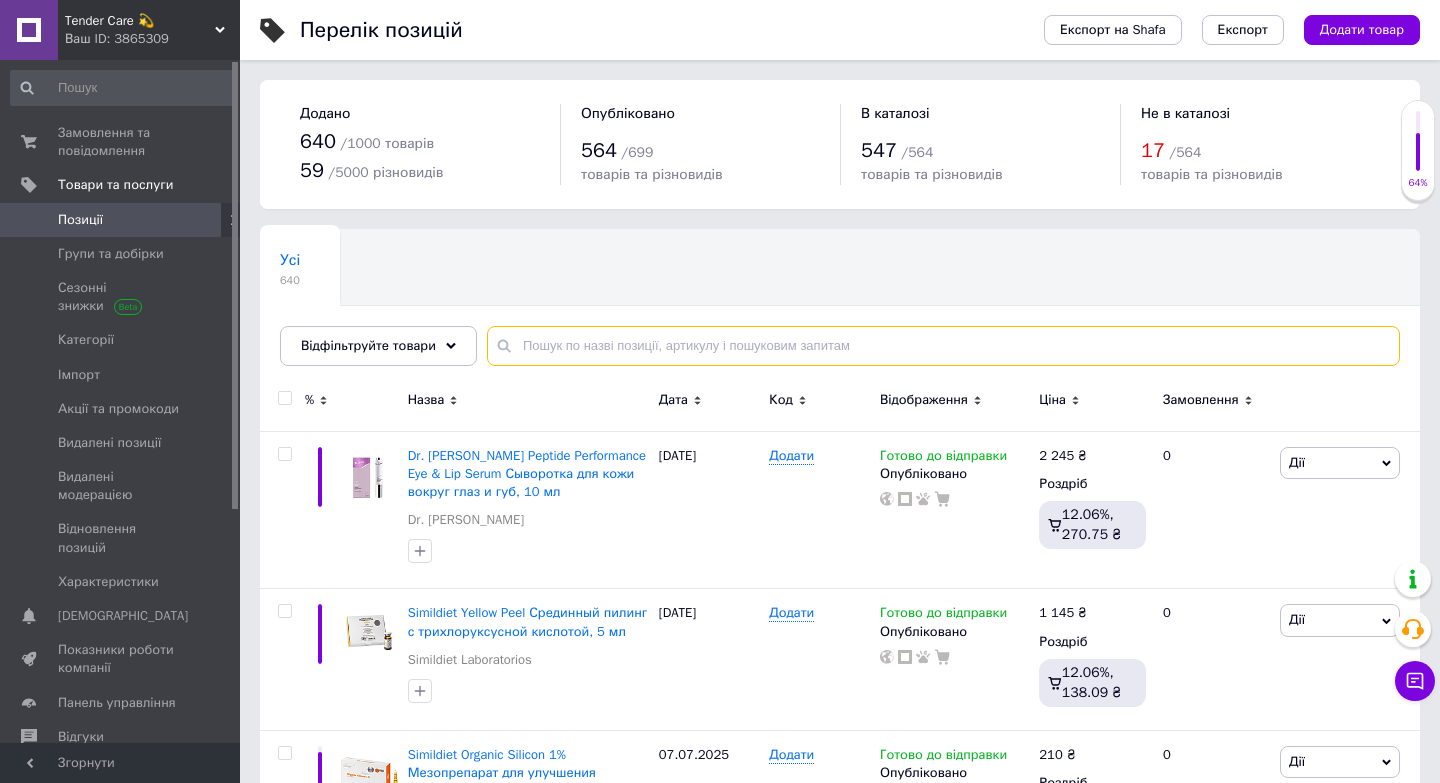 click at bounding box center (943, 346) 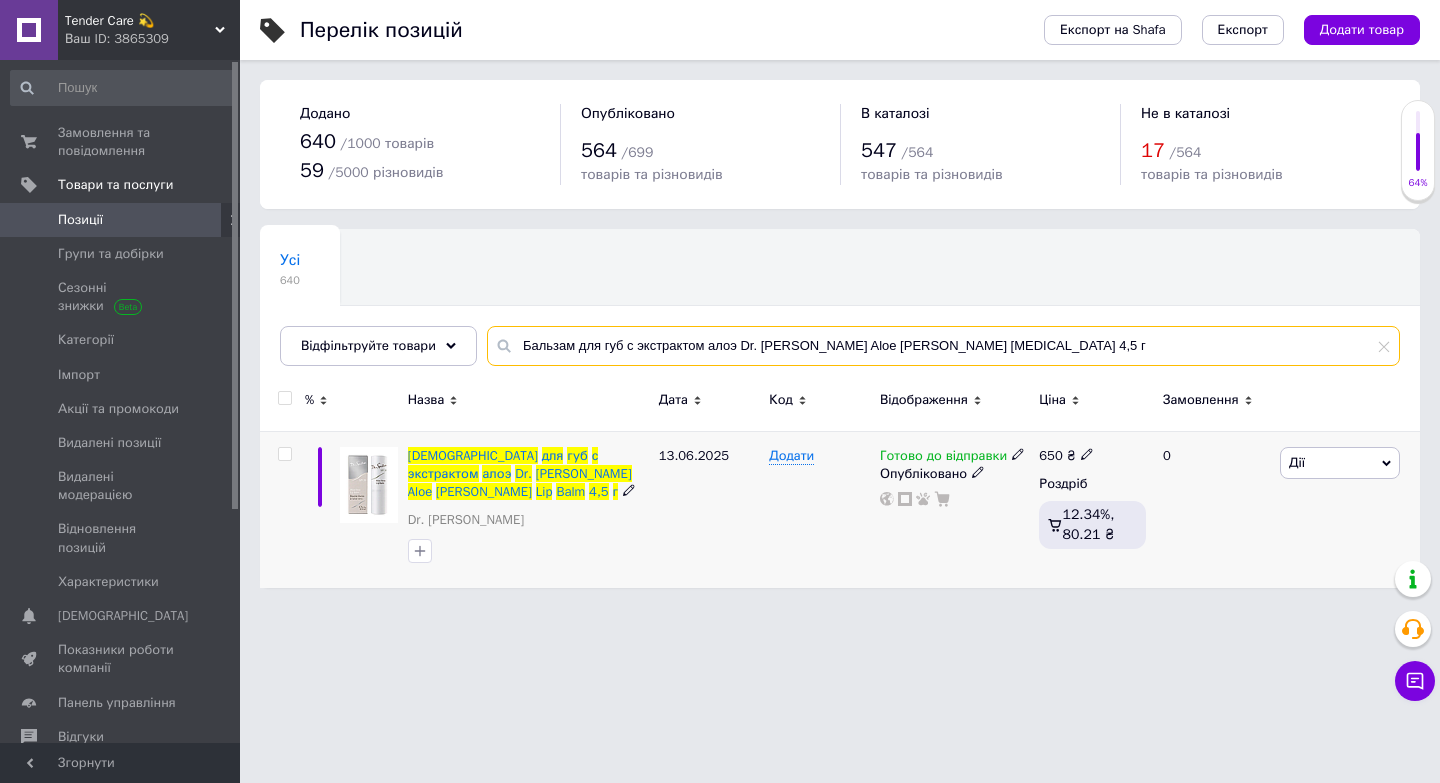 type on "Бальзам для губ с экстрактом алоэ Dr. [PERSON_NAME] Aloe [PERSON_NAME] [MEDICAL_DATA] 4,5 г" 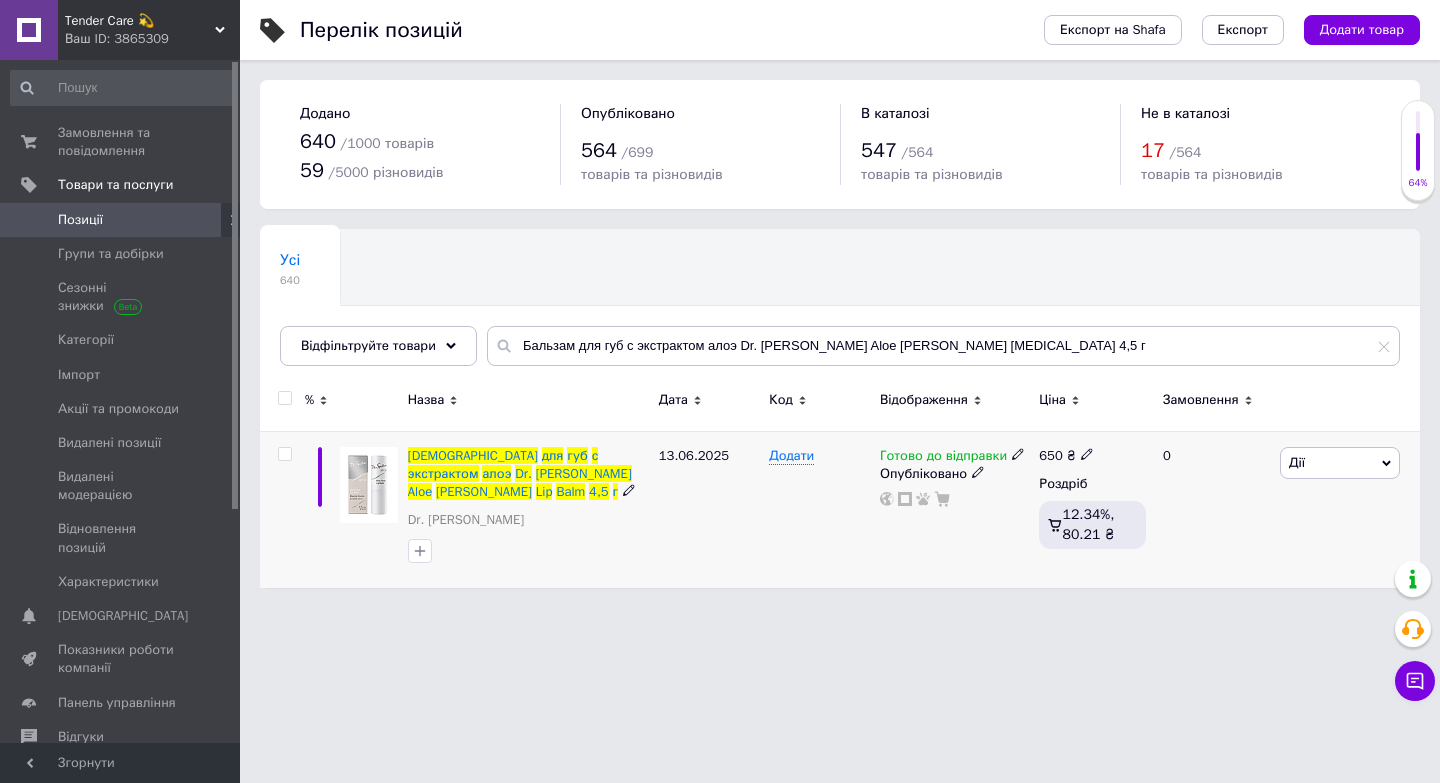 click 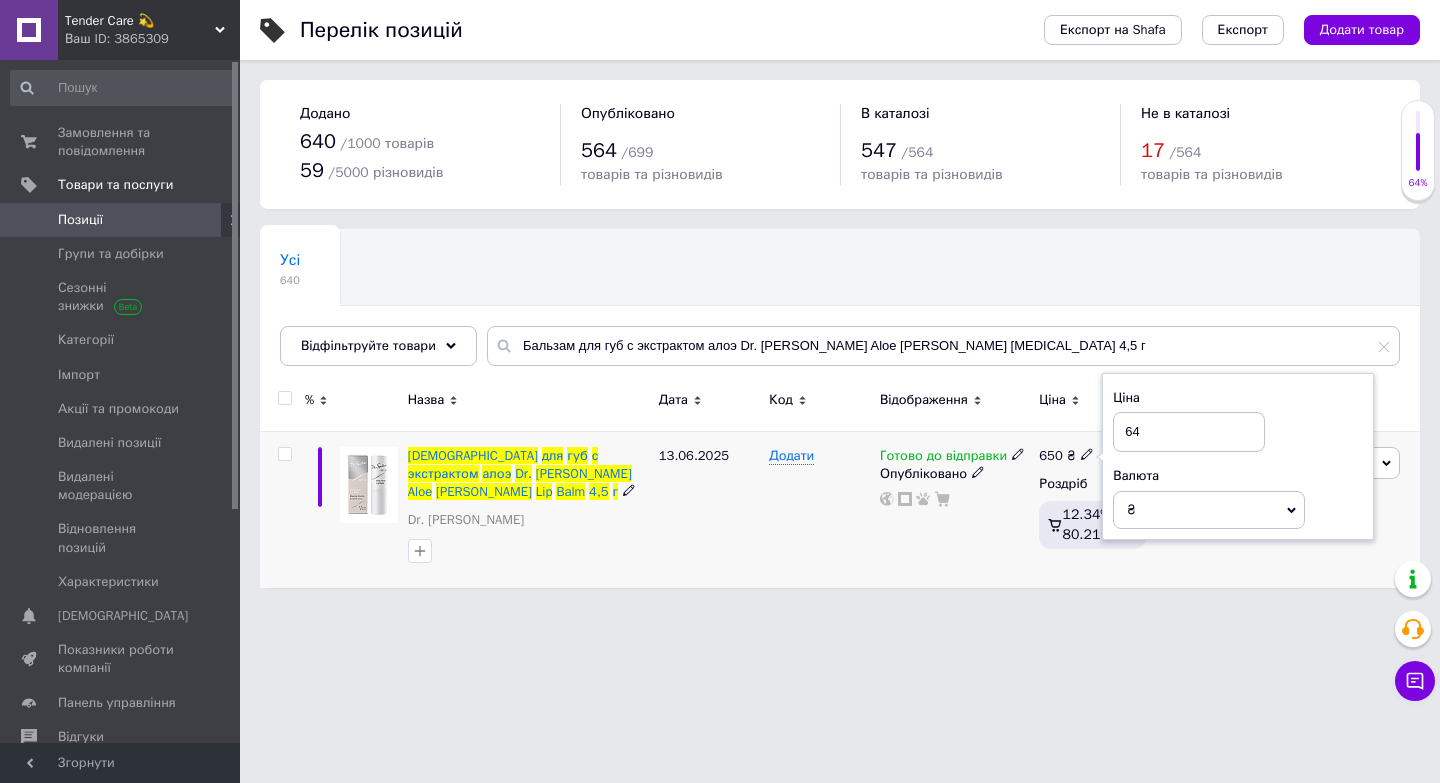 type on "645" 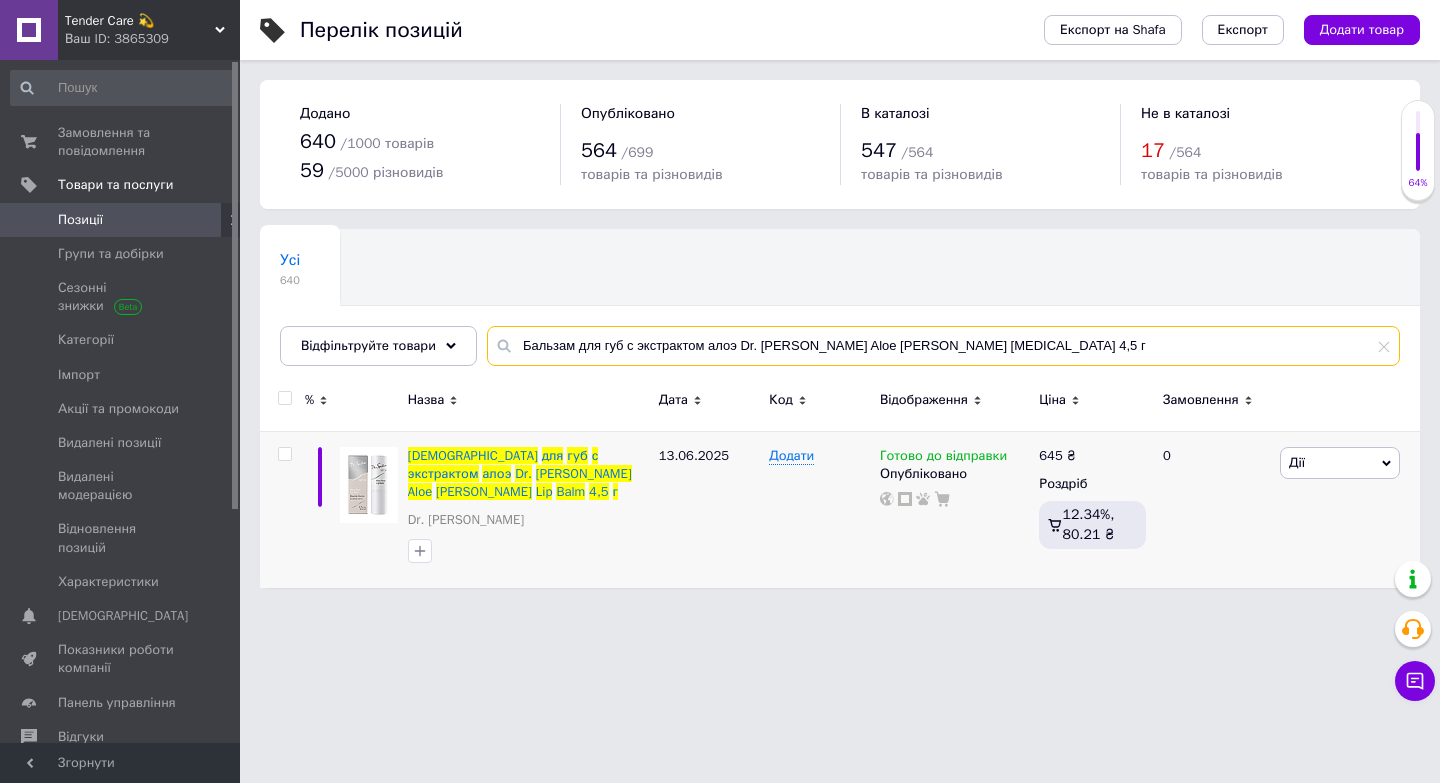 drag, startPoint x: 991, startPoint y: 339, endPoint x: 494, endPoint y: 337, distance: 497.00403 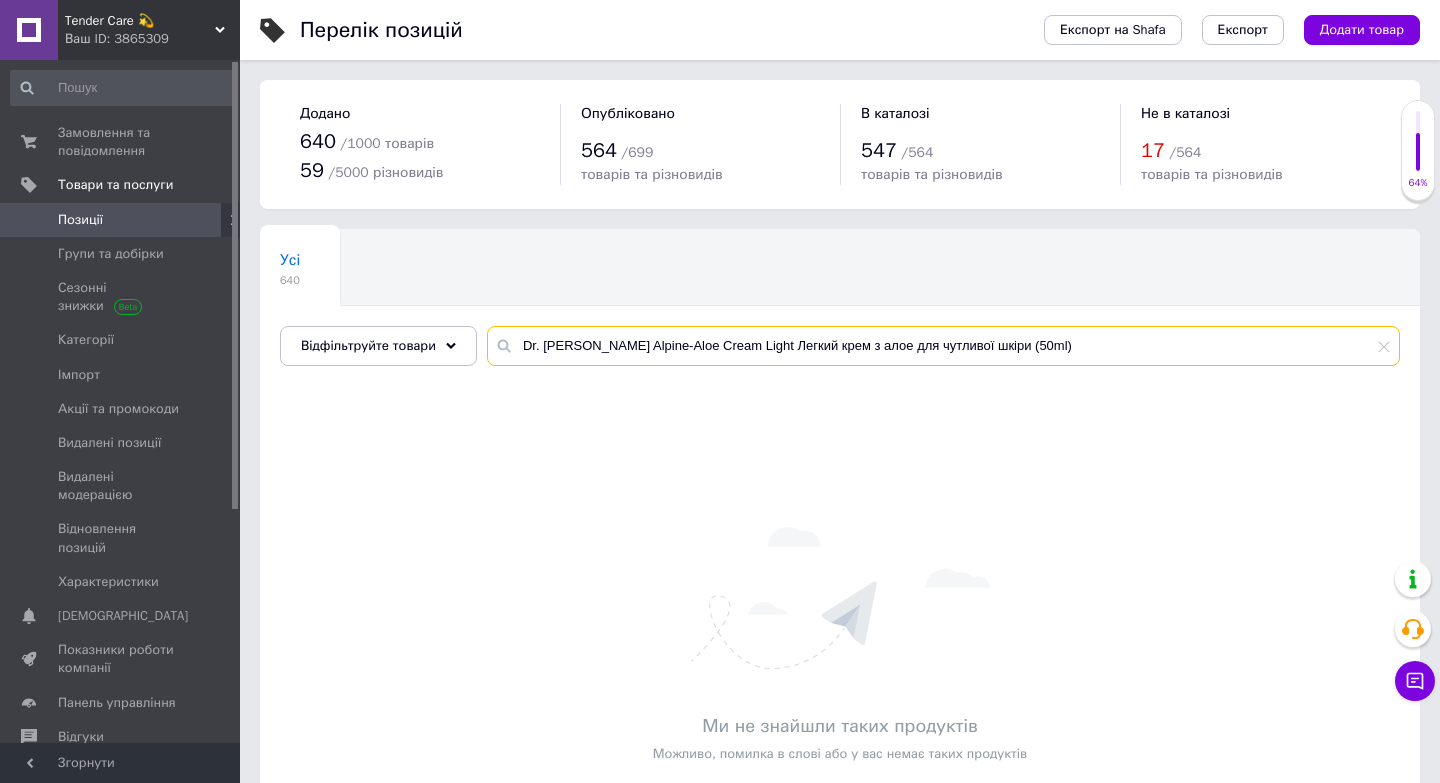 drag, startPoint x: 1004, startPoint y: 341, endPoint x: 726, endPoint y: 345, distance: 278.02878 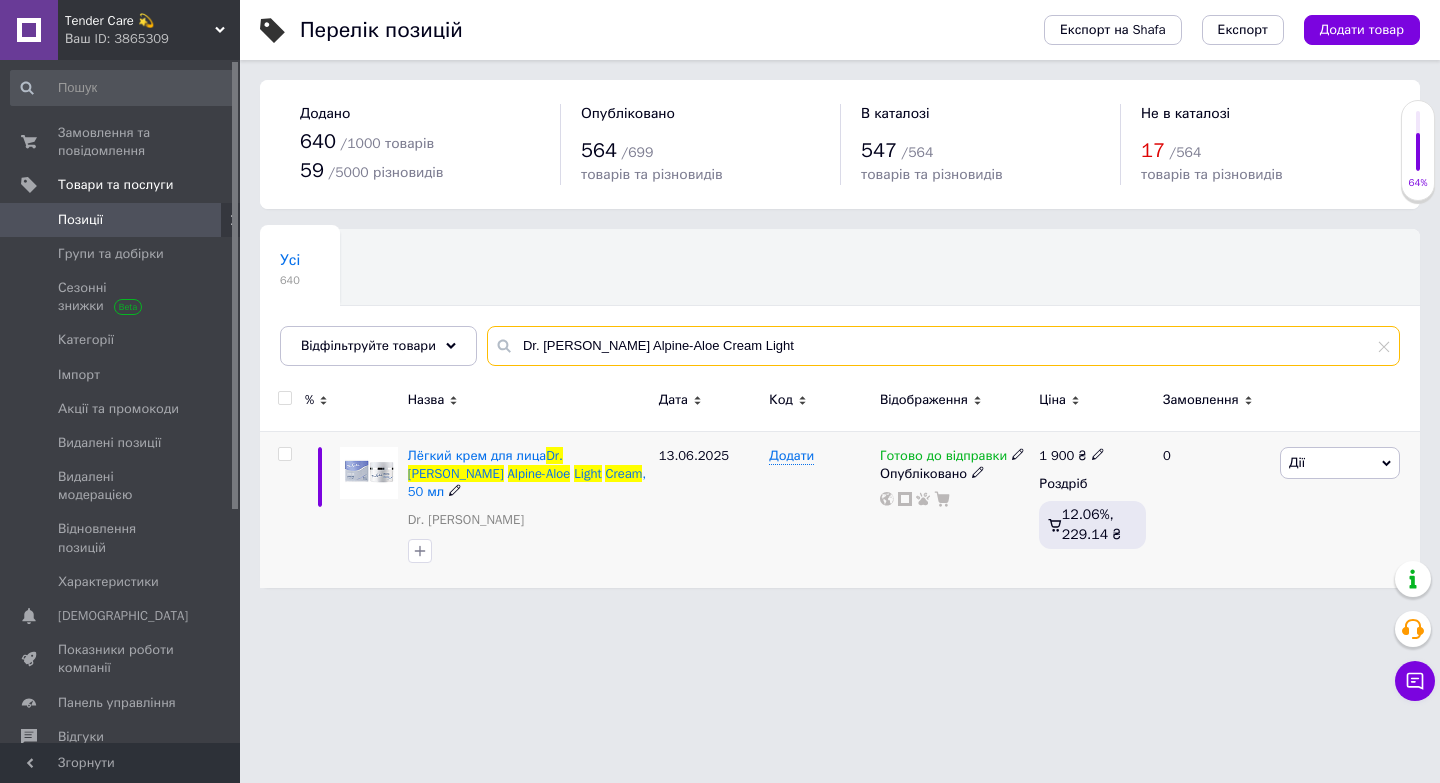 type on "Dr. [PERSON_NAME] Alpine-Aloe Cream Light" 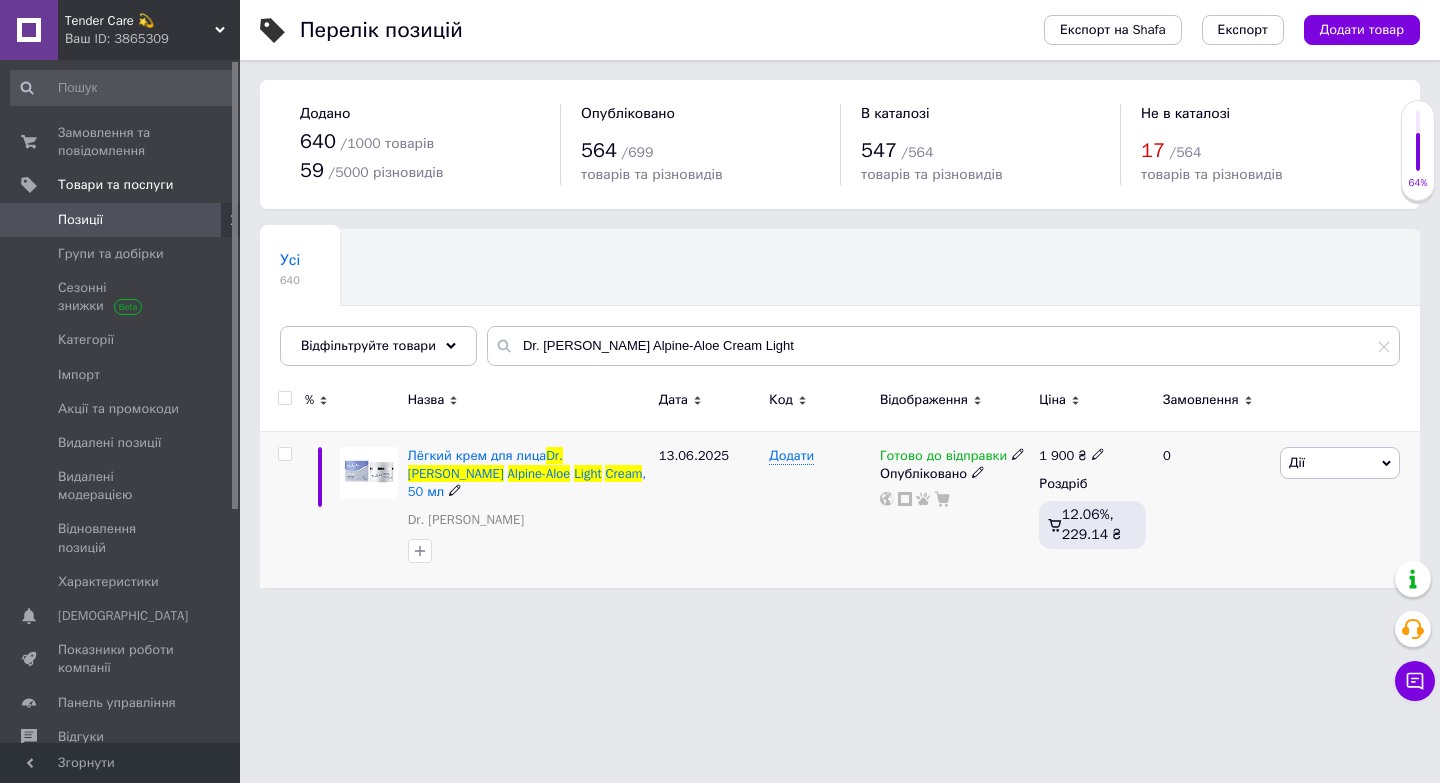 click 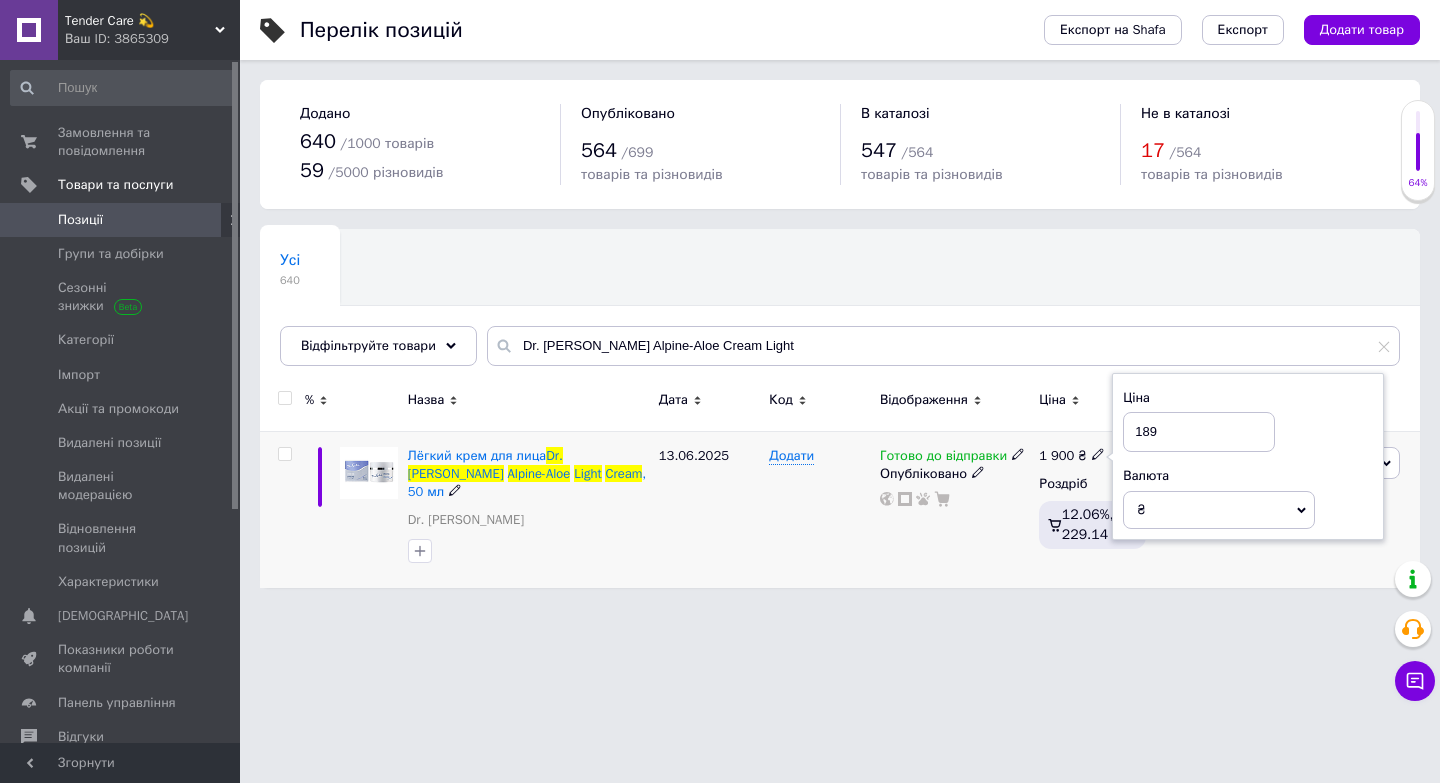 type on "1895" 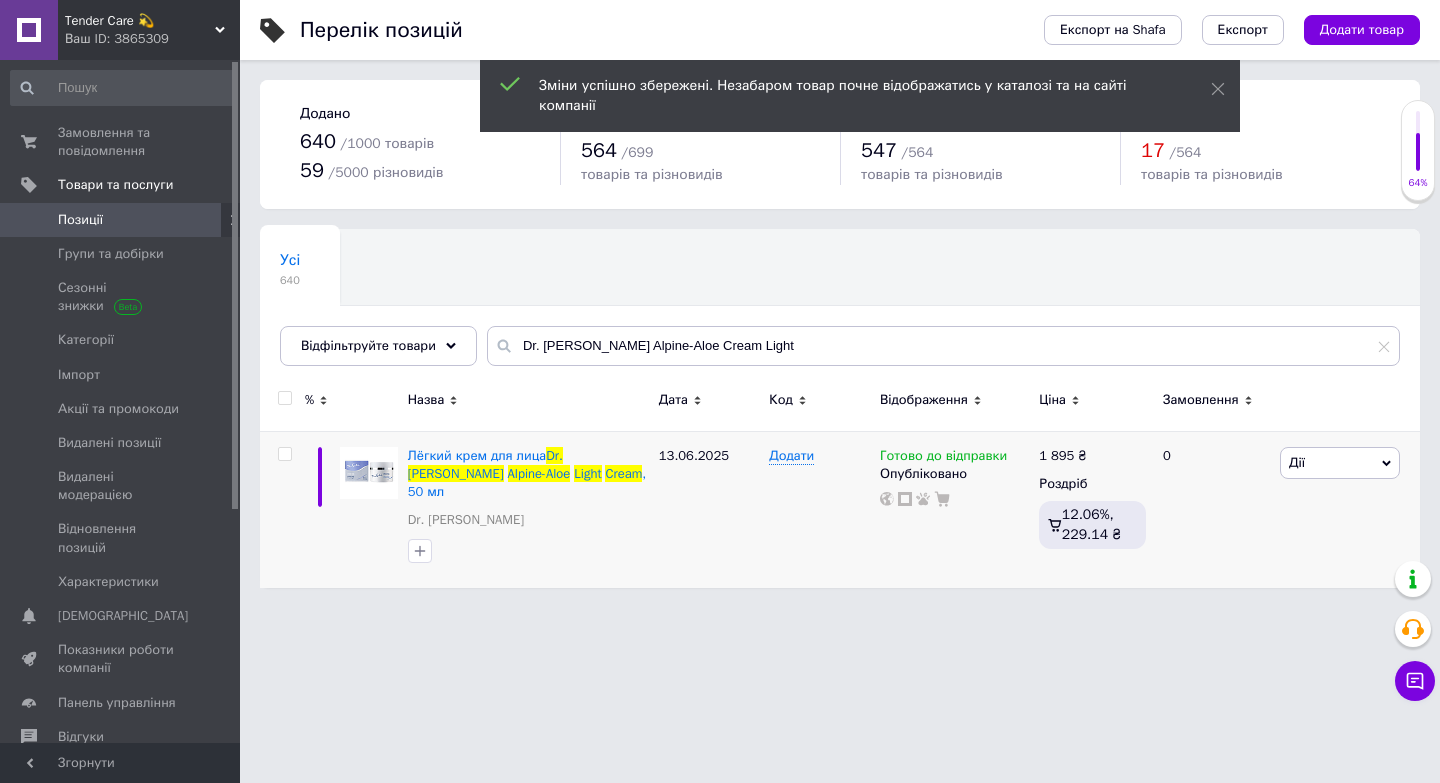 click on "Tender Care 💫 Ваш ID: 3865309 Сайт Tender Care 💫 Кабінет покупця Перевірити стан системи Сторінка на порталі Довідка Вийти Замовлення та повідомлення 0 0 Товари та послуги Позиції Групи та добірки Сезонні знижки Категорії Імпорт Акції та промокоди Видалені позиції Видалені модерацією Відновлення позицій Характеристики Сповіщення 0 0 Показники роботи компанії Панель управління Відгуки Покупці Каталог ProSale Аналітика Інструменти веб-майстра та SEO Управління сайтом Гаманець компанії [PERSON_NAME] Prom мікс 1 000 640" at bounding box center (720, 304) 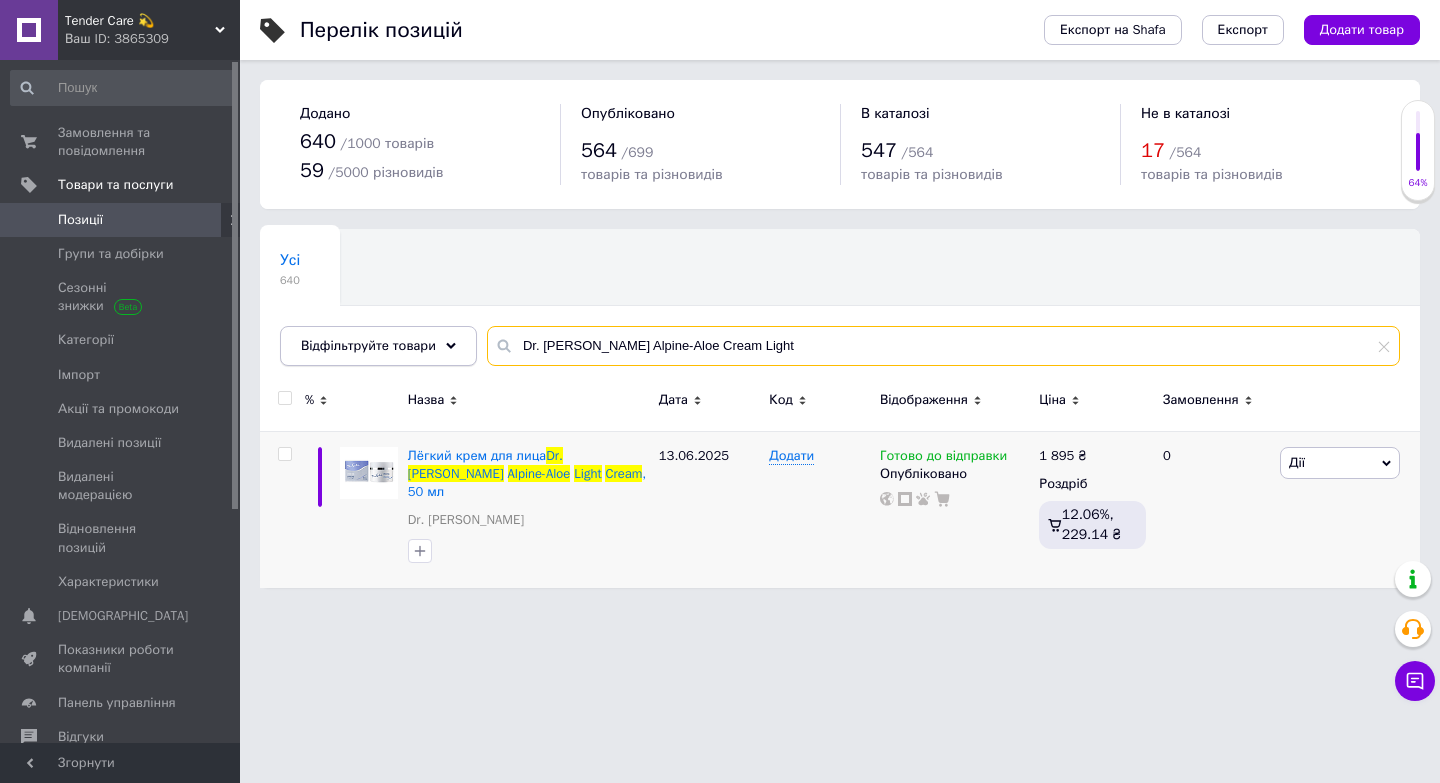 drag, startPoint x: 737, startPoint y: 342, endPoint x: 400, endPoint y: 340, distance: 337.00592 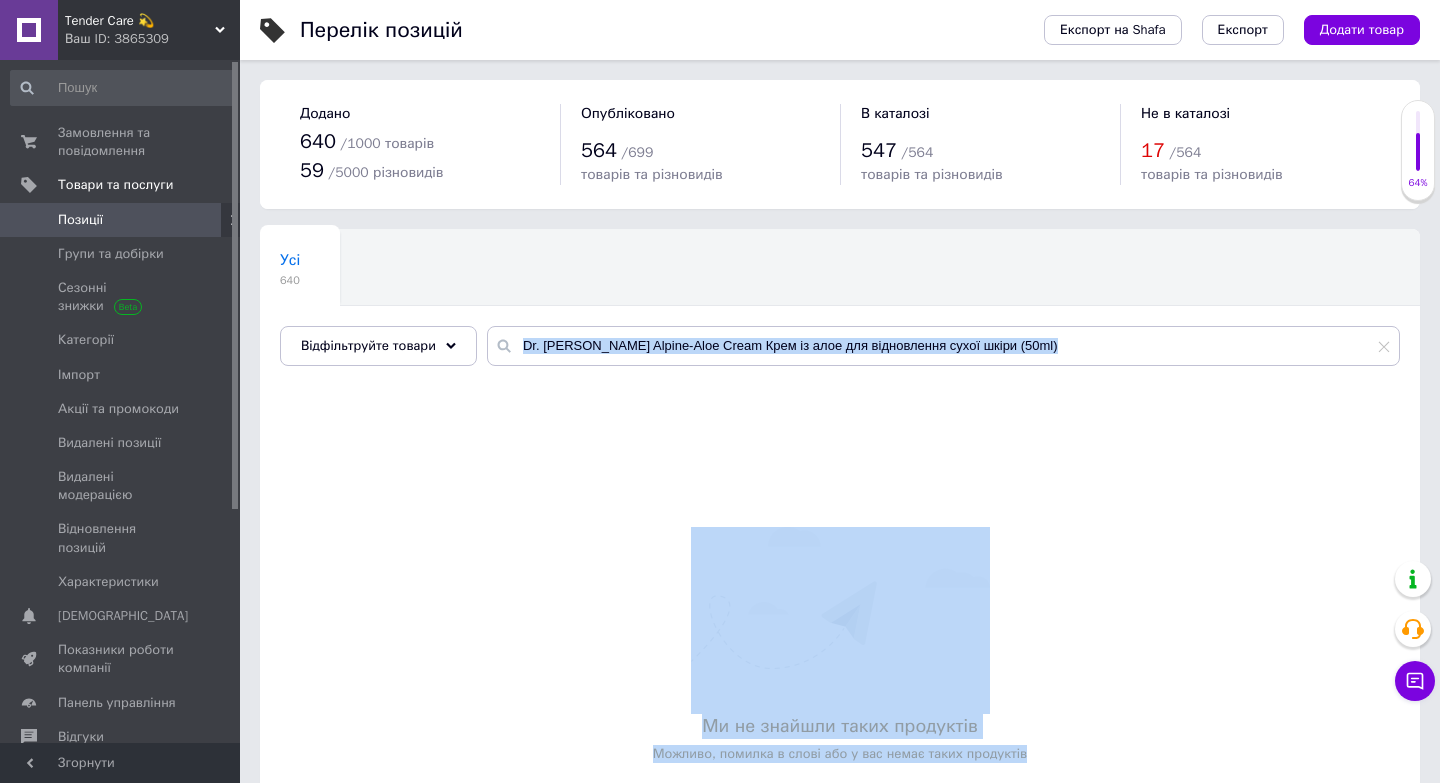drag, startPoint x: 995, startPoint y: 343, endPoint x: 725, endPoint y: 341, distance: 270.00742 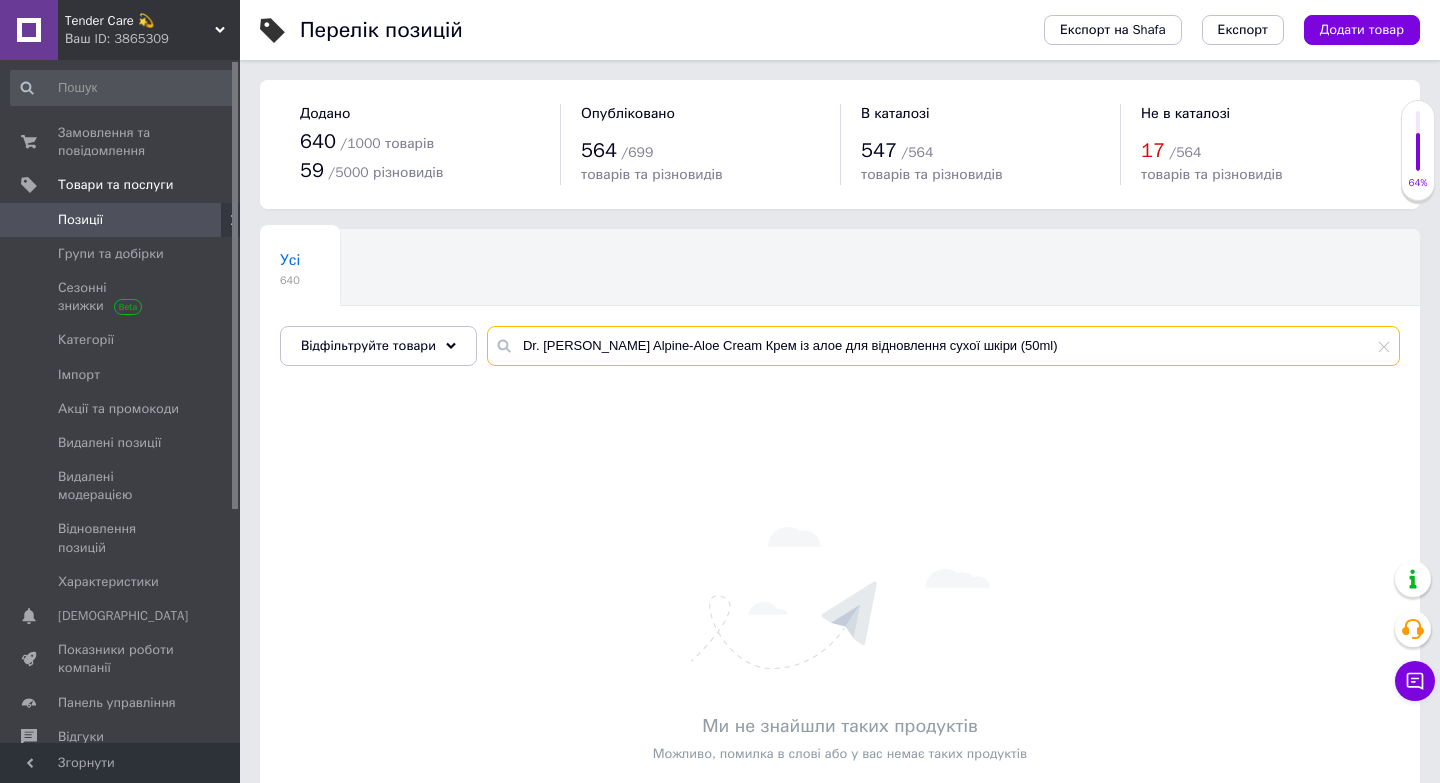 drag, startPoint x: 990, startPoint y: 345, endPoint x: 725, endPoint y: 345, distance: 265 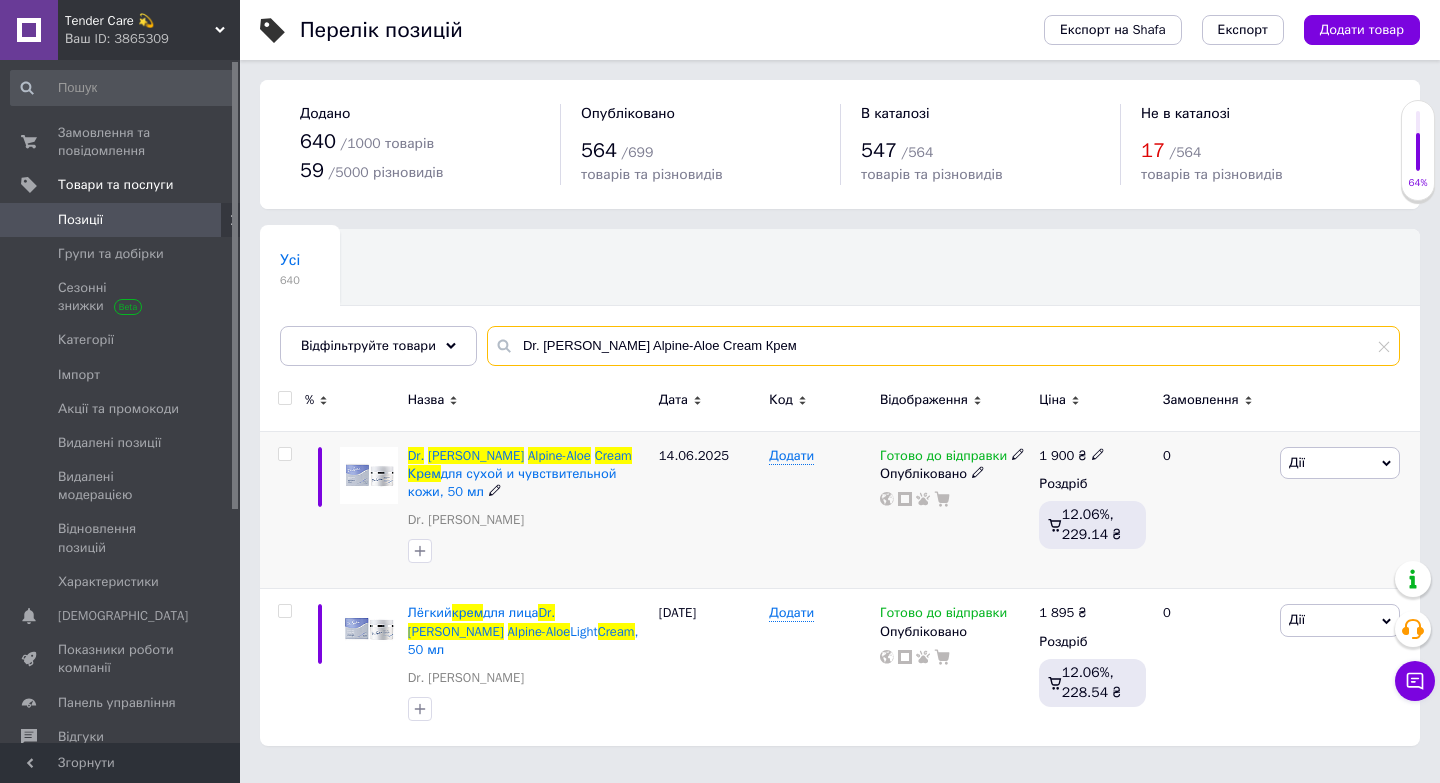 type on "Dr. [PERSON_NAME] Alpine-Aloe Cream Крем" 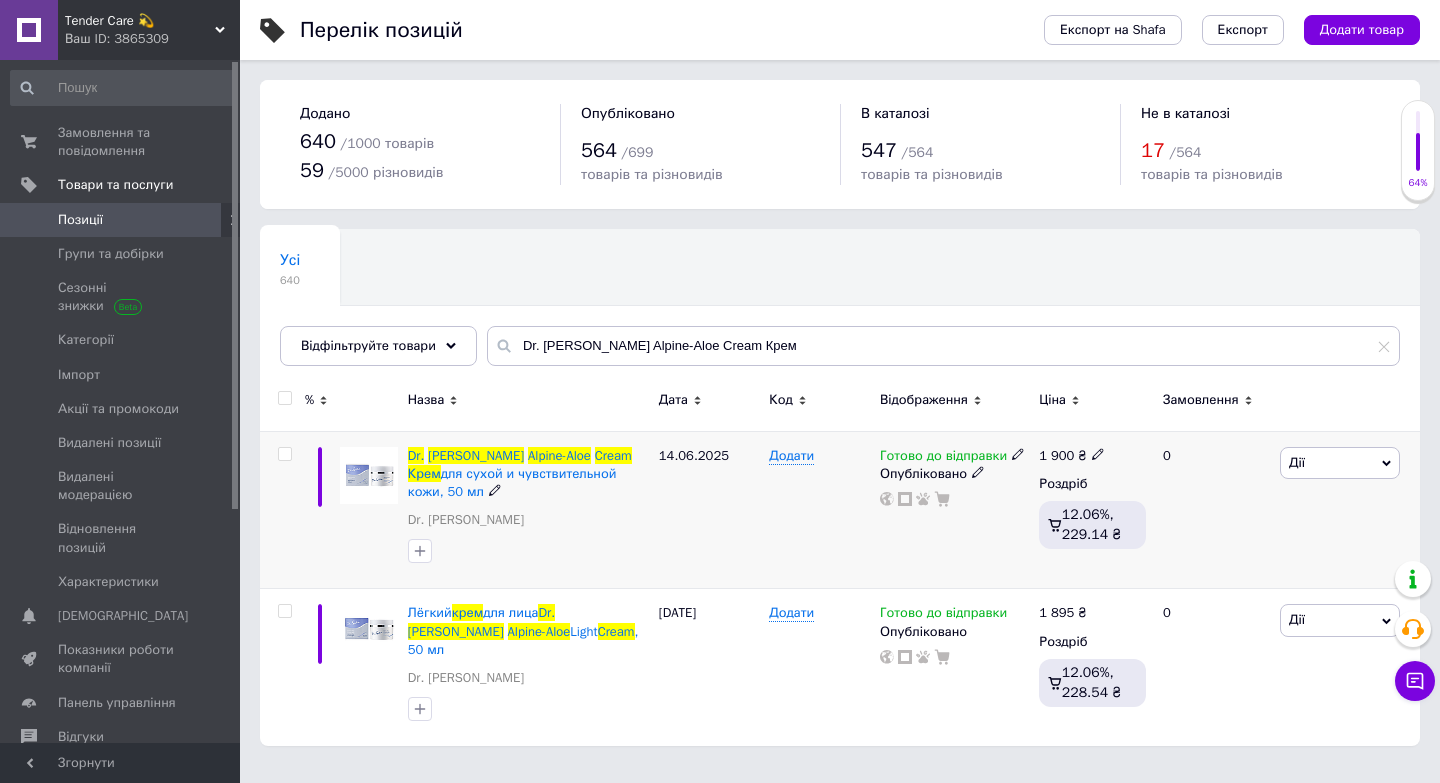click 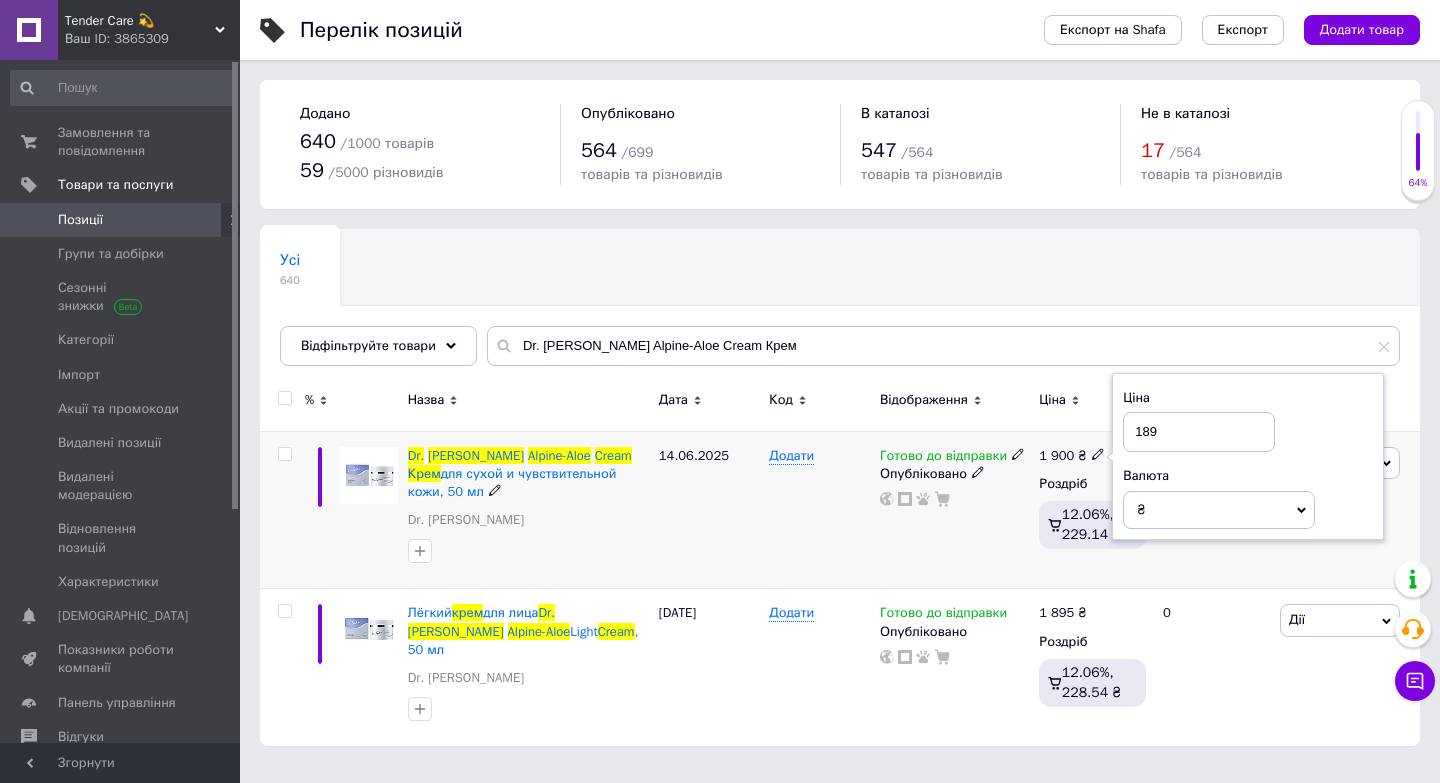 type on "1895" 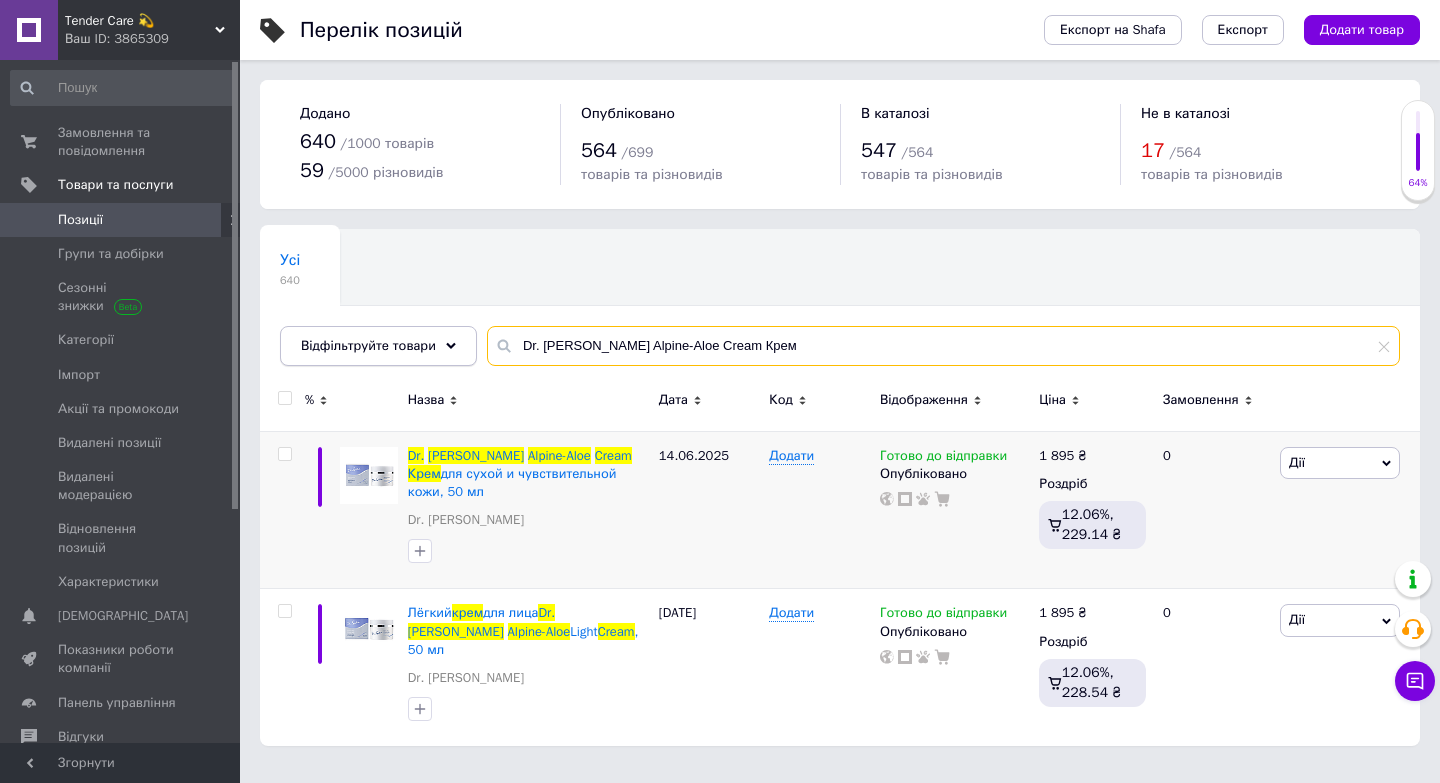 drag, startPoint x: 738, startPoint y: 346, endPoint x: 435, endPoint y: 346, distance: 303 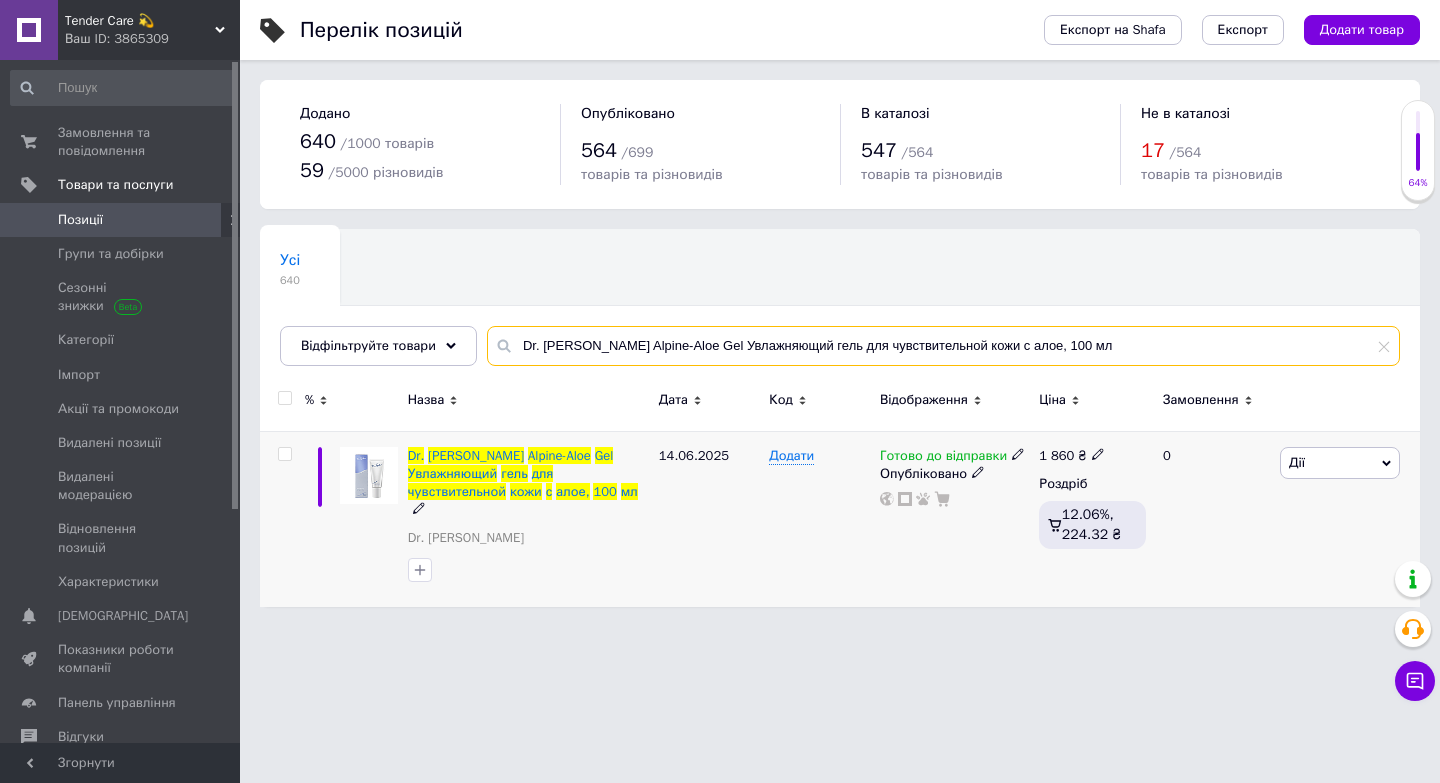 type on "Dr. [PERSON_NAME] Alpine-Aloe Gel Увлажняющий гель для чувствительной кожи с алое, 100 мл" 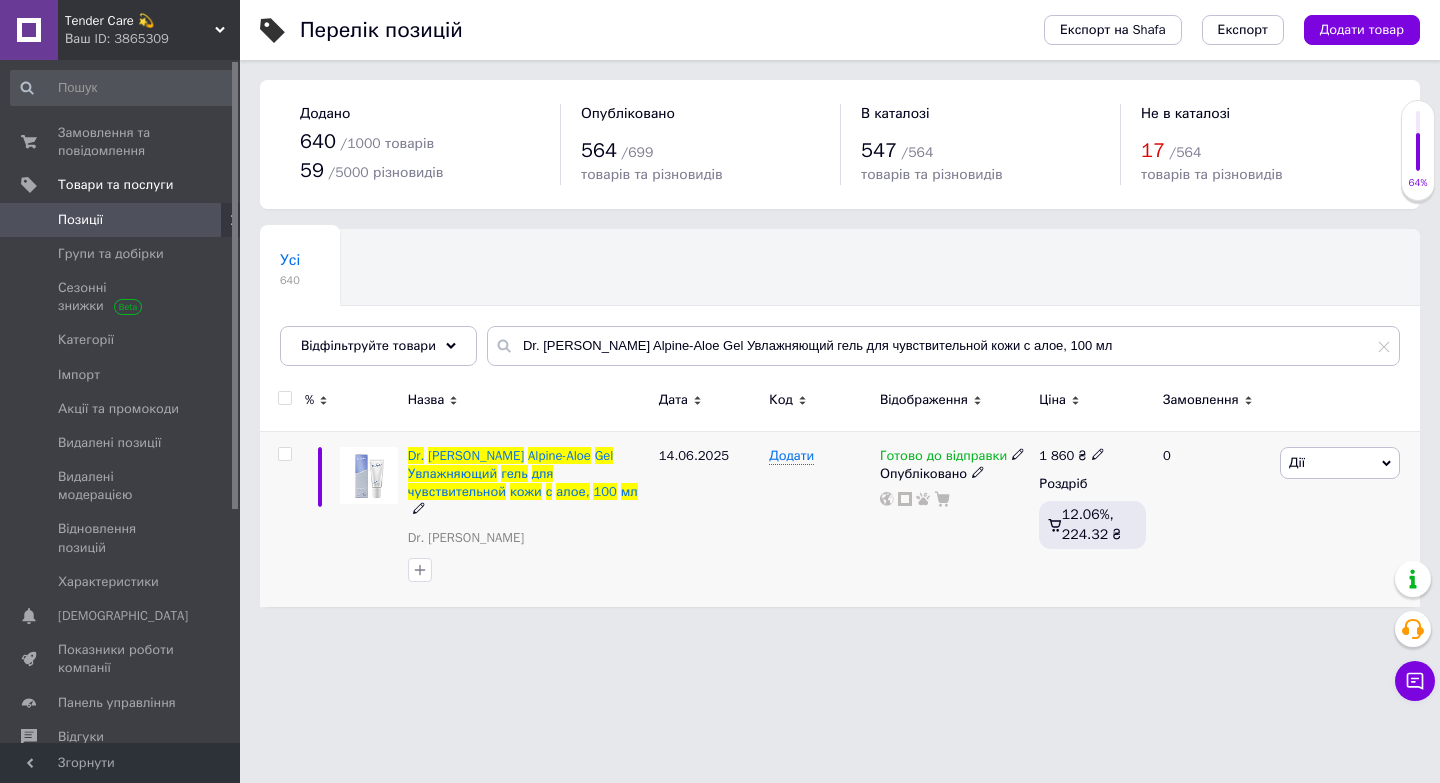 click 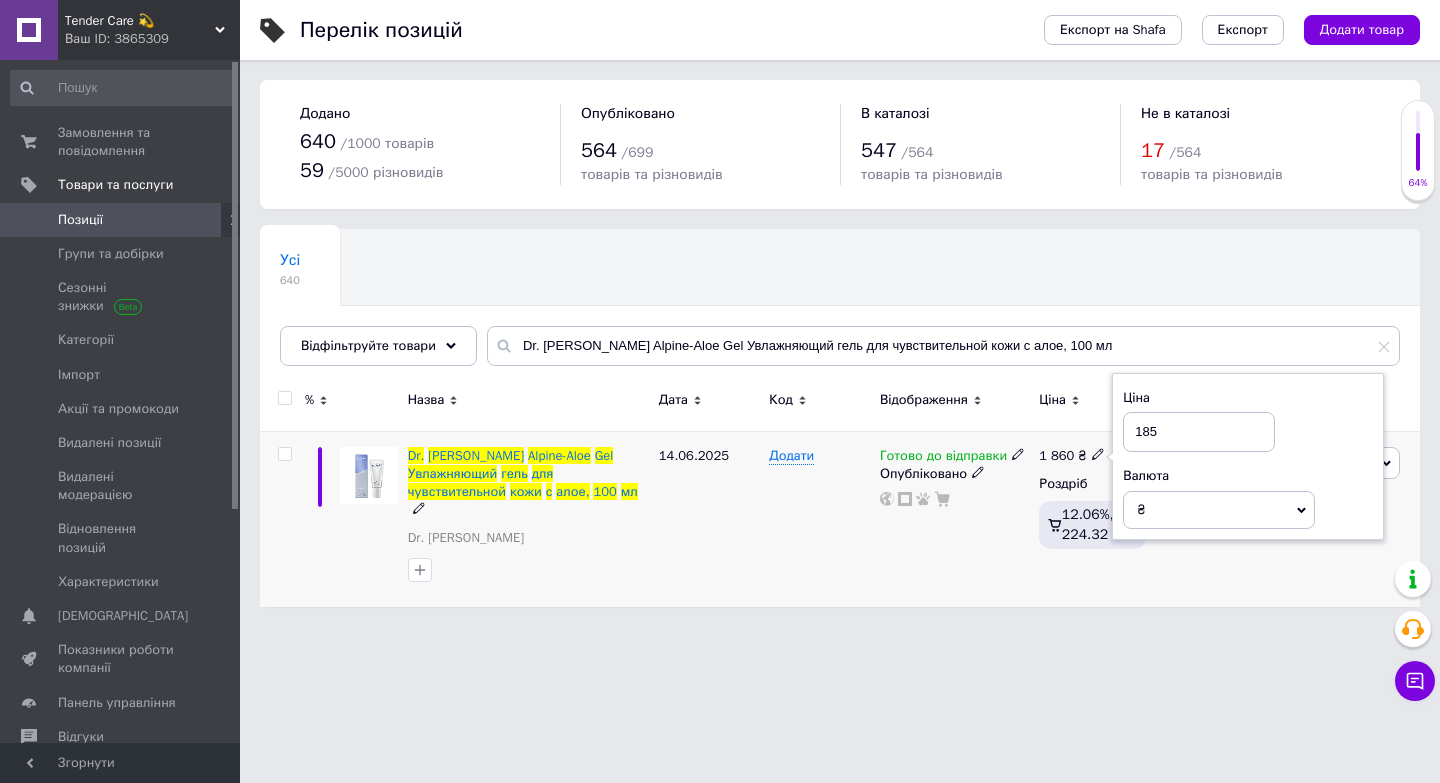type on "1855" 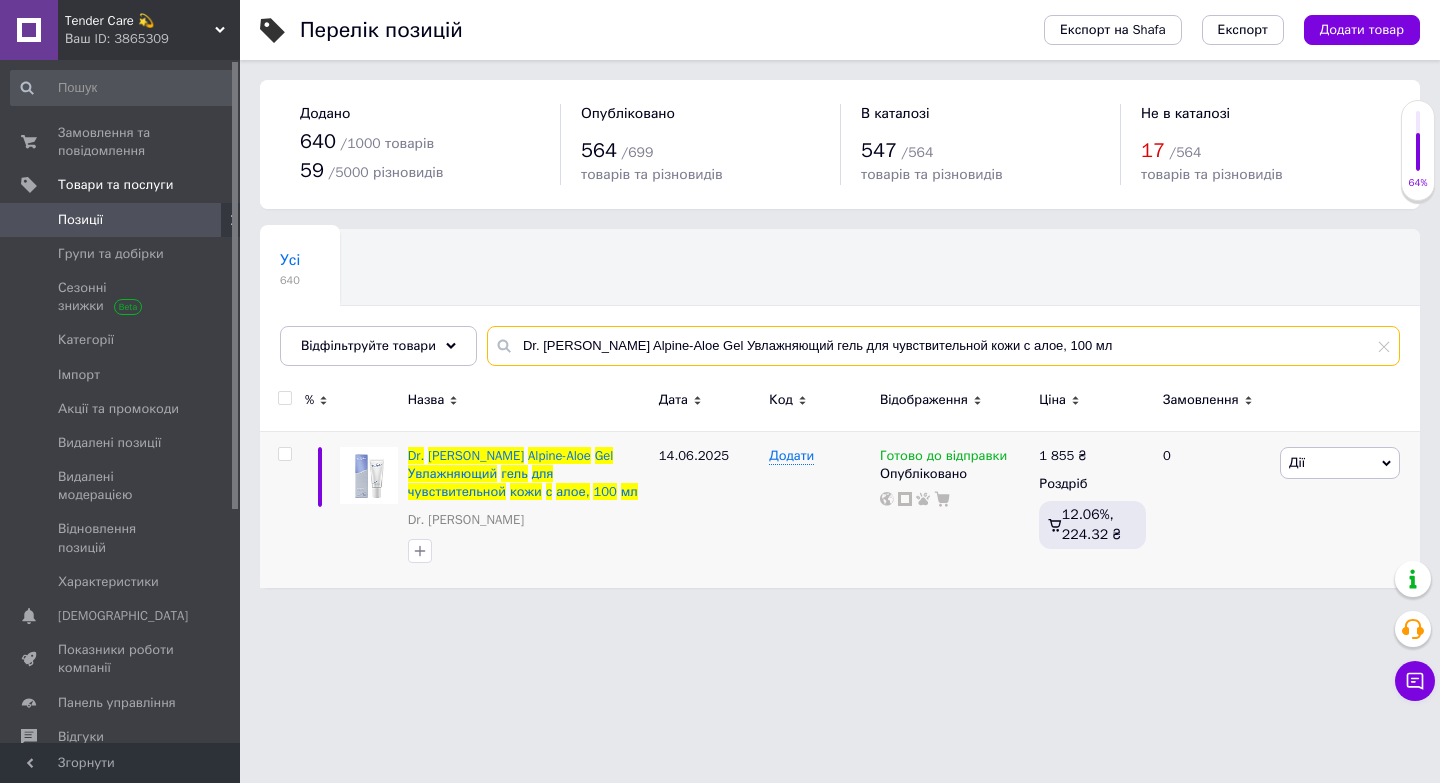 drag, startPoint x: 1044, startPoint y: 337, endPoint x: 1030, endPoint y: 278, distance: 60.63827 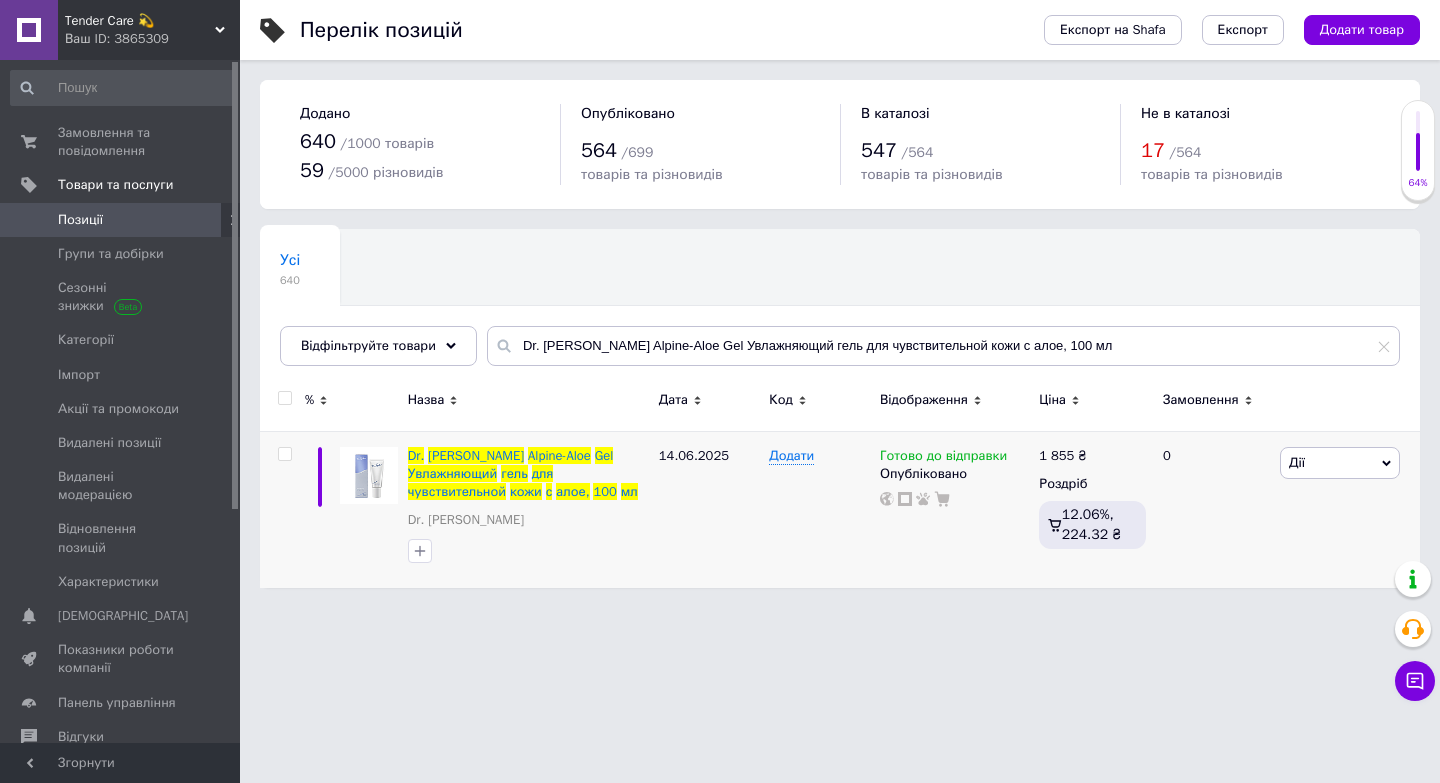 click on "Усі 640 Ok Відфільтровано...  Зберегти" at bounding box center (840, 307) 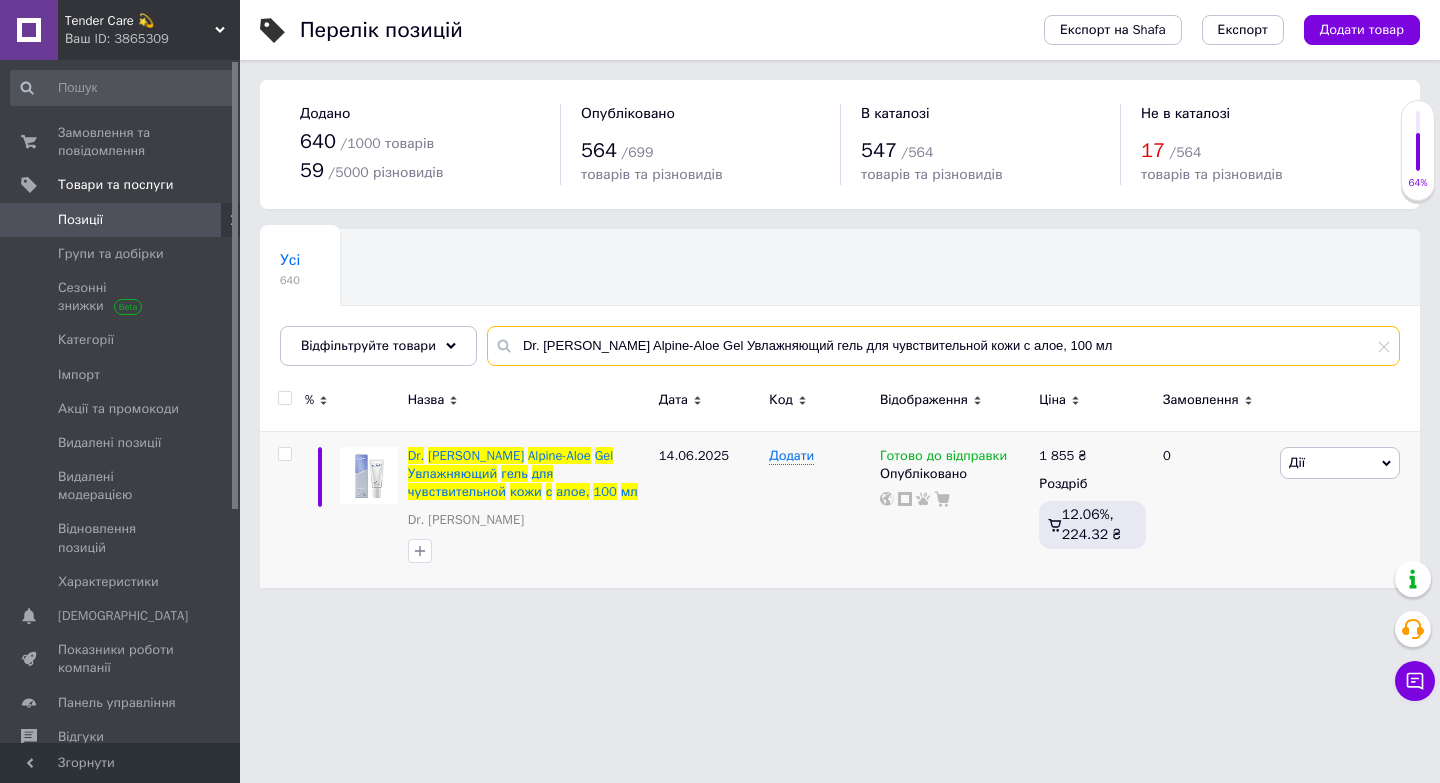 drag, startPoint x: 1055, startPoint y: 341, endPoint x: 501, endPoint y: 336, distance: 554.0226 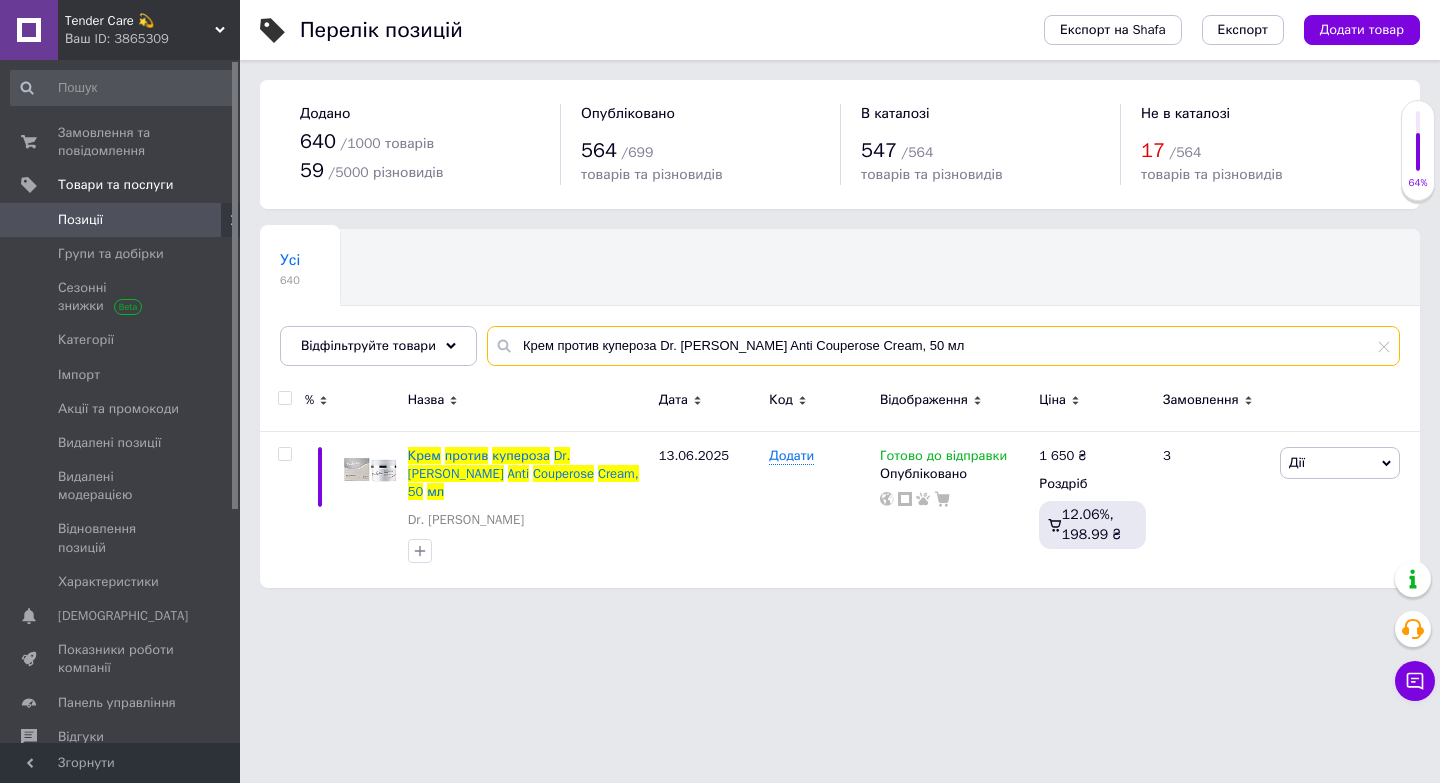 type on "Крем против купероза Dr. [PERSON_NAME] Anti Couperose Cream, 50 мл" 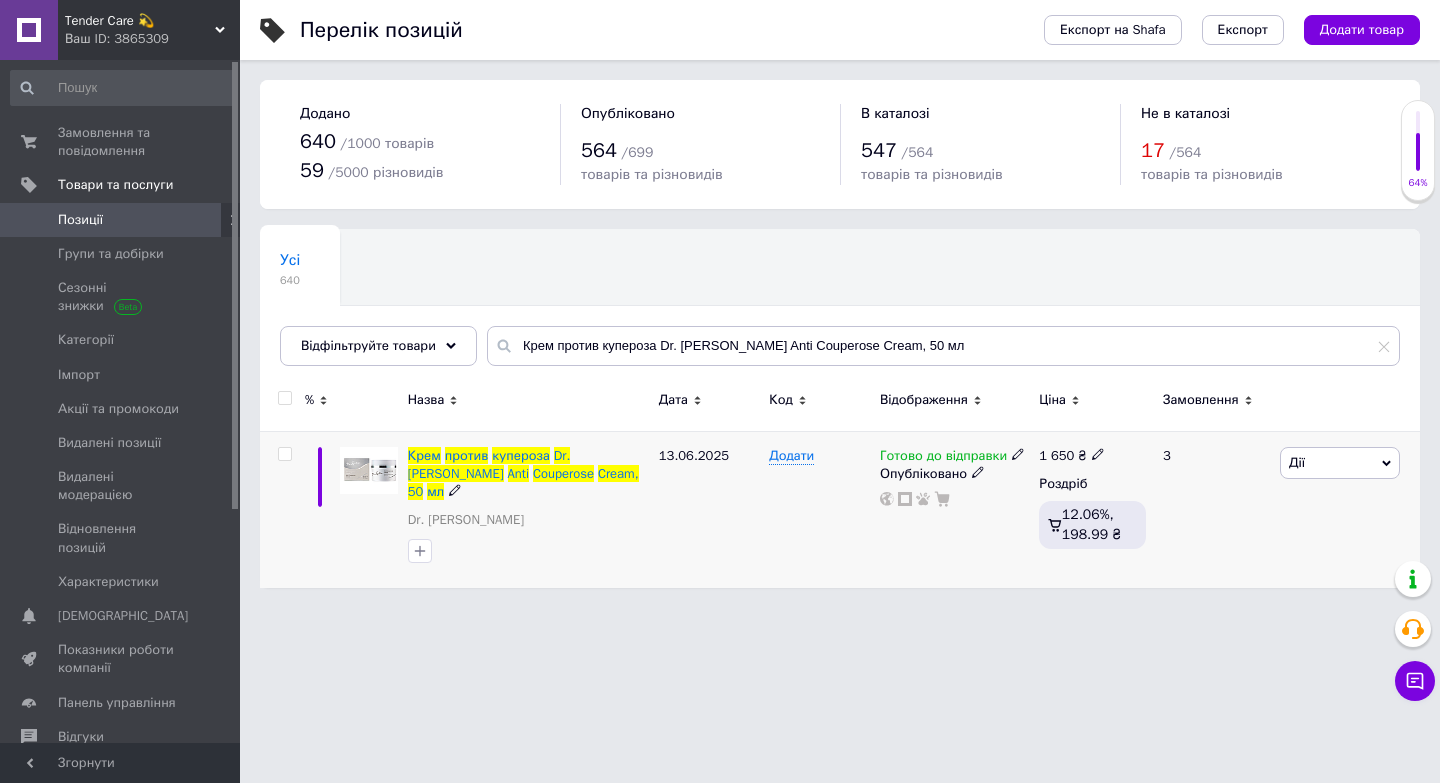 click 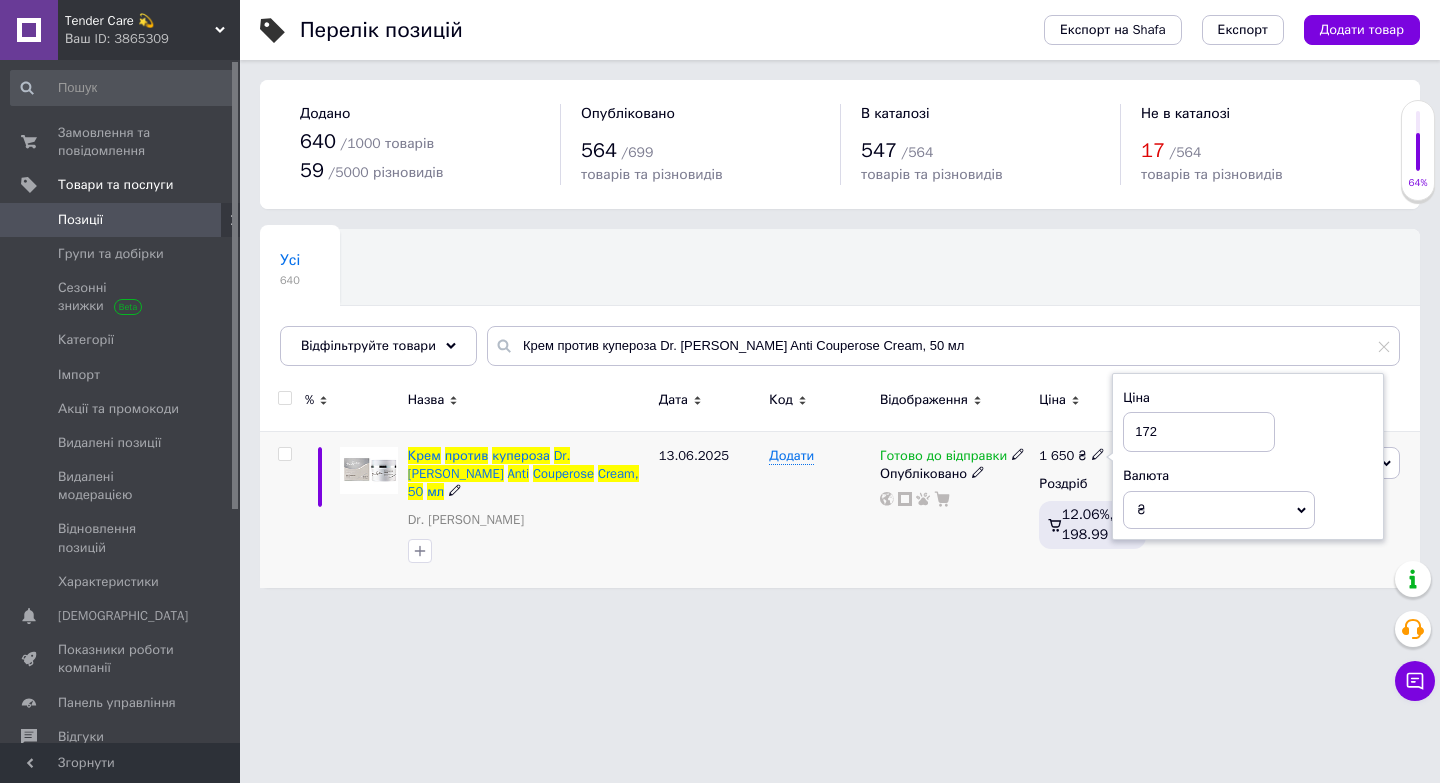 type on "1720" 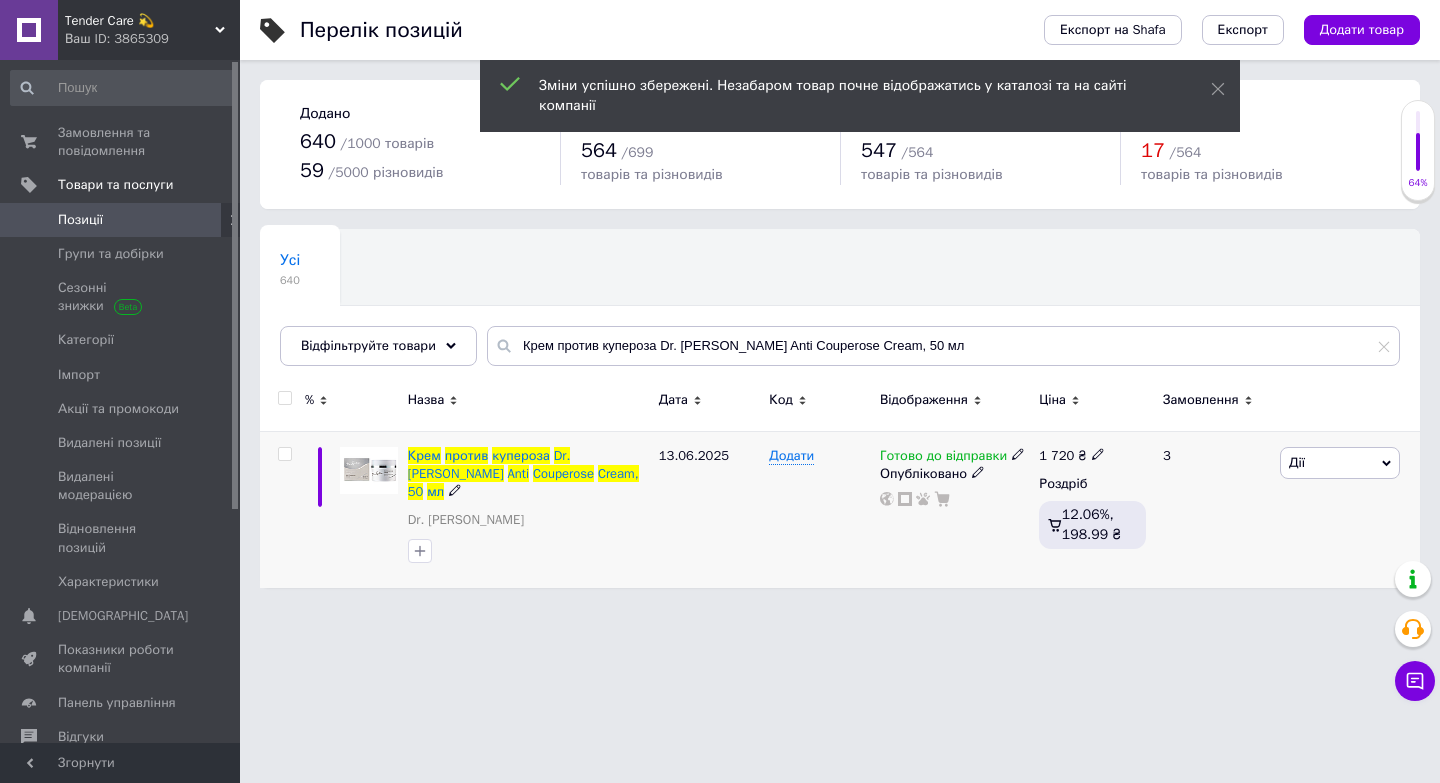 click on "Дії" at bounding box center (1340, 463) 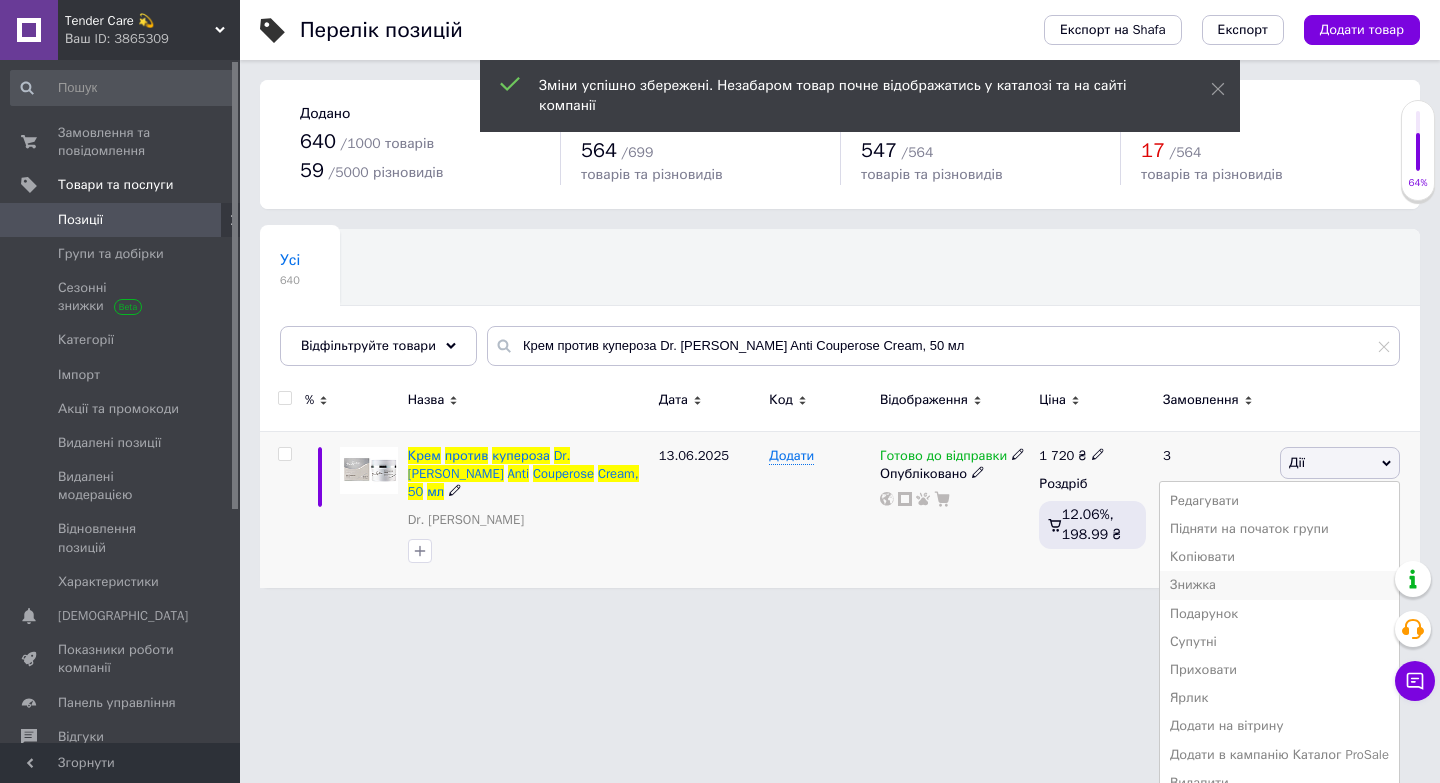 click on "Знижка" at bounding box center [1279, 585] 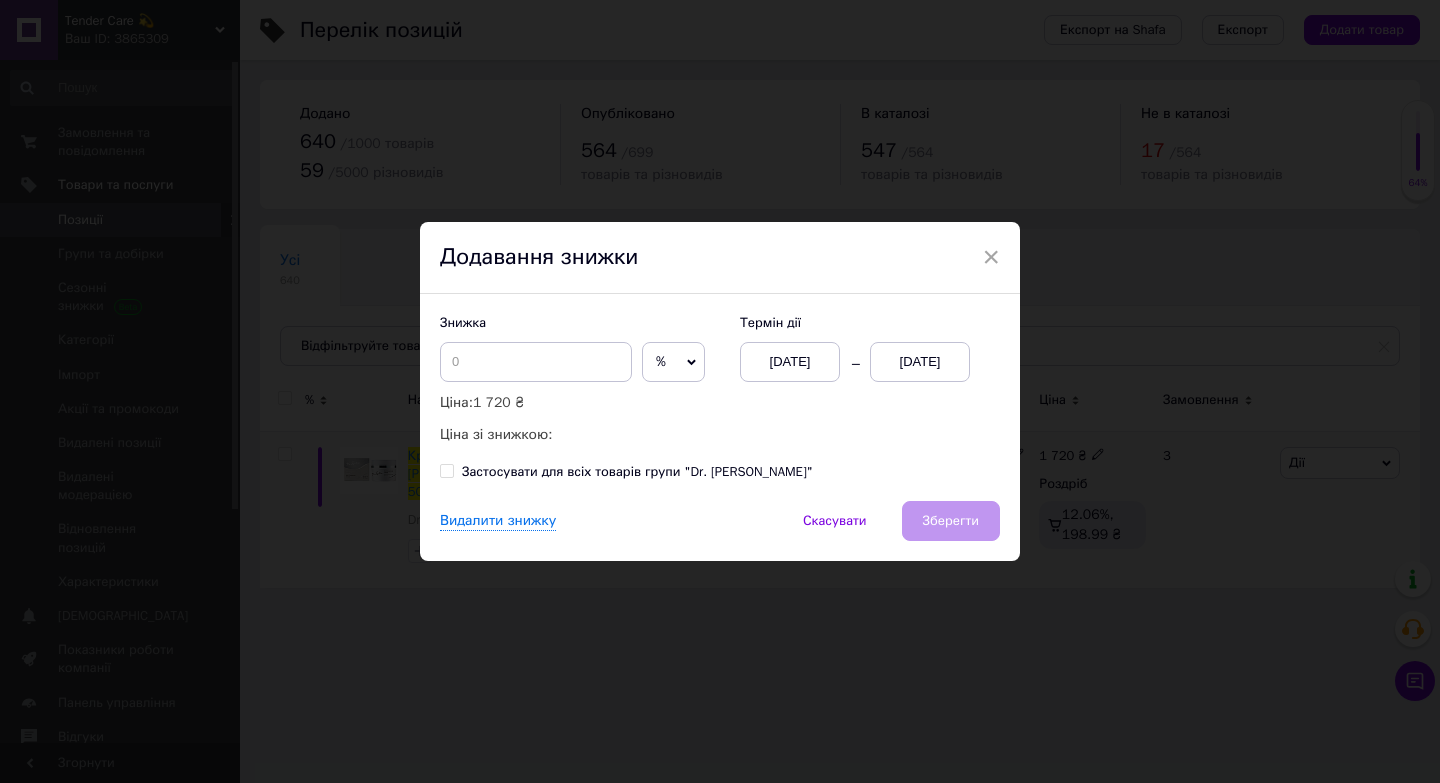 click on "%" at bounding box center (673, 362) 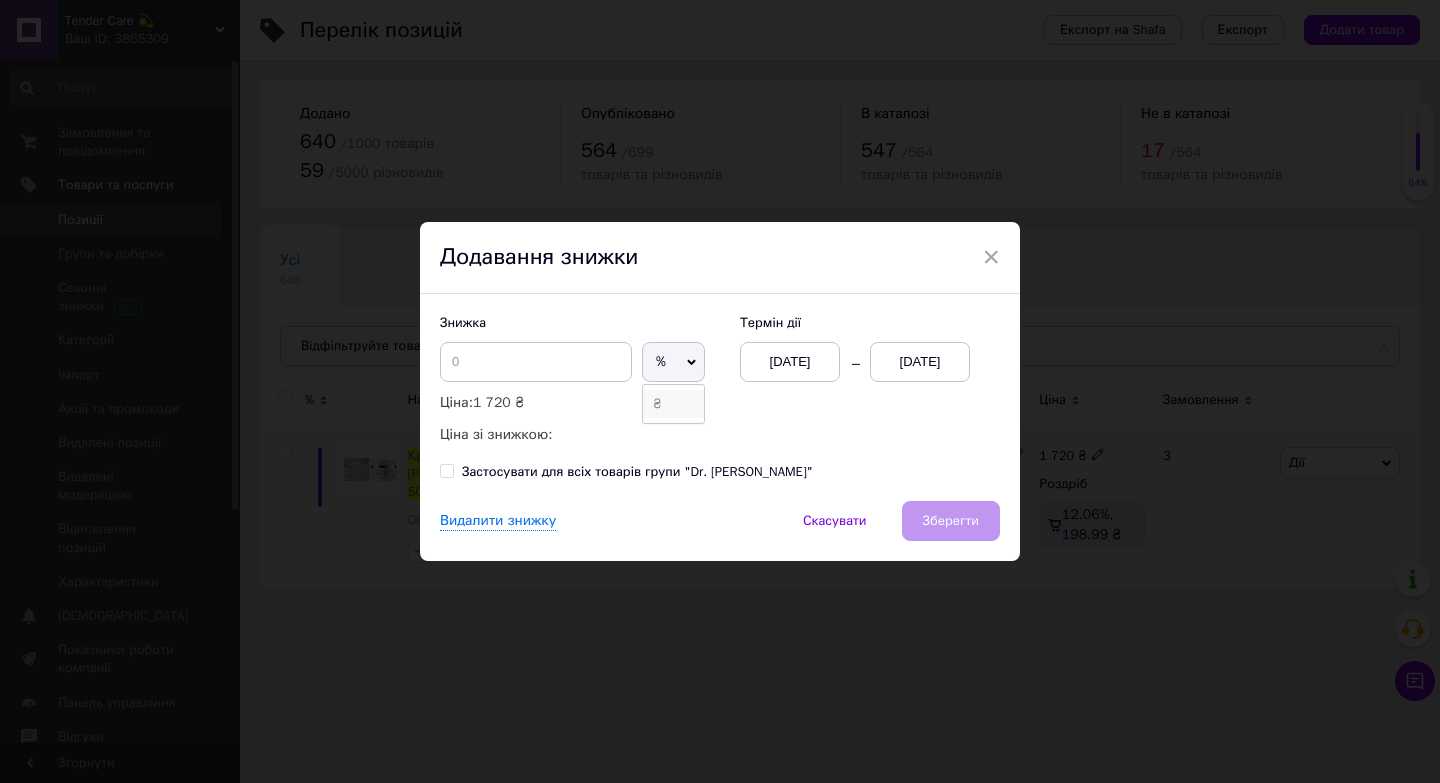 click on "₴" at bounding box center (673, 404) 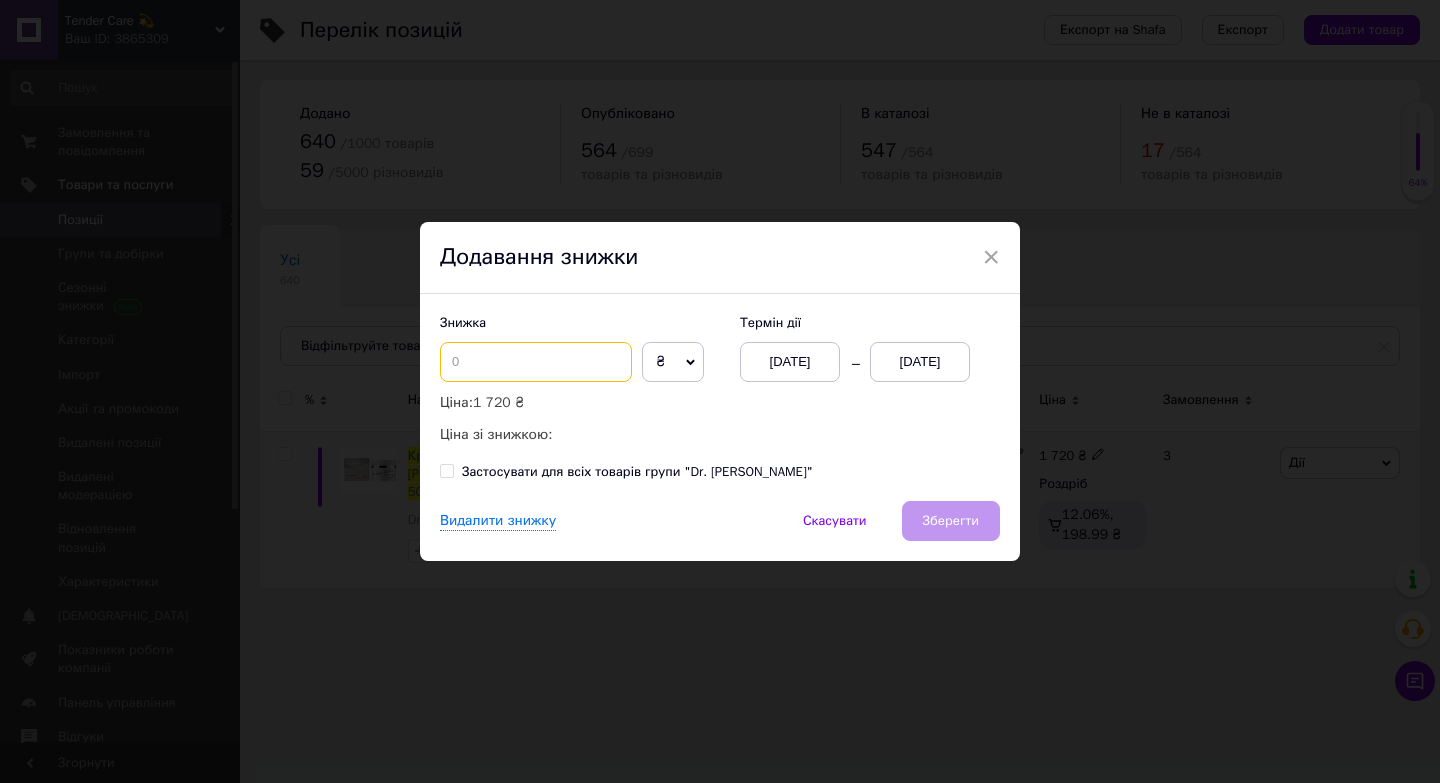click at bounding box center [536, 362] 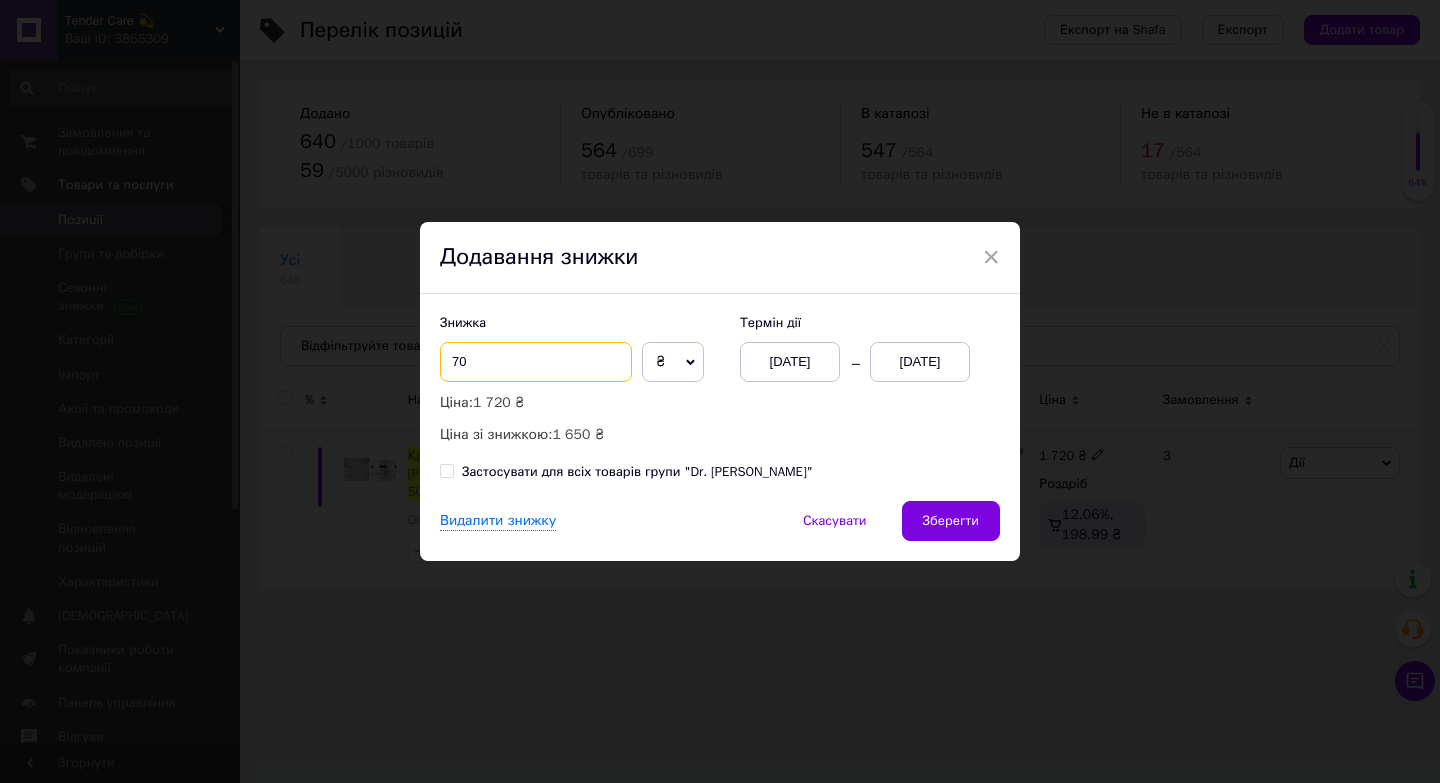 type on "70" 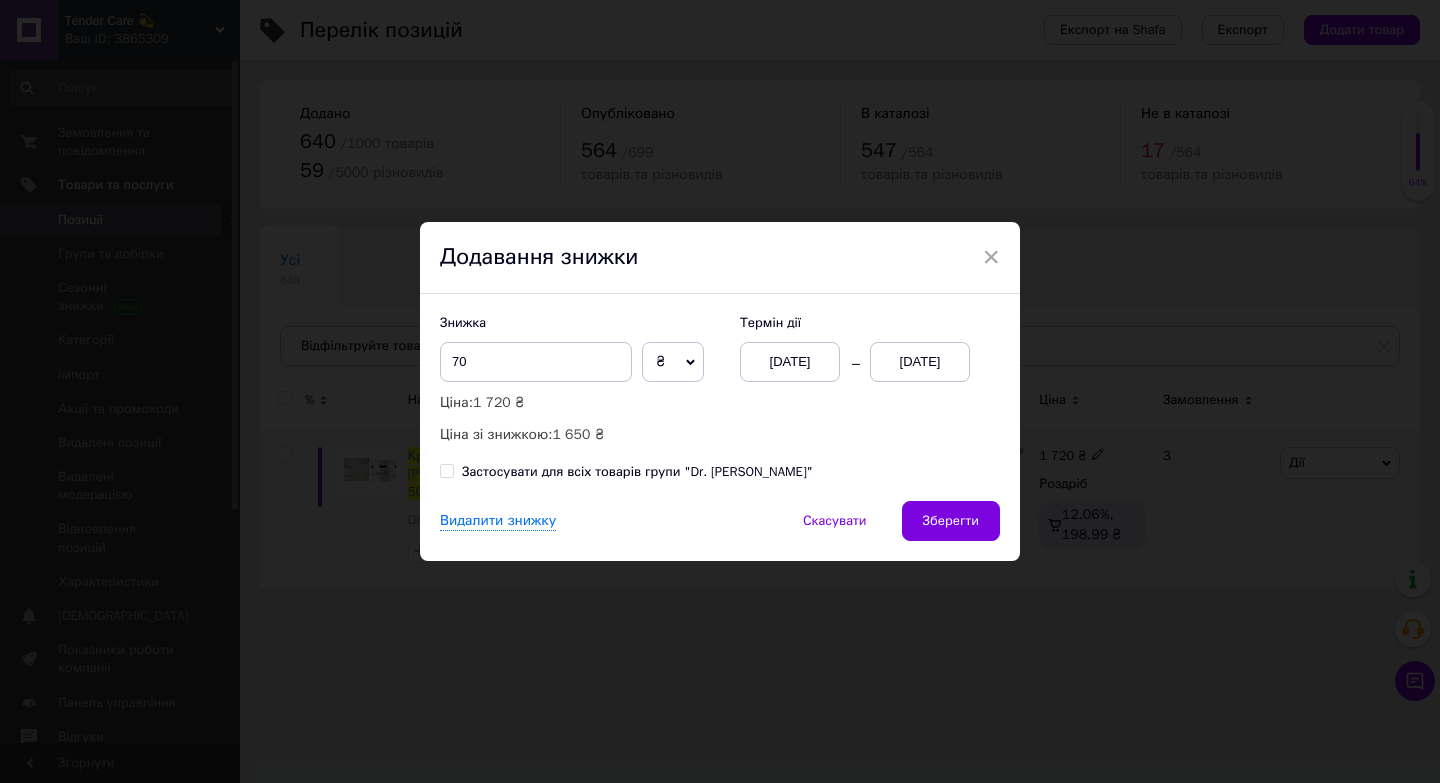 click on "[DATE]" at bounding box center (920, 362) 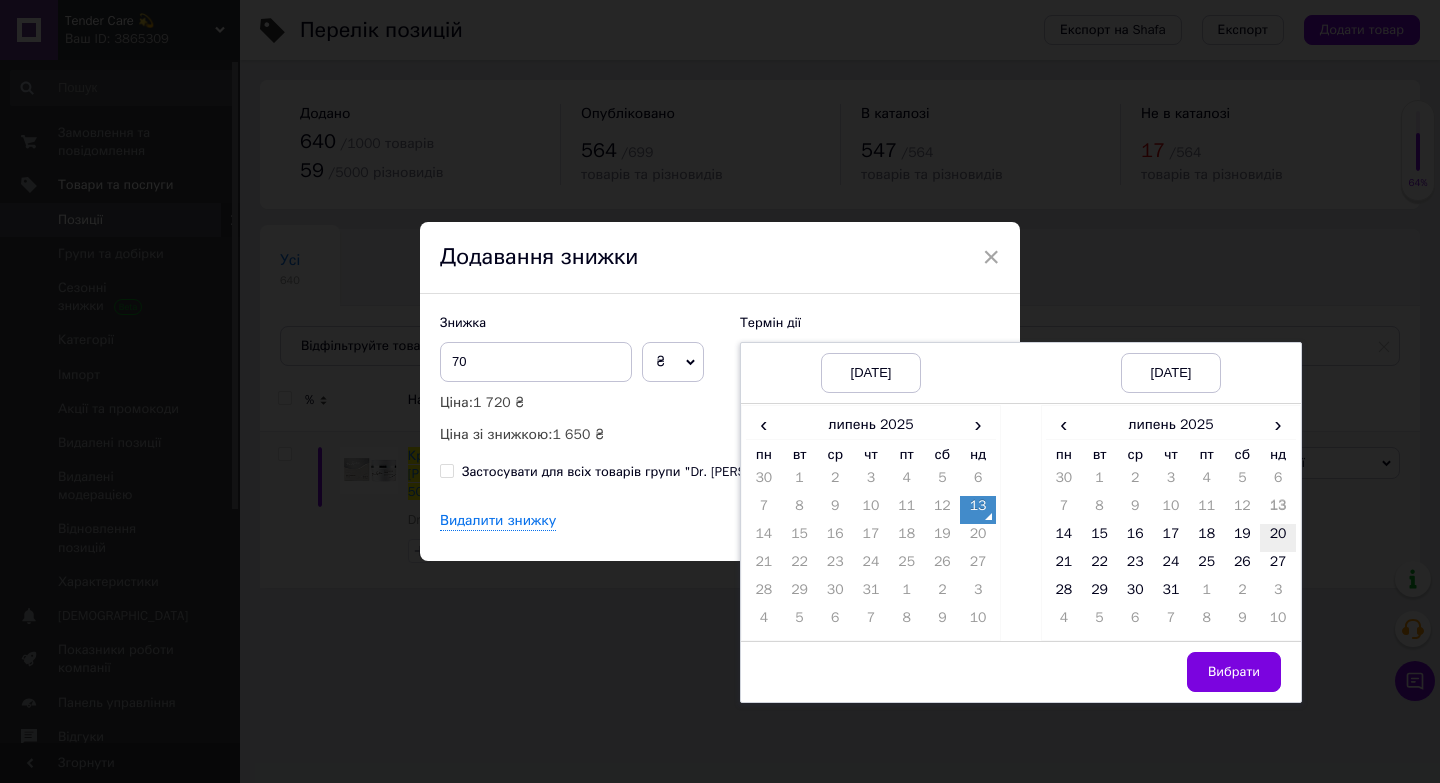 click on "20" at bounding box center (1278, 538) 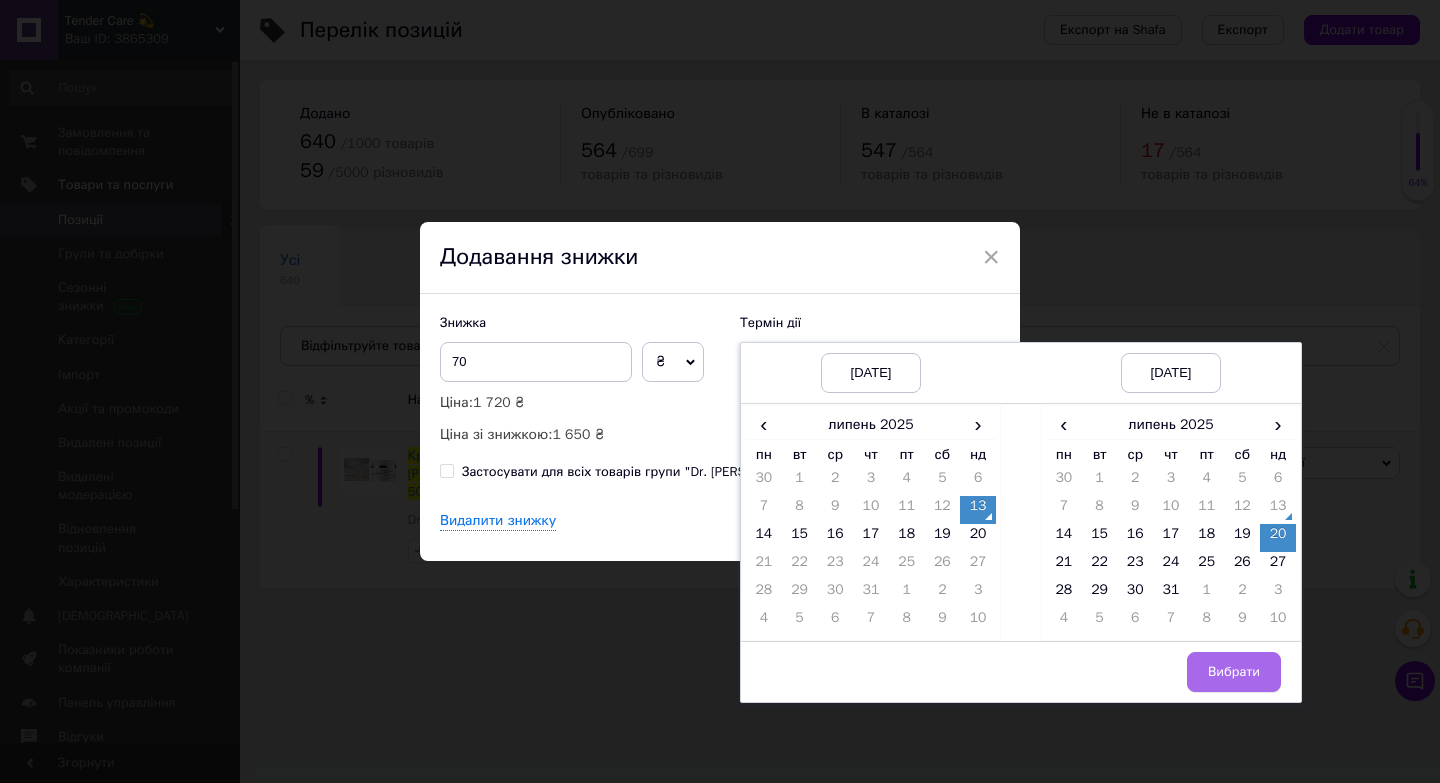 click on "Вибрати" at bounding box center (1234, 672) 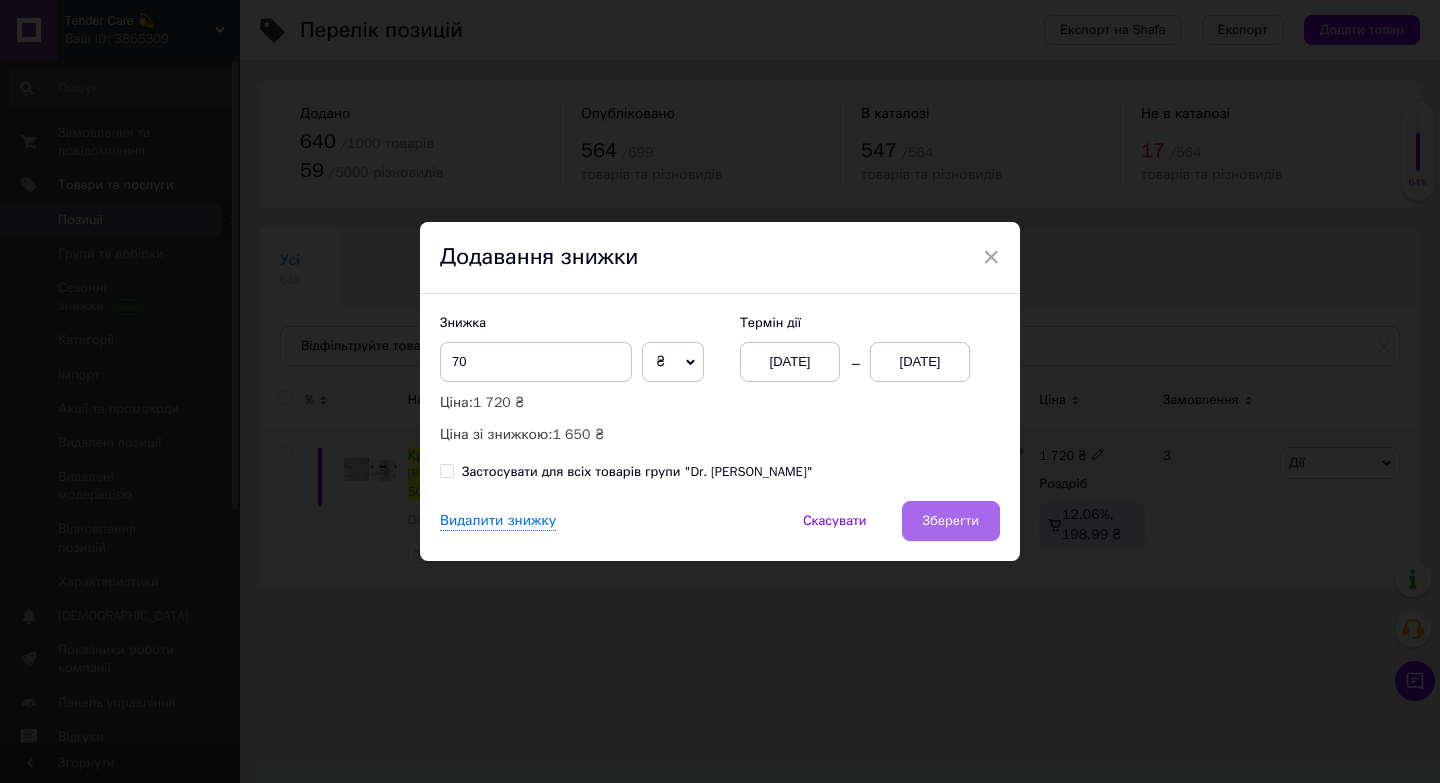 click on "Зберегти" at bounding box center [951, 521] 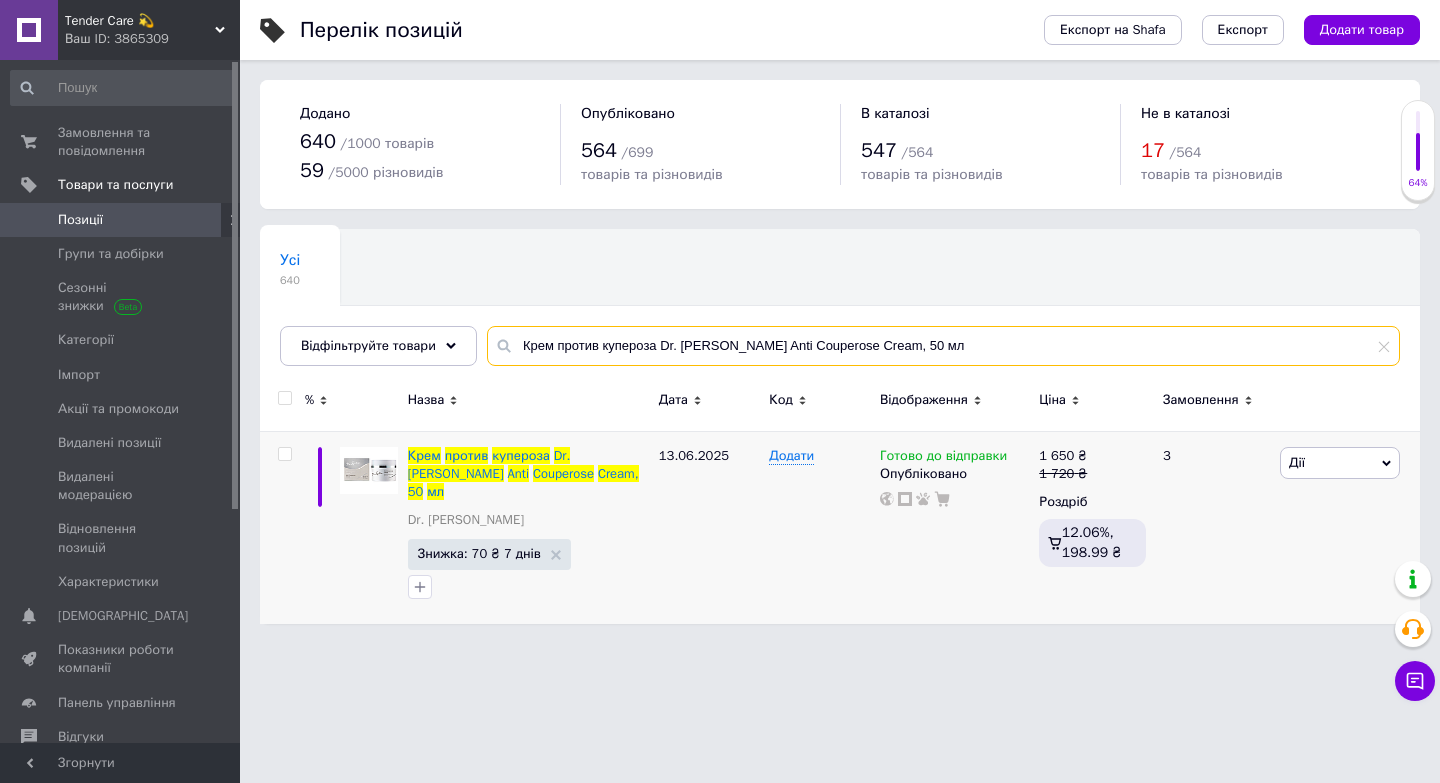 drag, startPoint x: 949, startPoint y: 350, endPoint x: 509, endPoint y: 349, distance: 440.00113 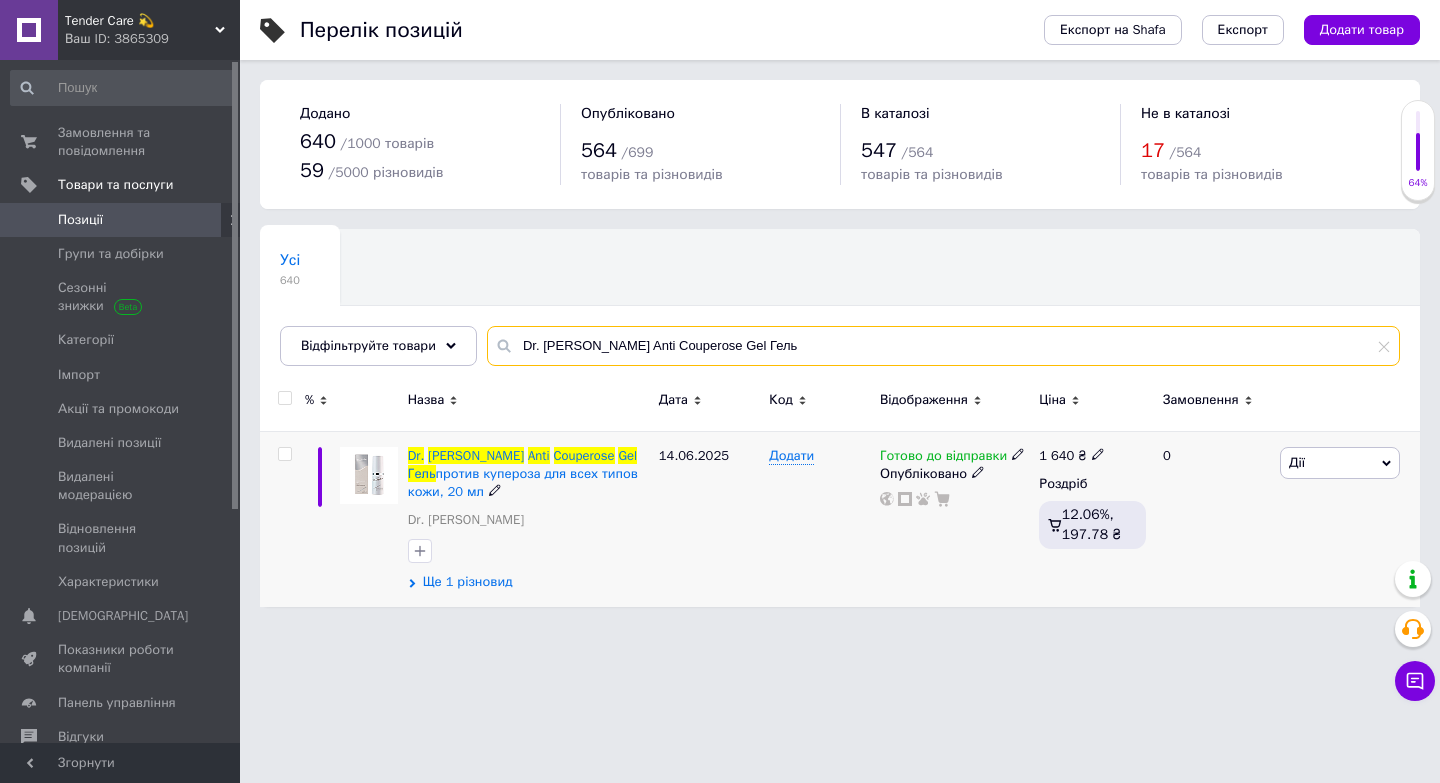 type on "Dr. [PERSON_NAME] Anti Couperose Gel Гель" 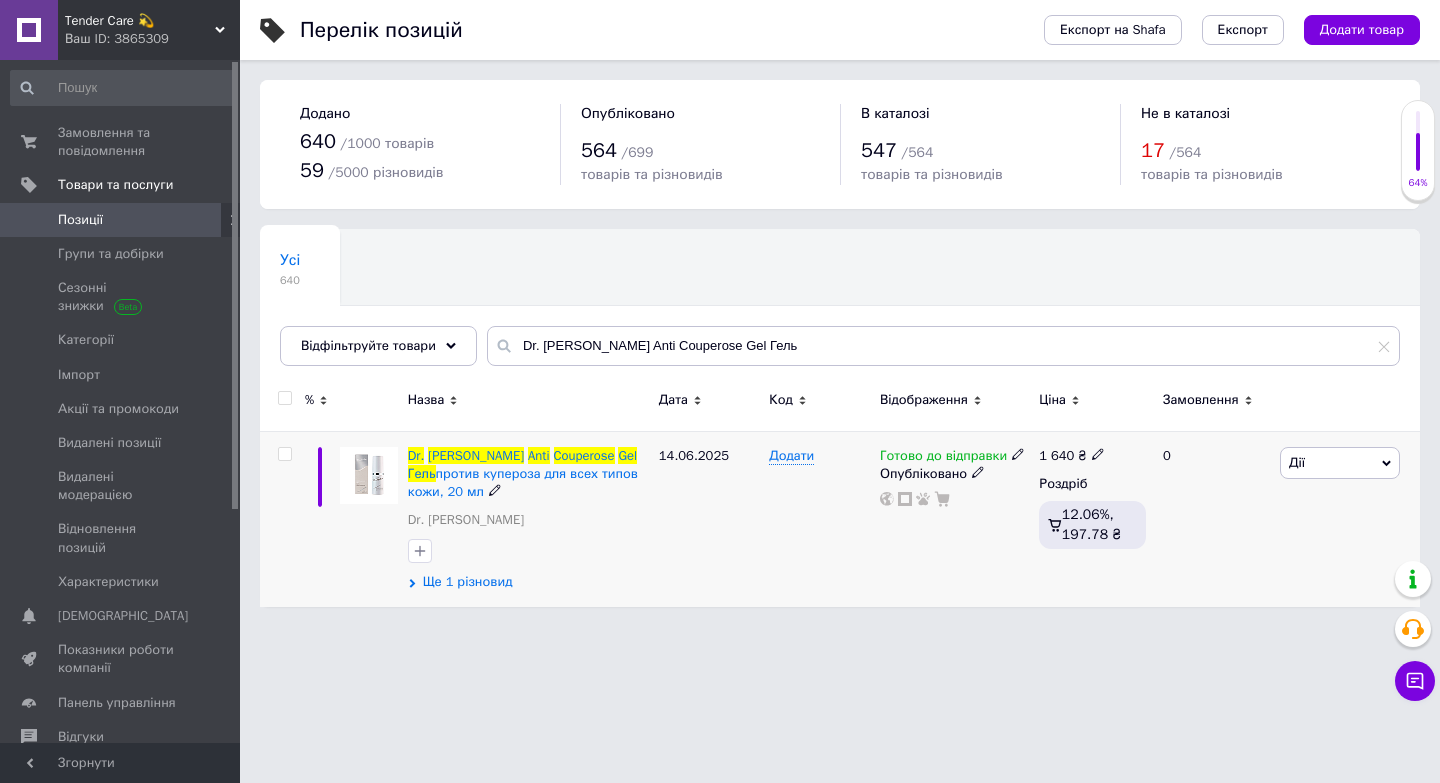 click on "Ще 1 різновид" at bounding box center [468, 582] 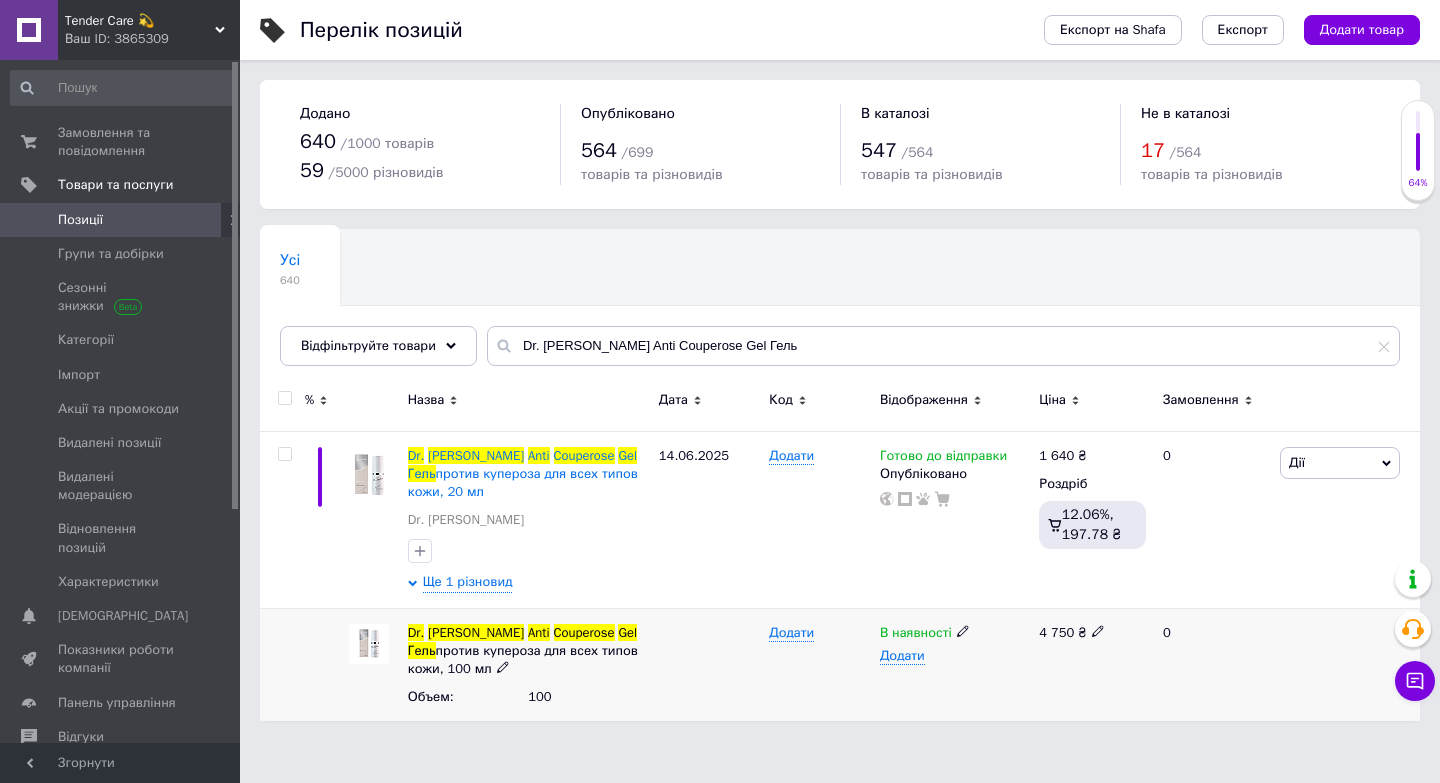 click 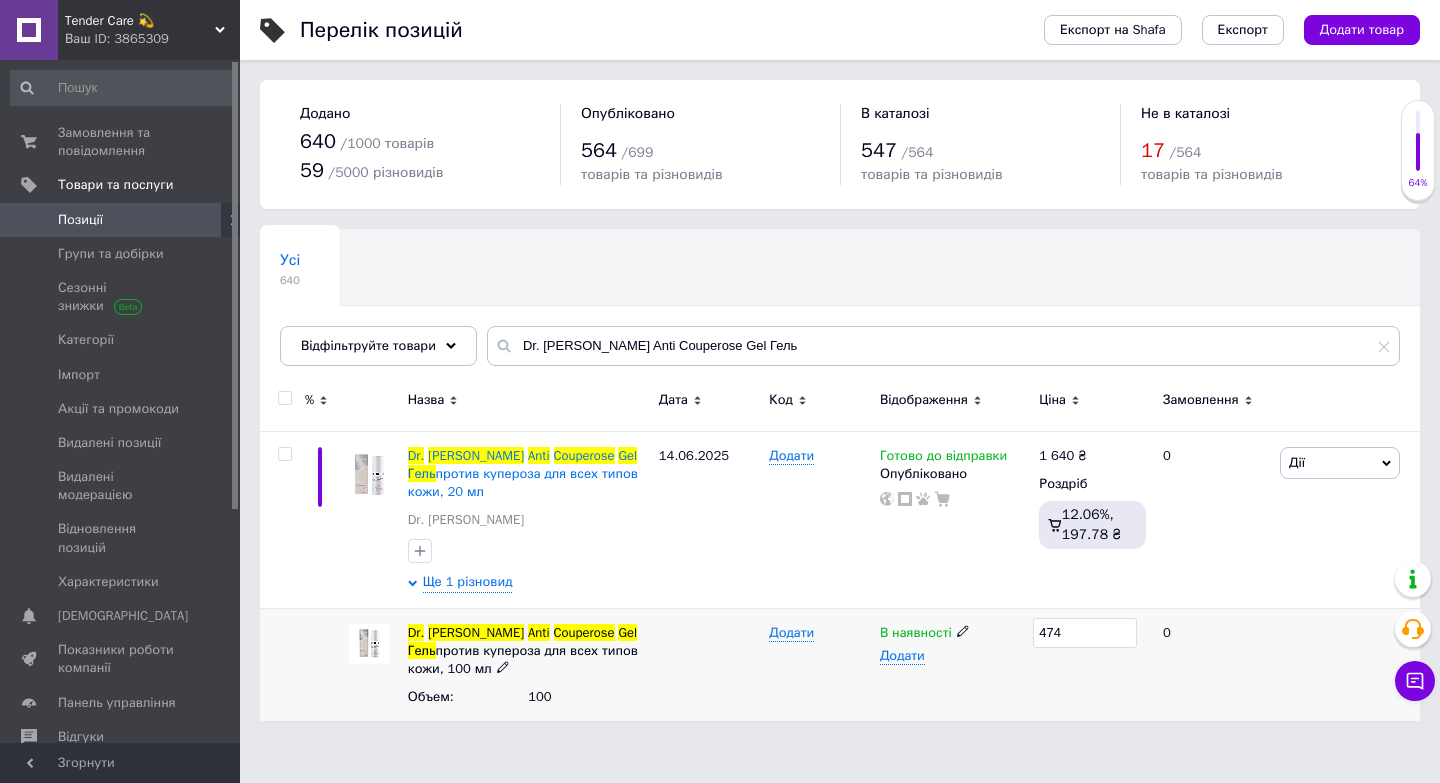 type on "4740" 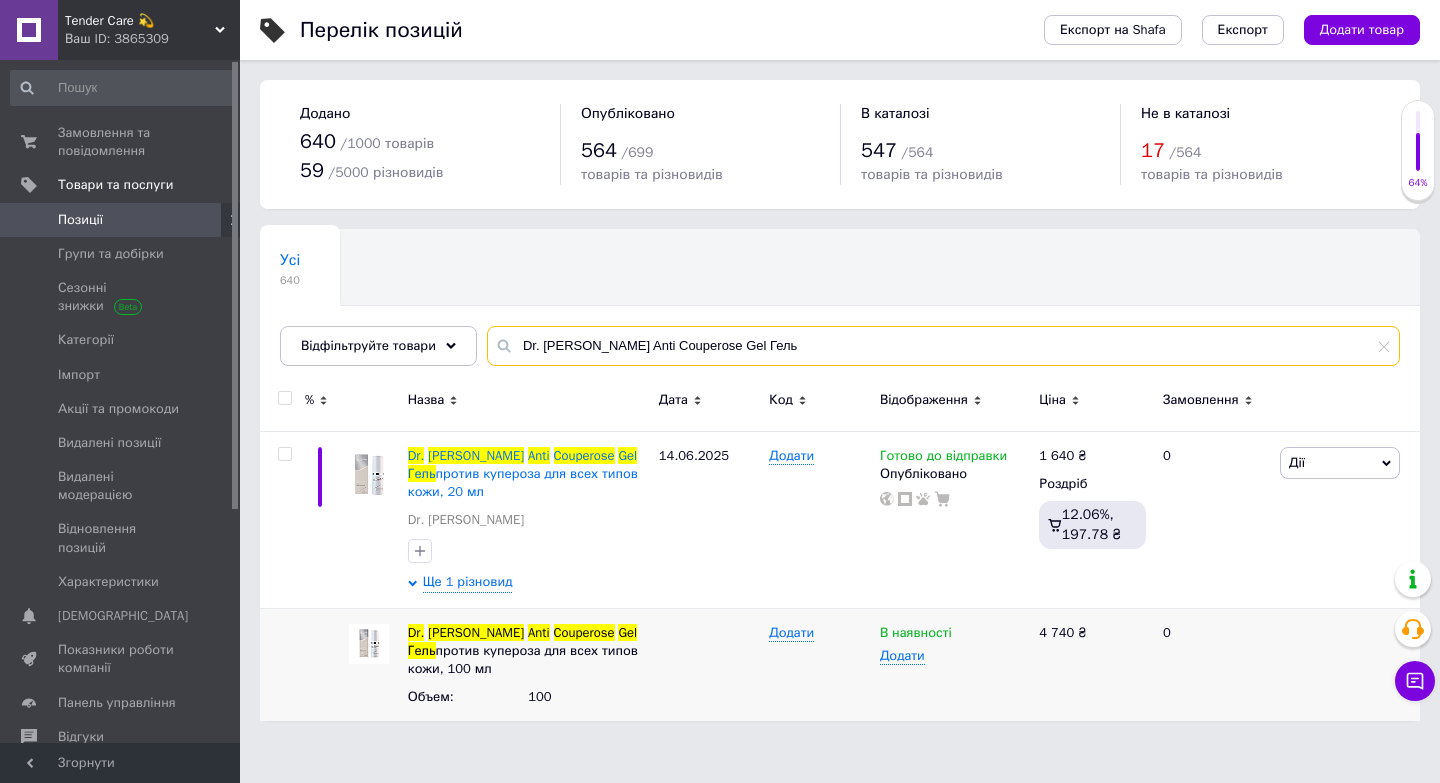 drag, startPoint x: 737, startPoint y: 348, endPoint x: 494, endPoint y: 342, distance: 243.07407 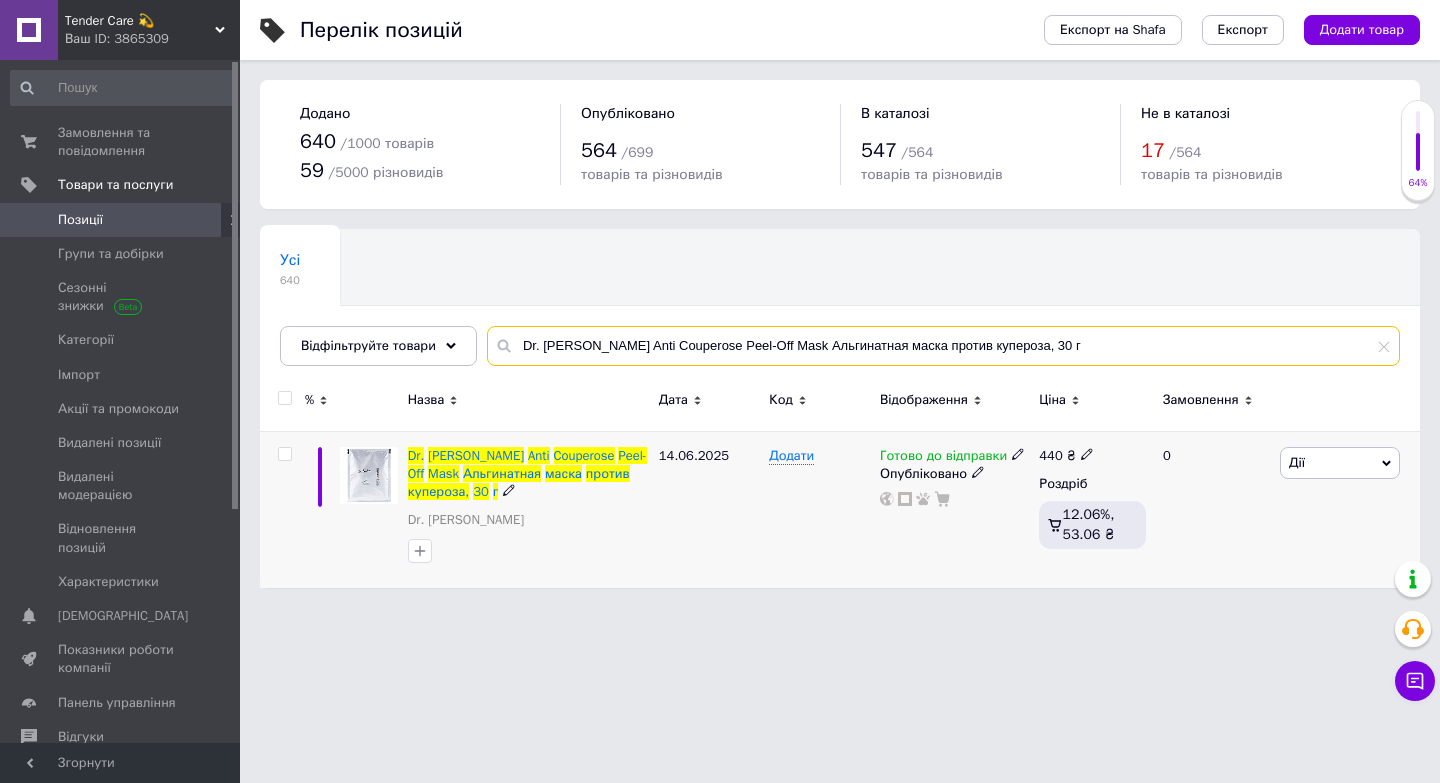 type on "Dr. [PERSON_NAME] Anti Couperose Peel-Off Mask Альгинатная маска против купероза, 30 г" 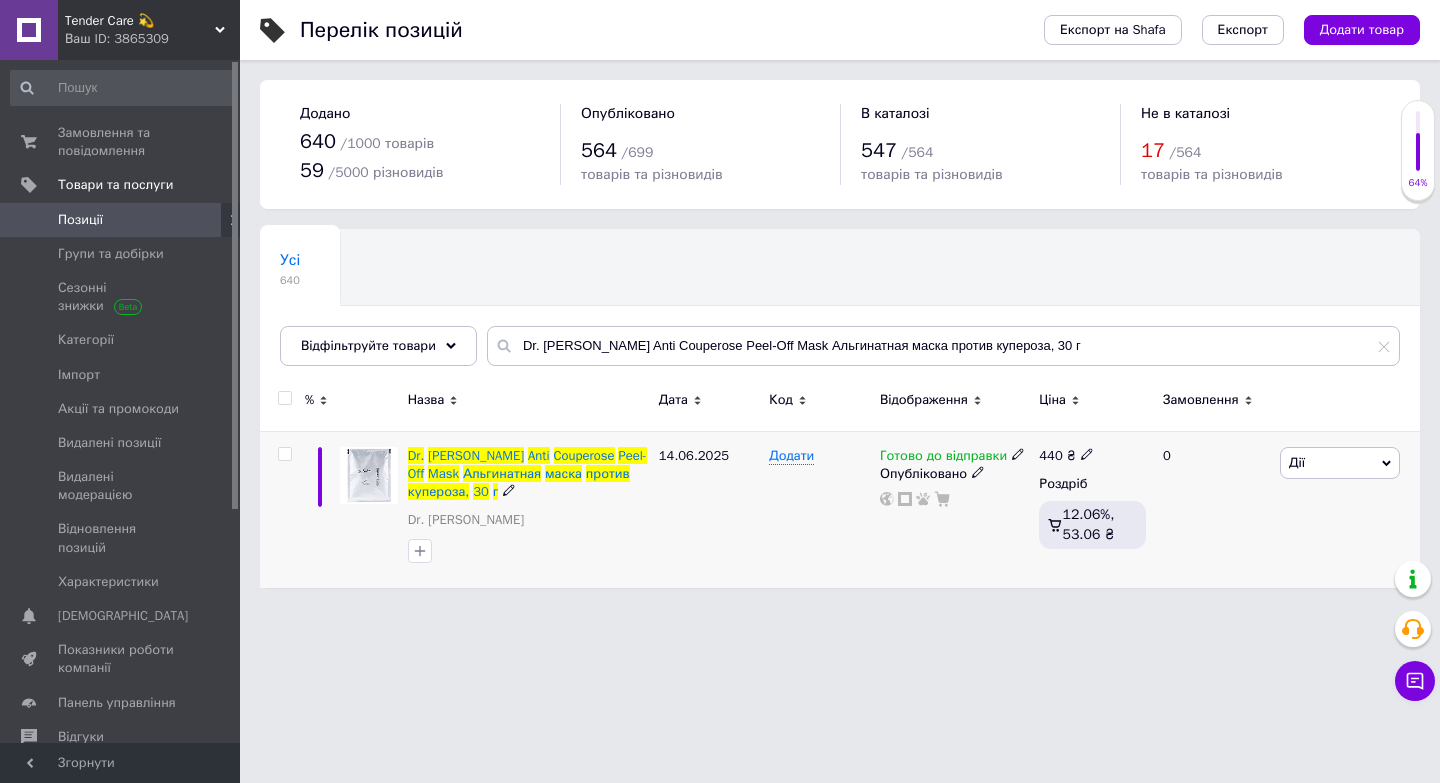 click 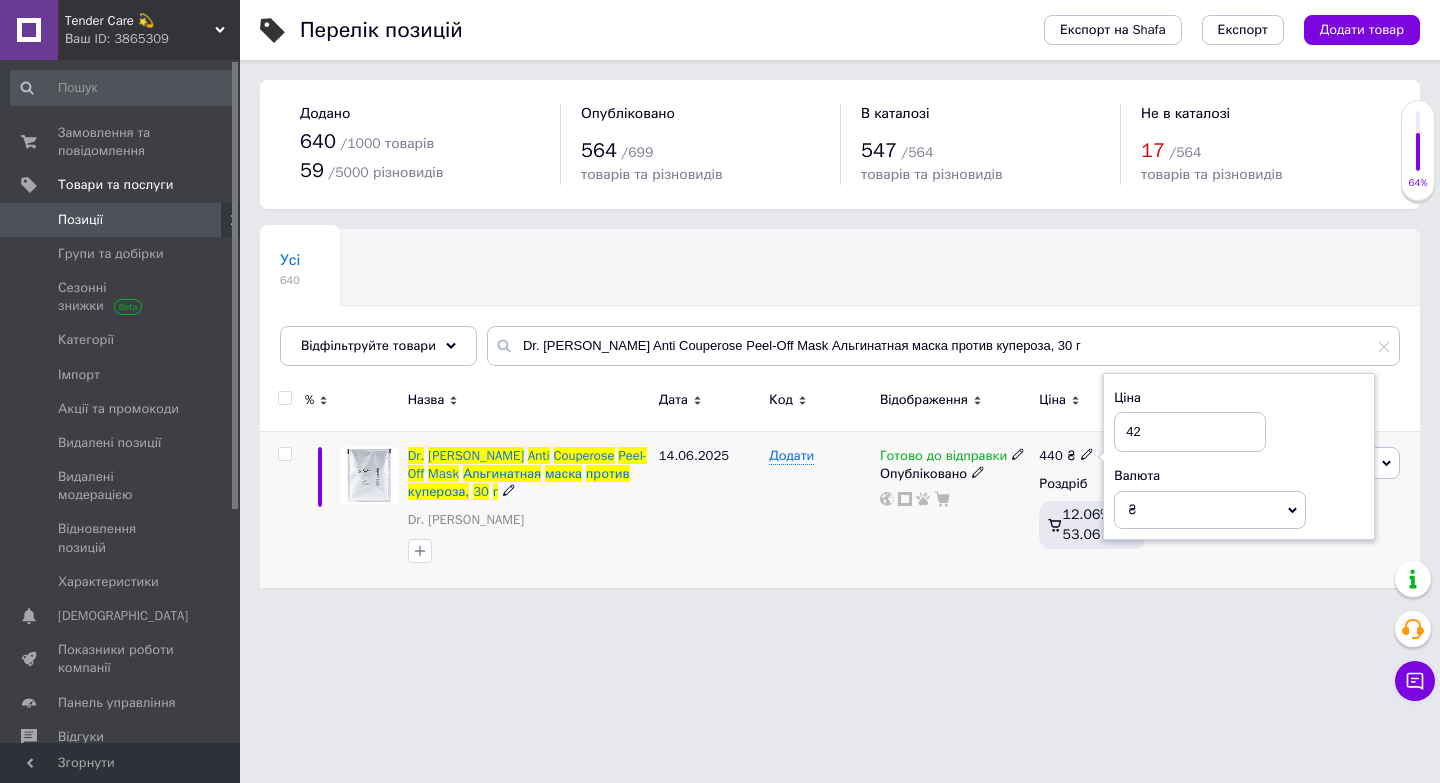 type on "425" 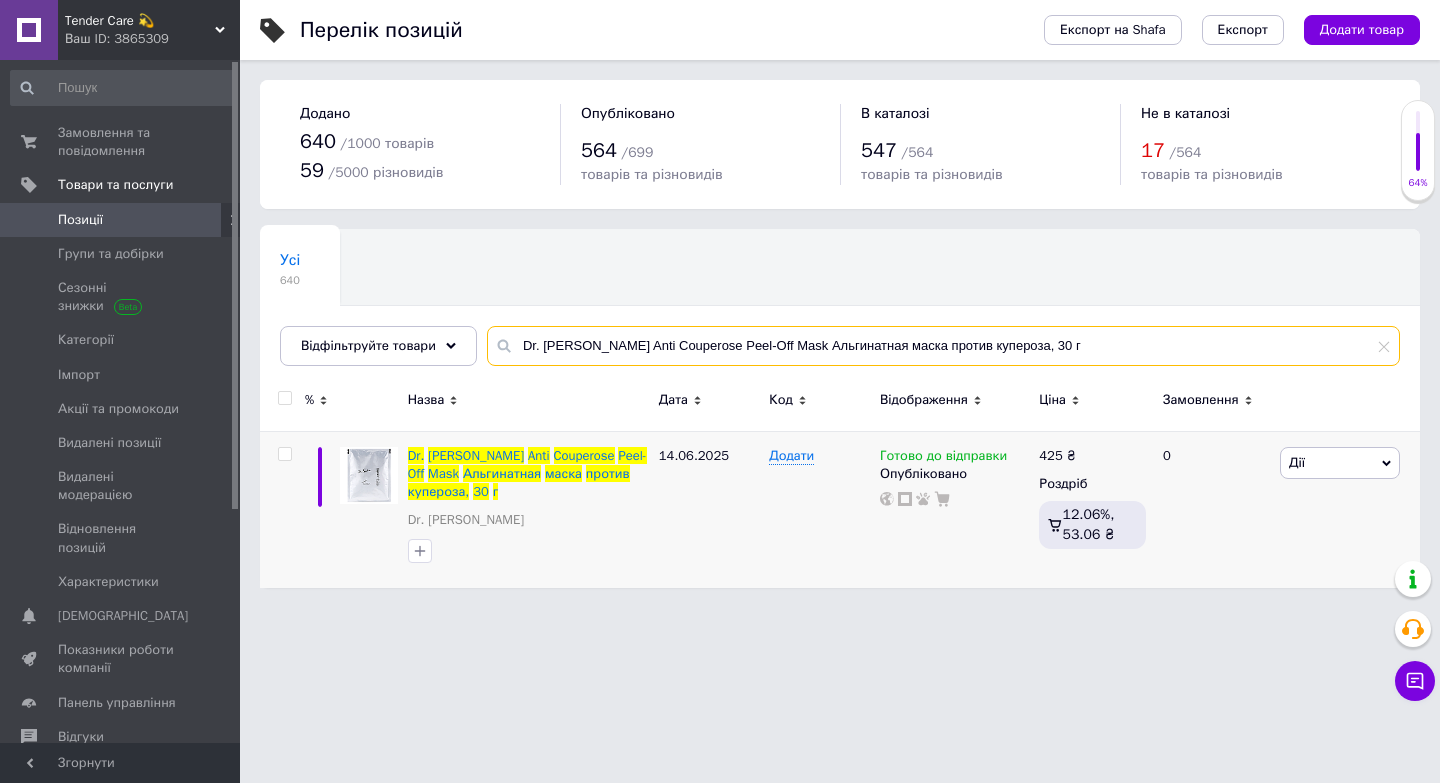 drag, startPoint x: 1018, startPoint y: 354, endPoint x: 552, endPoint y: 296, distance: 469.59558 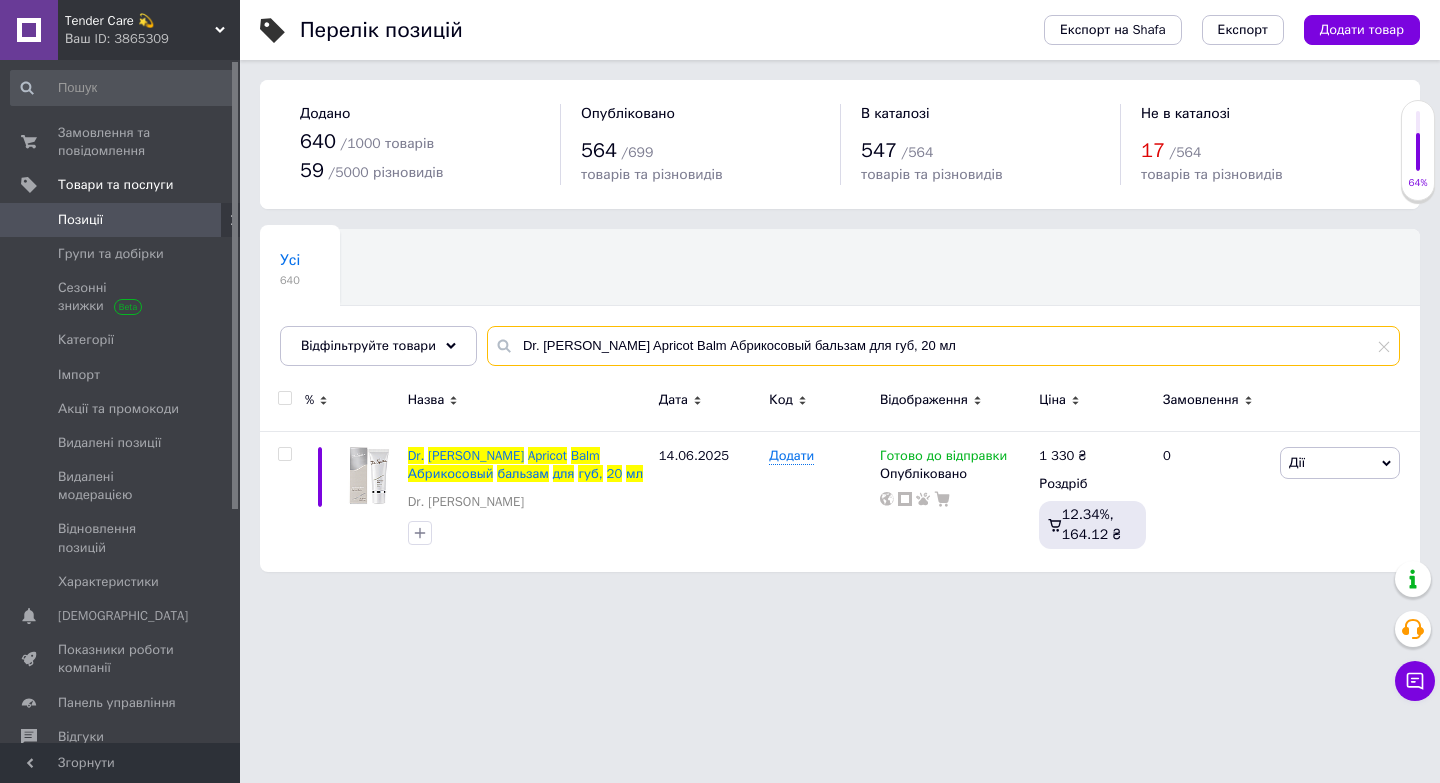 drag, startPoint x: 927, startPoint y: 345, endPoint x: 691, endPoint y: 343, distance: 236.00847 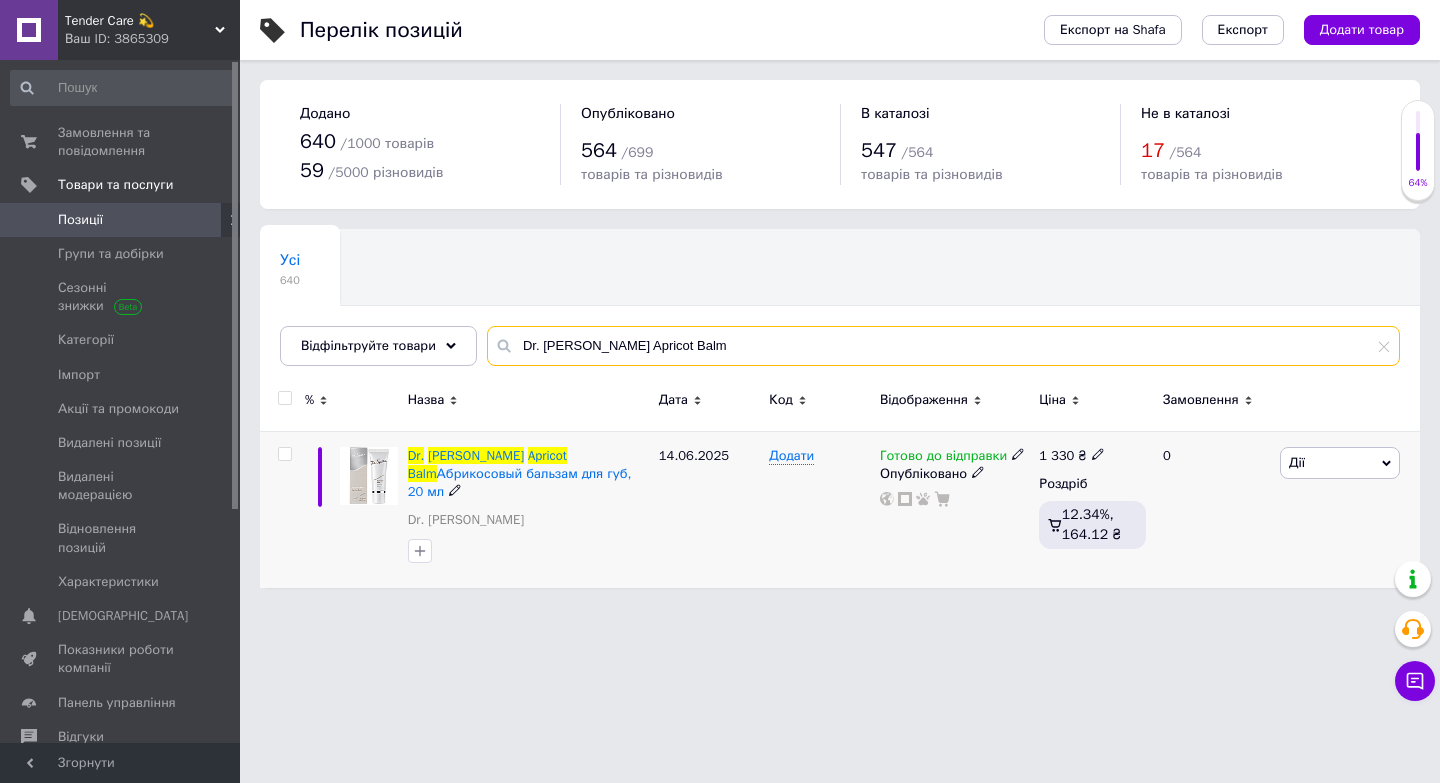 type on "Dr. [PERSON_NAME] Apricot Balm" 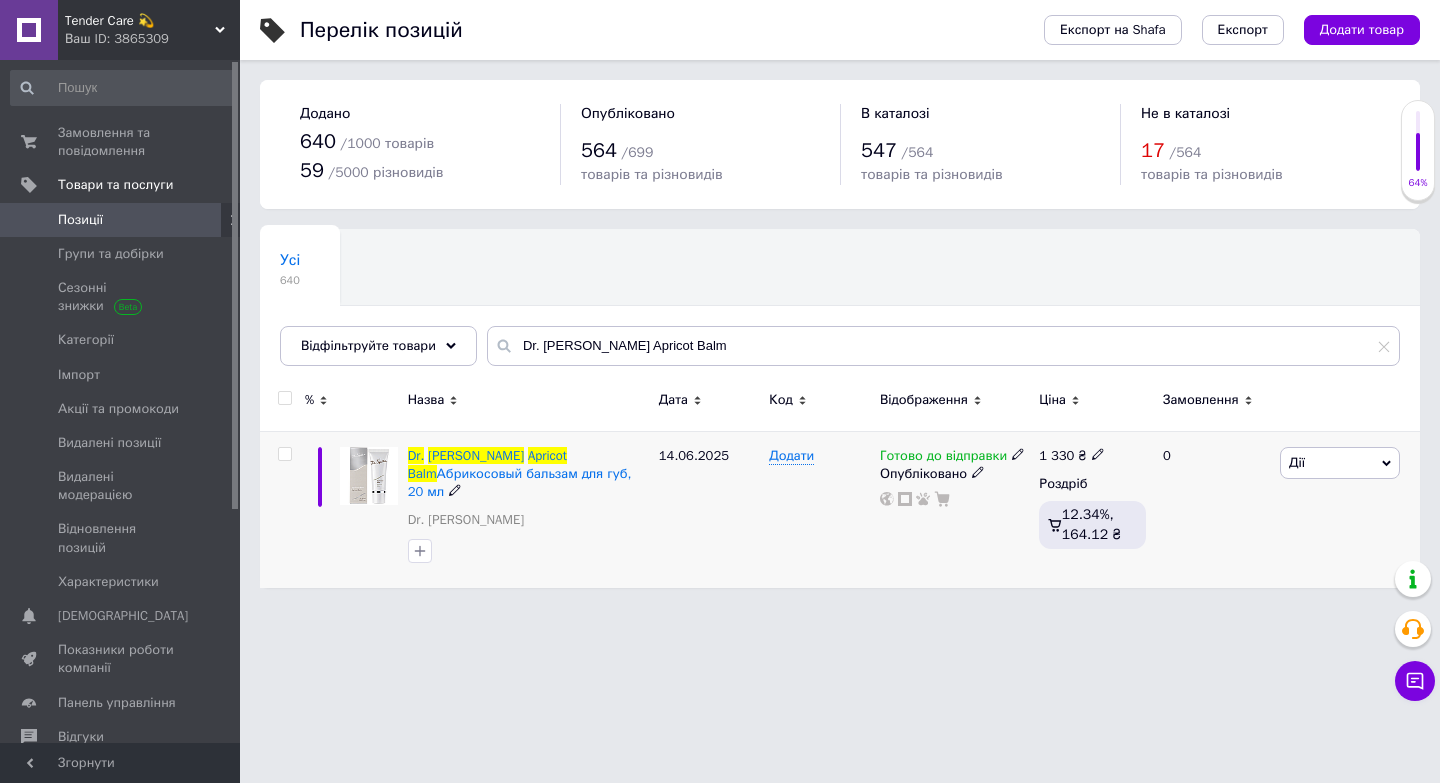 click 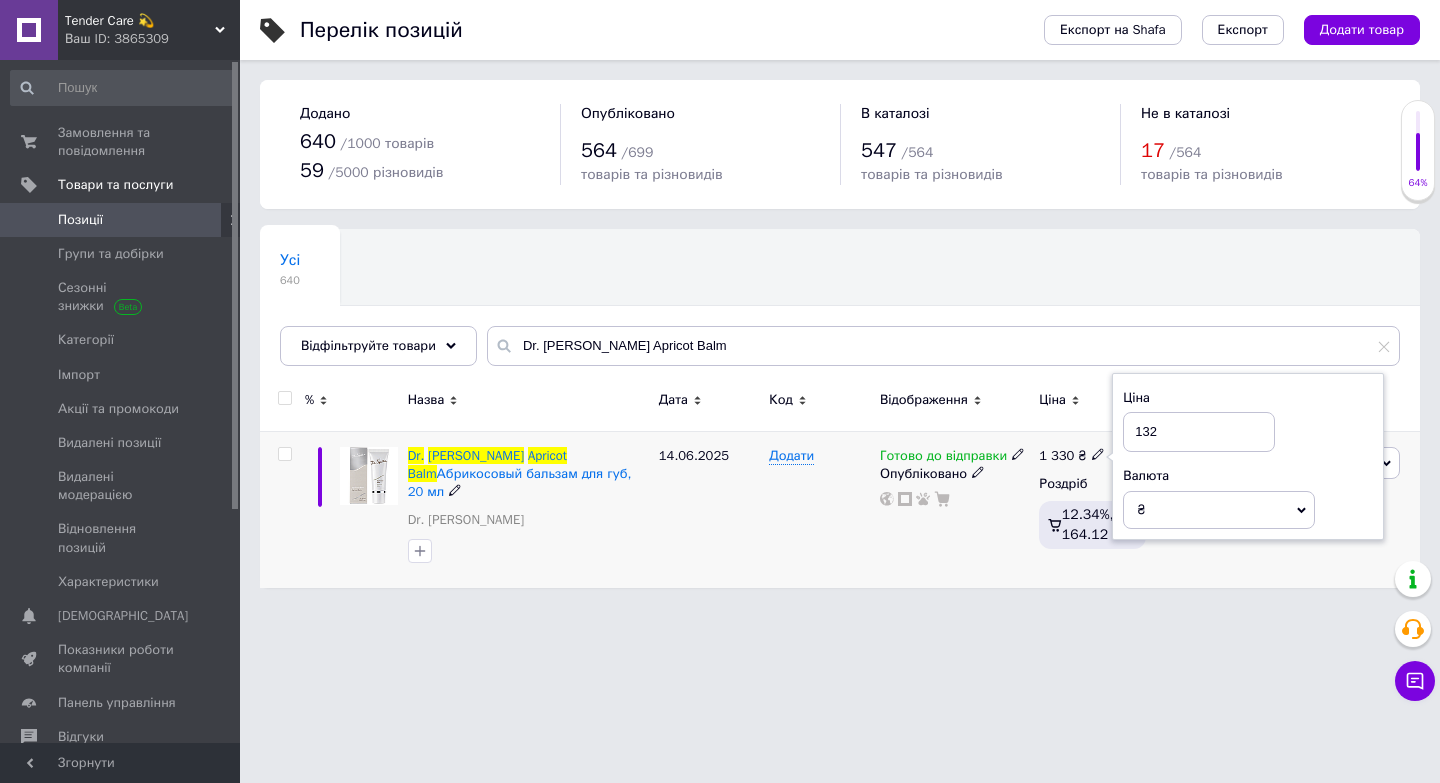 type on "1325" 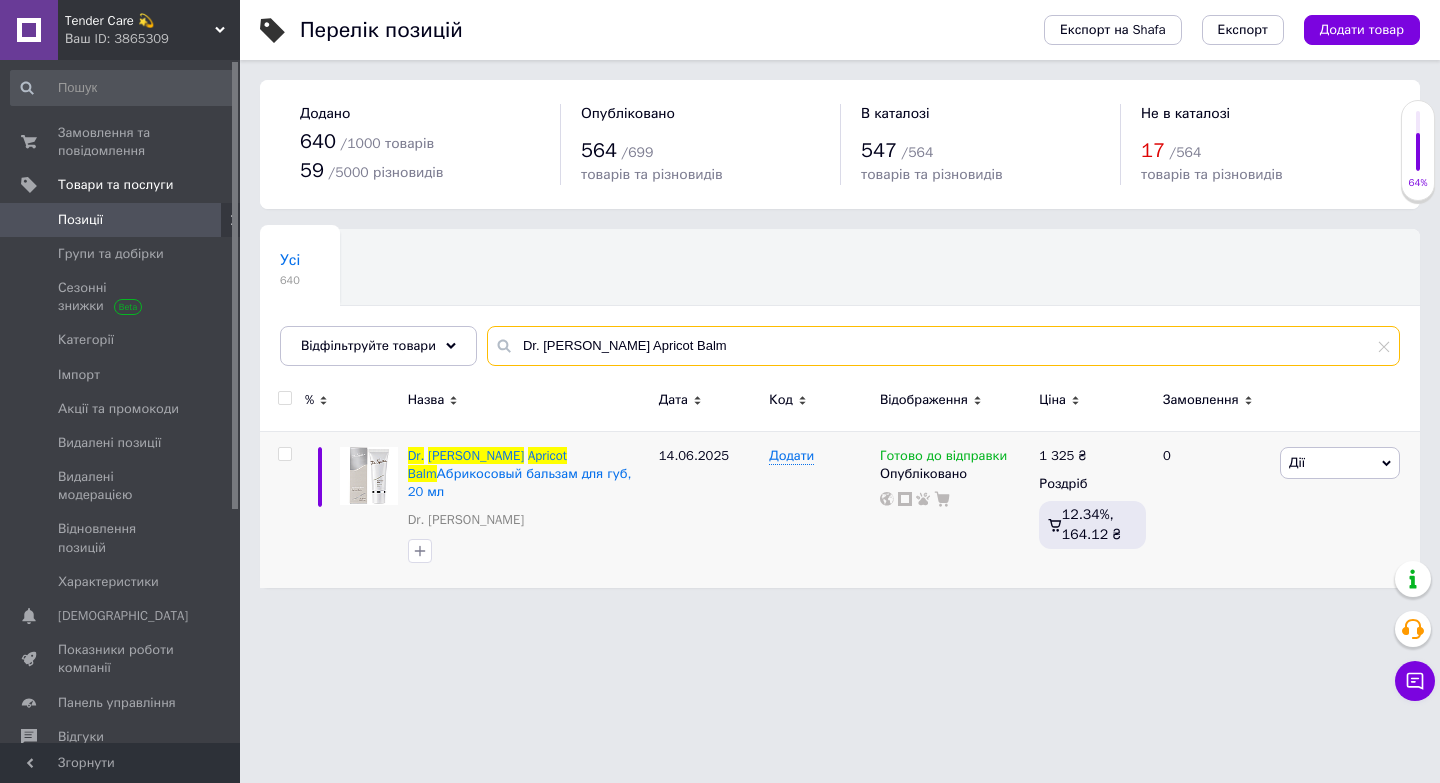 drag, startPoint x: 705, startPoint y: 343, endPoint x: 490, endPoint y: 340, distance: 215.02094 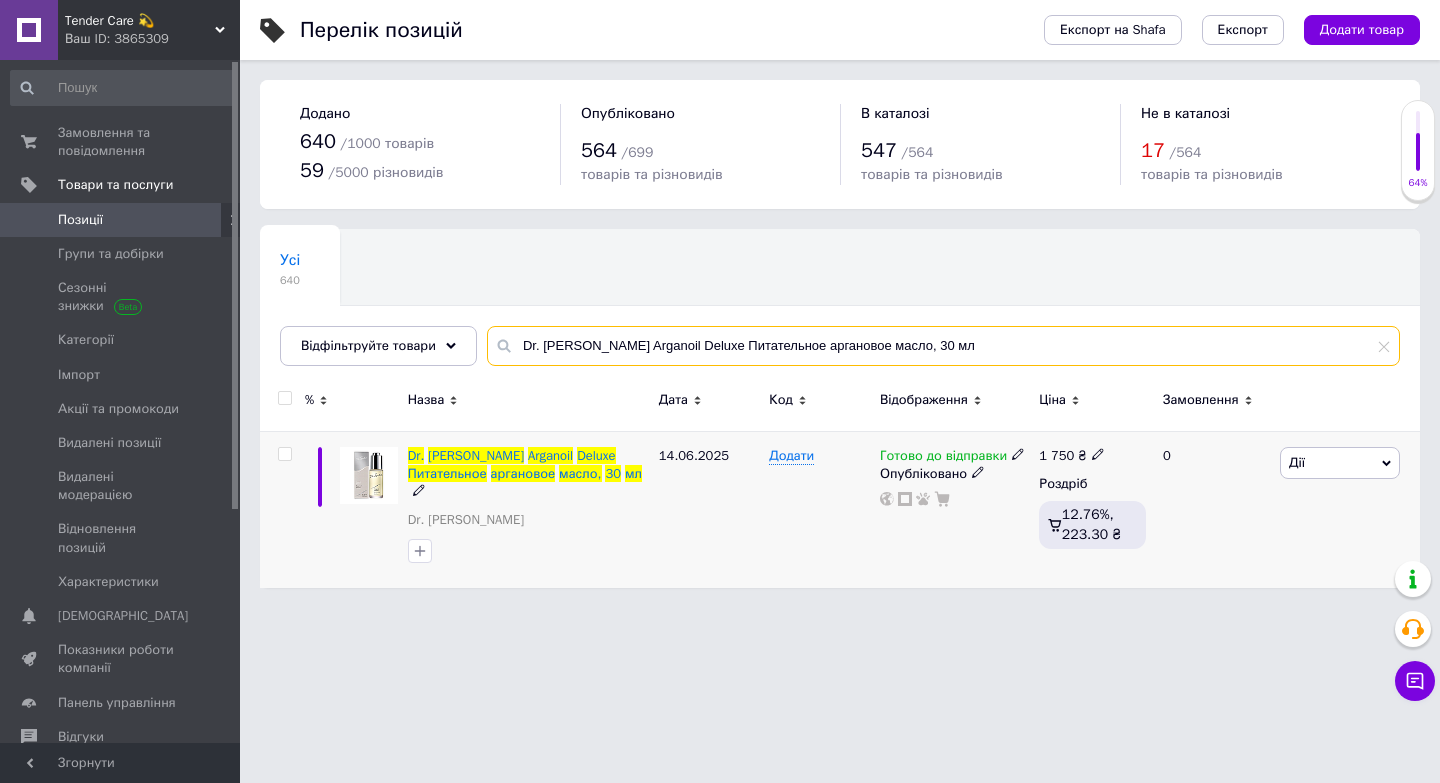 type on "Dr. [PERSON_NAME] Arganoil Deluxe Питательное аргановое масло, 30 мл" 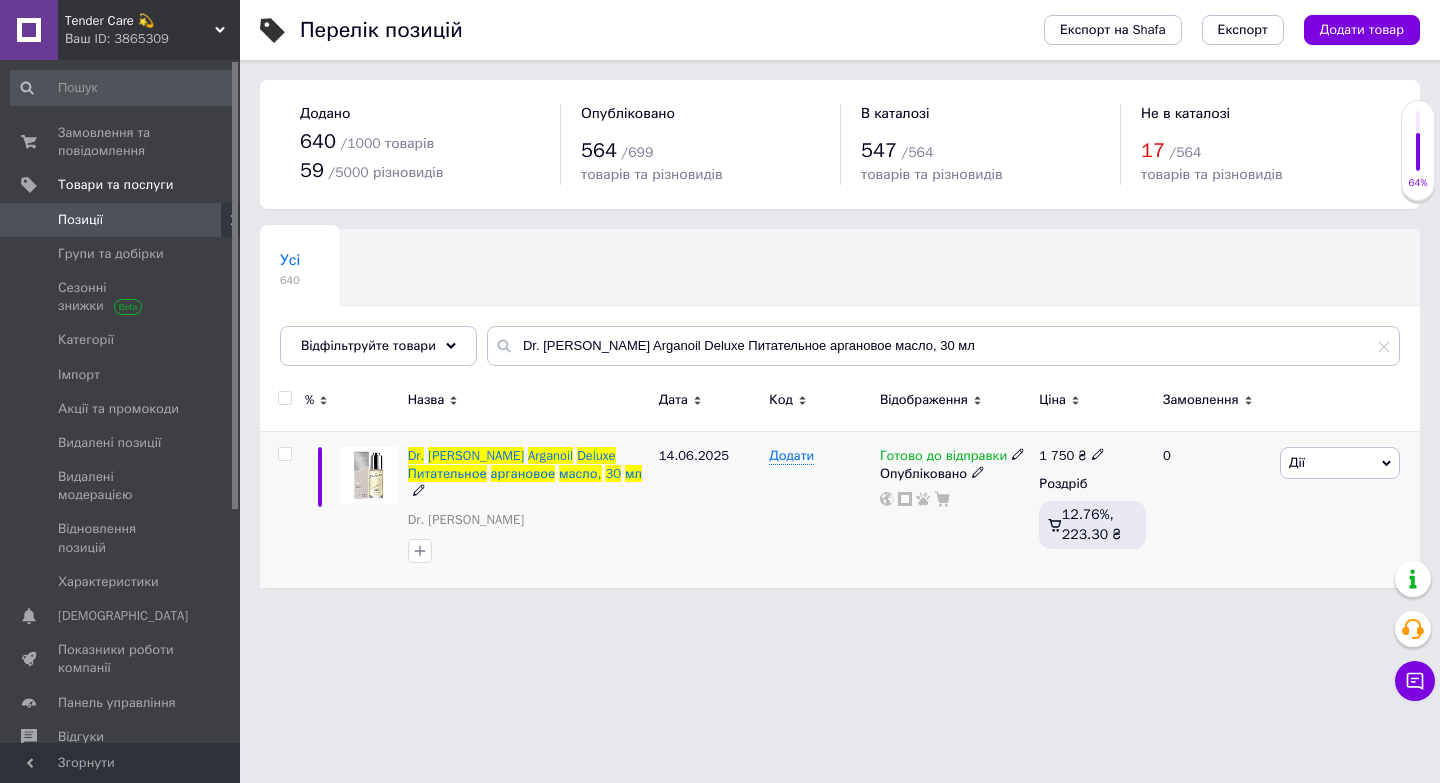 click 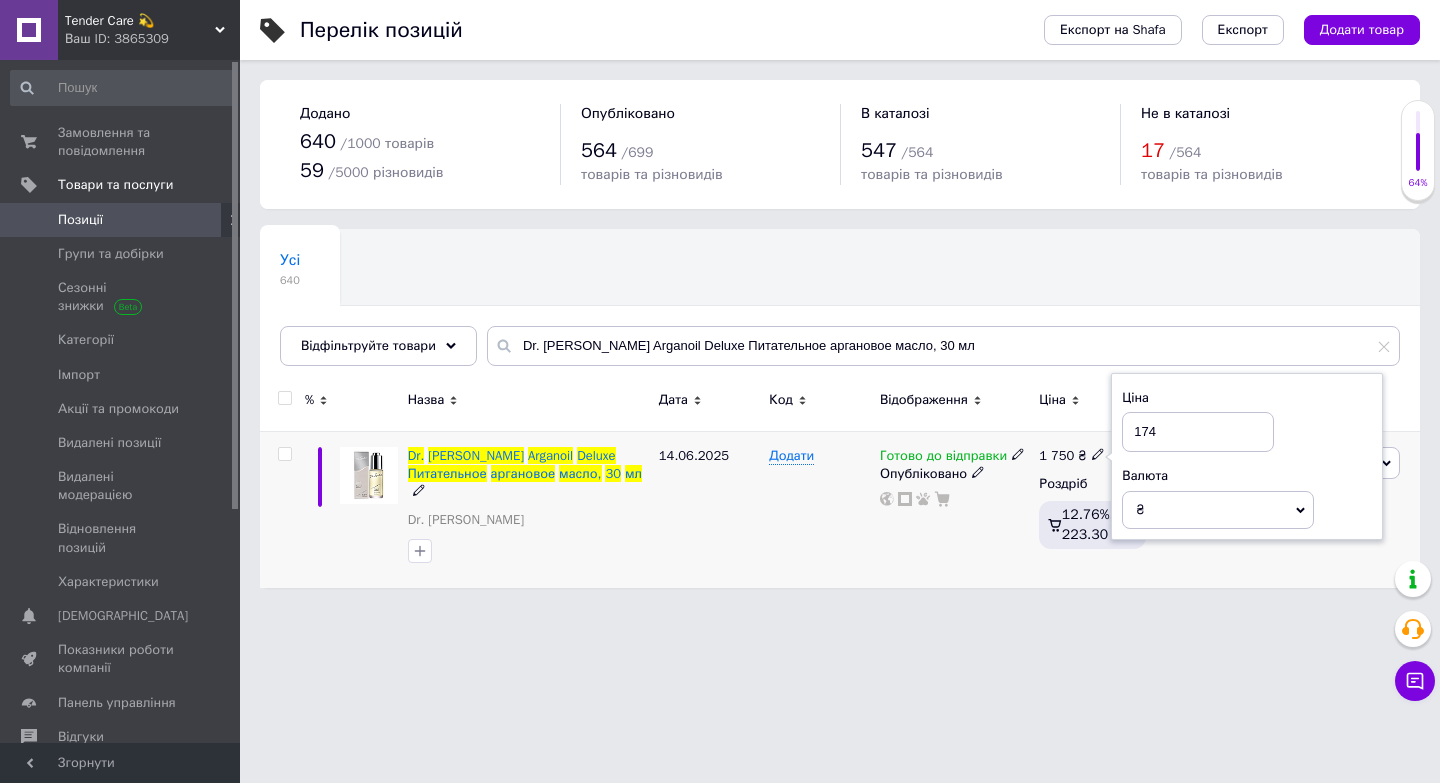 type on "1745" 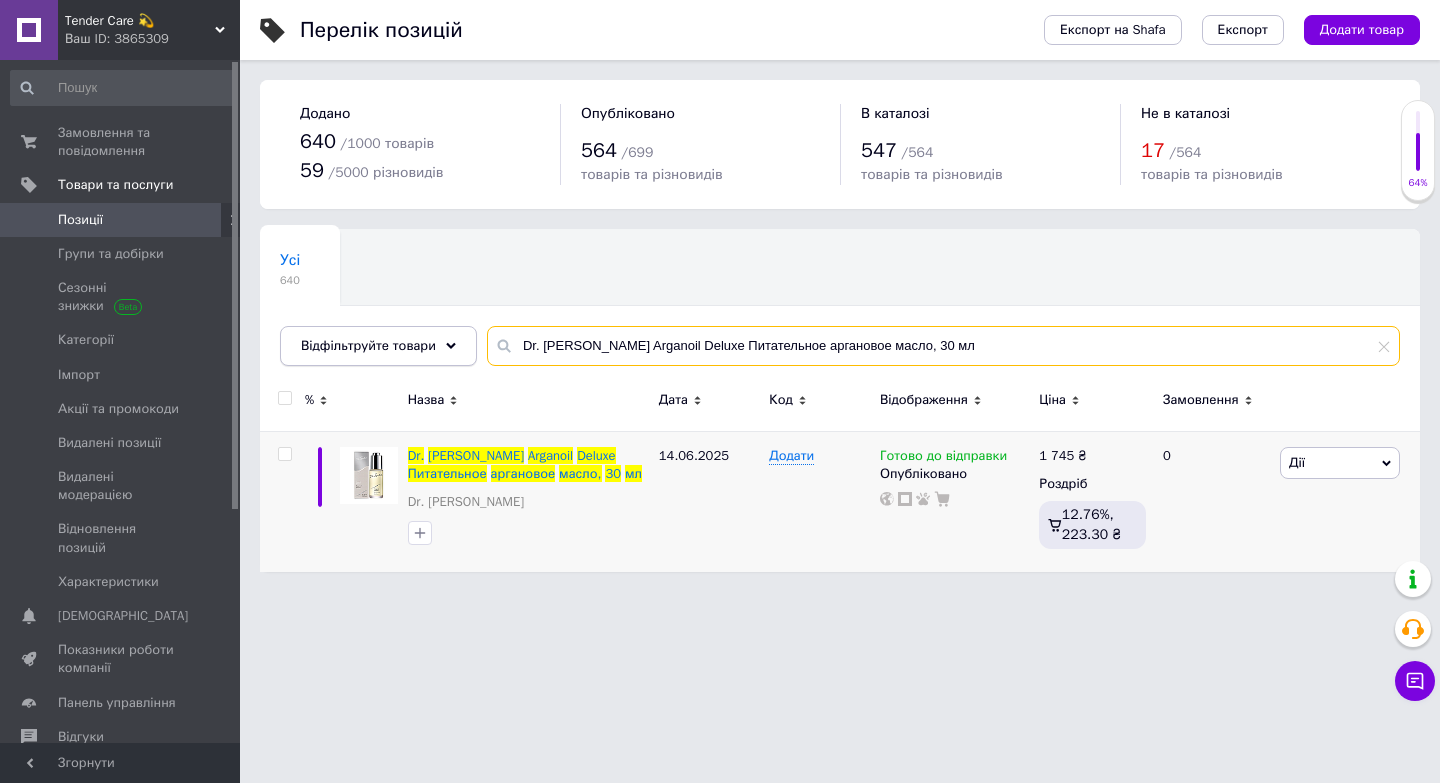 drag, startPoint x: 948, startPoint y: 340, endPoint x: 449, endPoint y: 344, distance: 499.01602 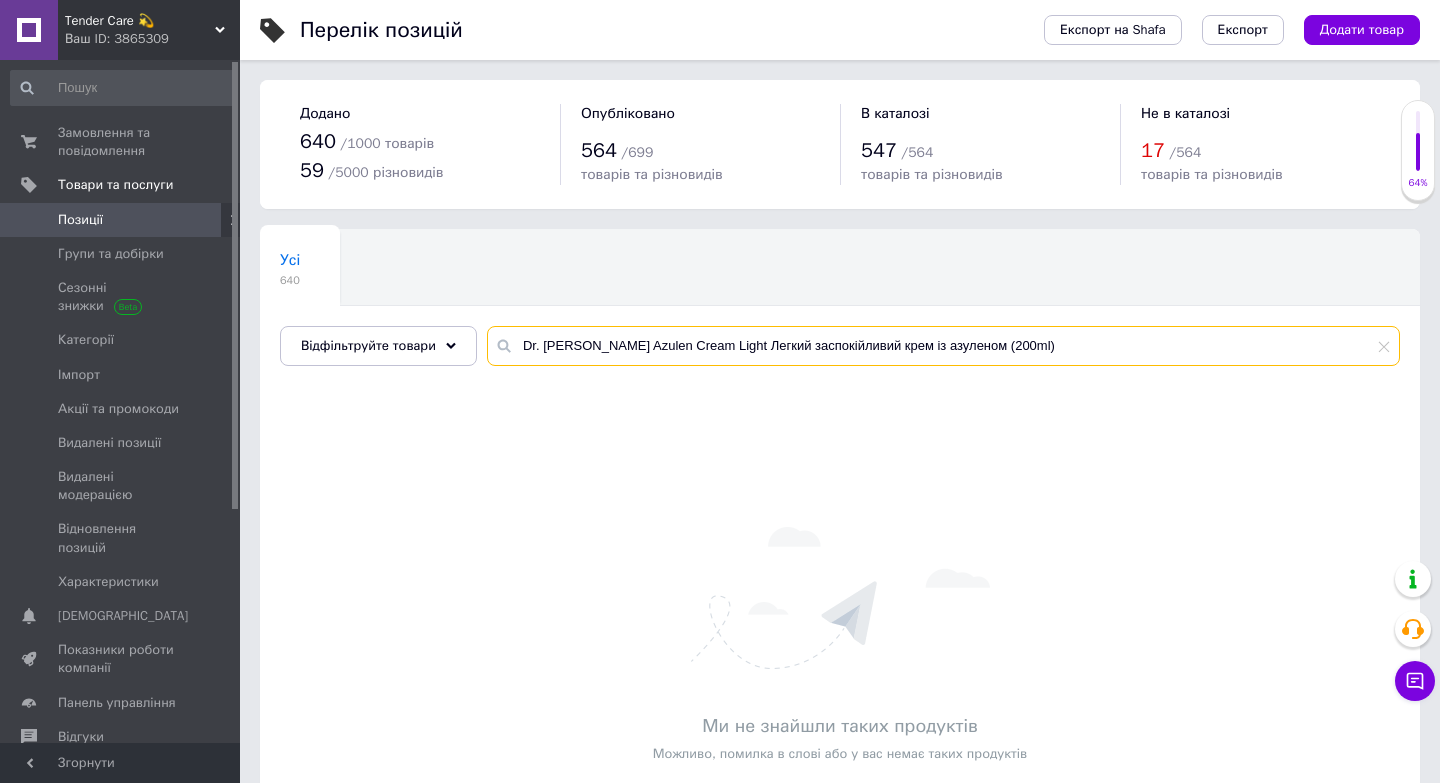 drag, startPoint x: 990, startPoint y: 346, endPoint x: 699, endPoint y: 343, distance: 291.01547 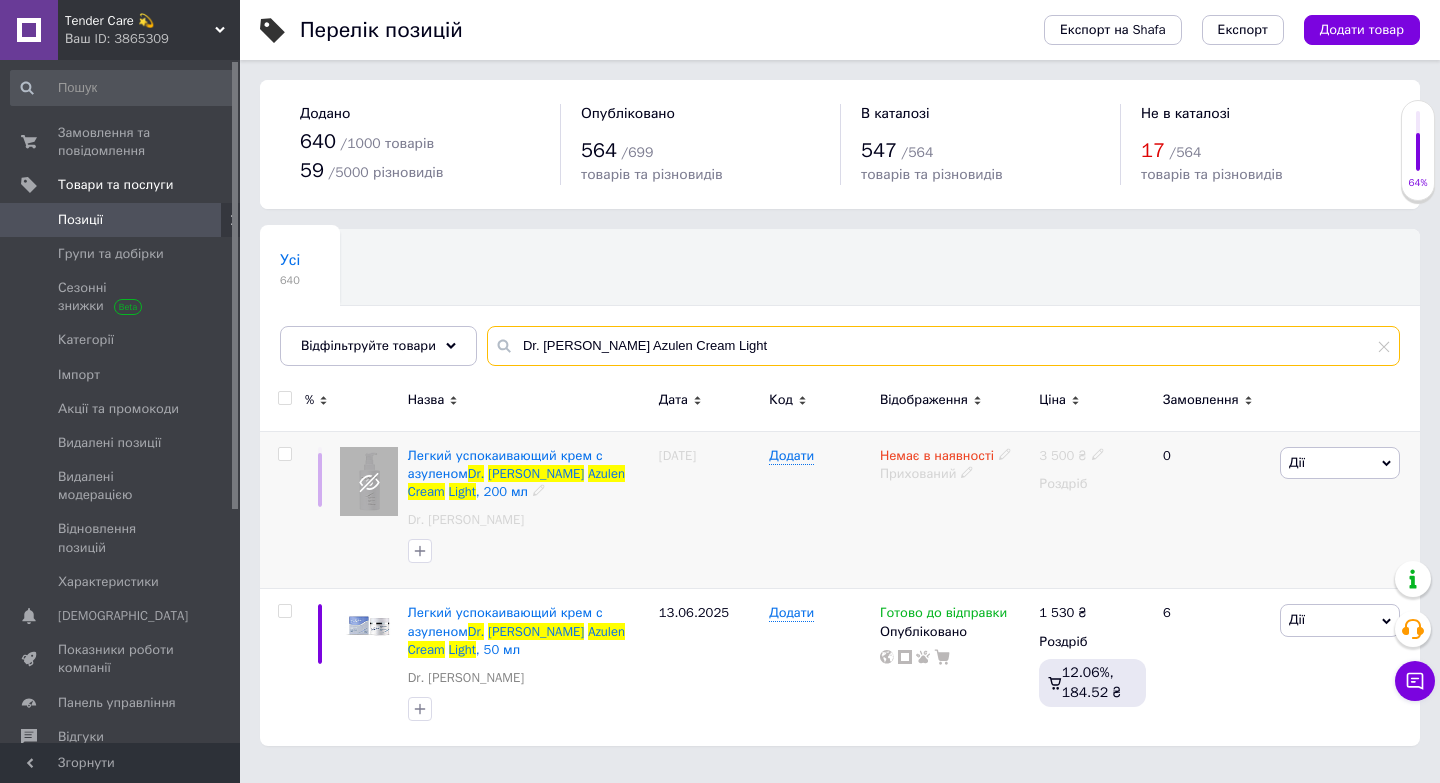 type on "Dr. [PERSON_NAME] Azulen Cream Light" 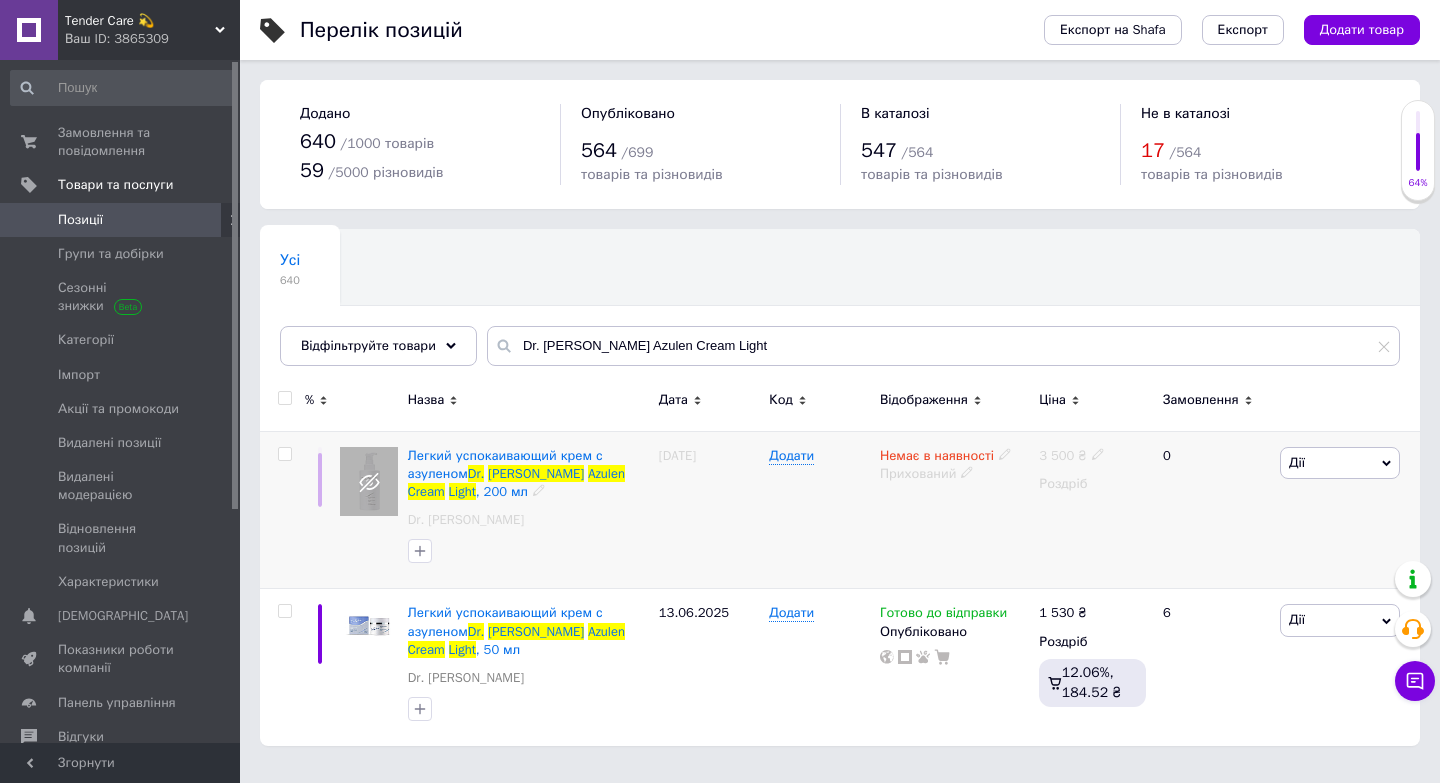 click on "Прихований" at bounding box center (954, 474) 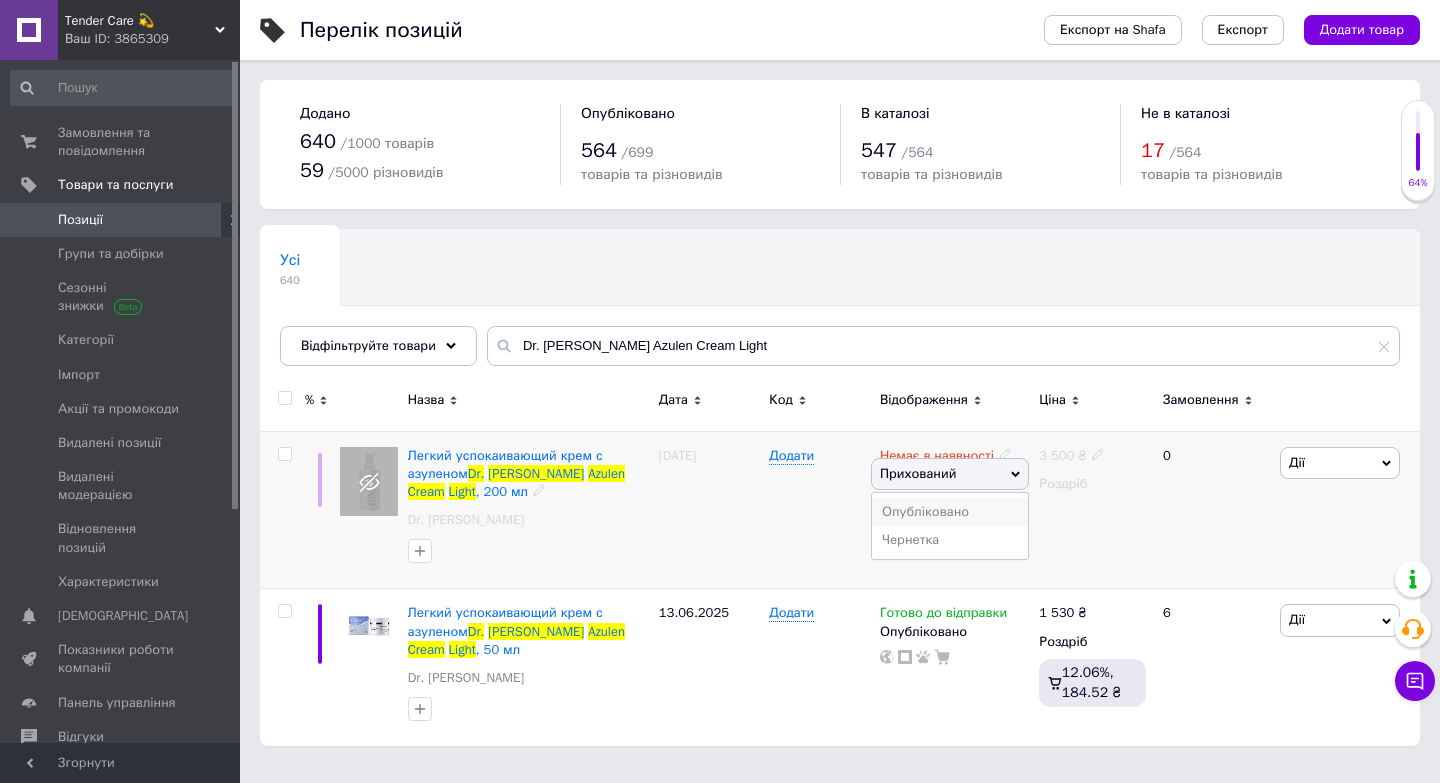 click on "Опубліковано" at bounding box center [950, 512] 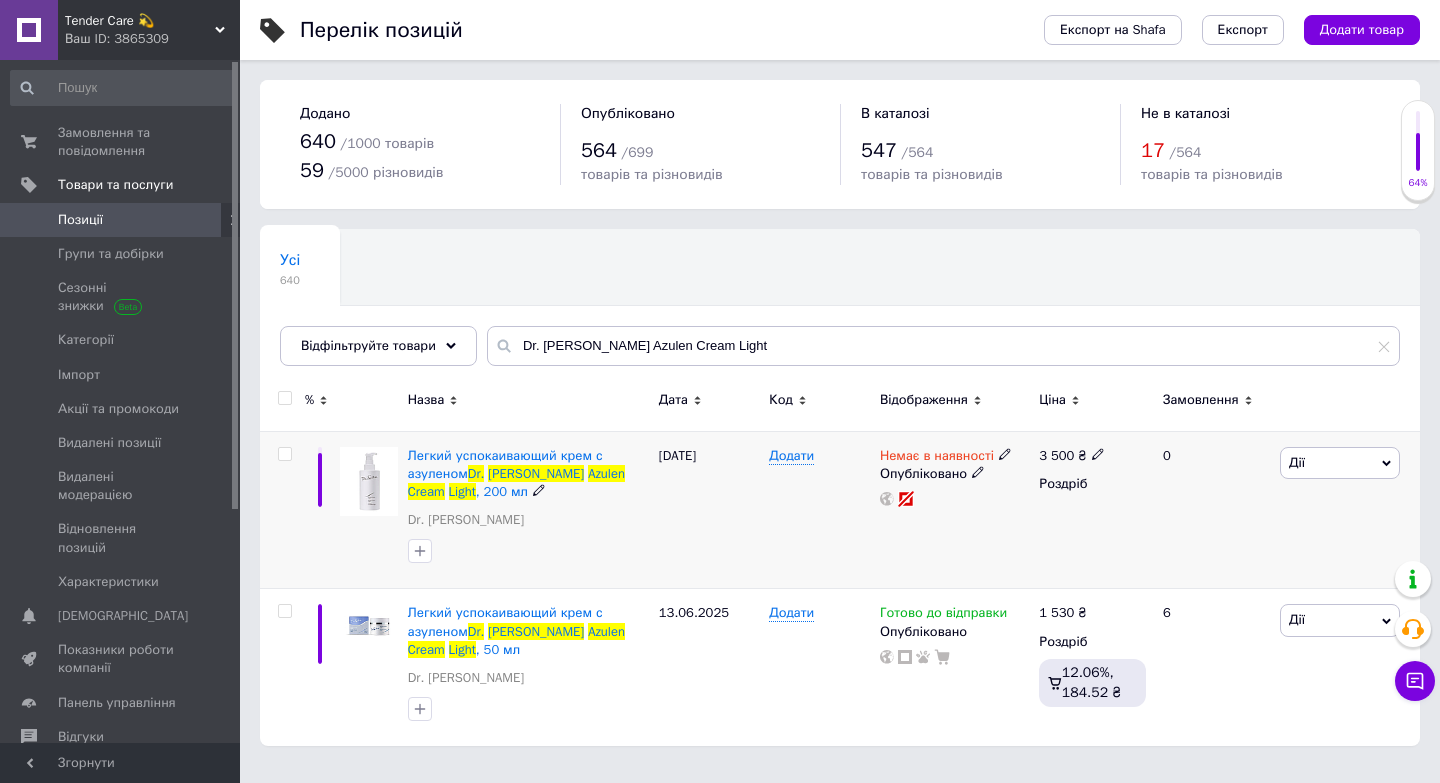 click on "Немає в наявності" at bounding box center (937, 458) 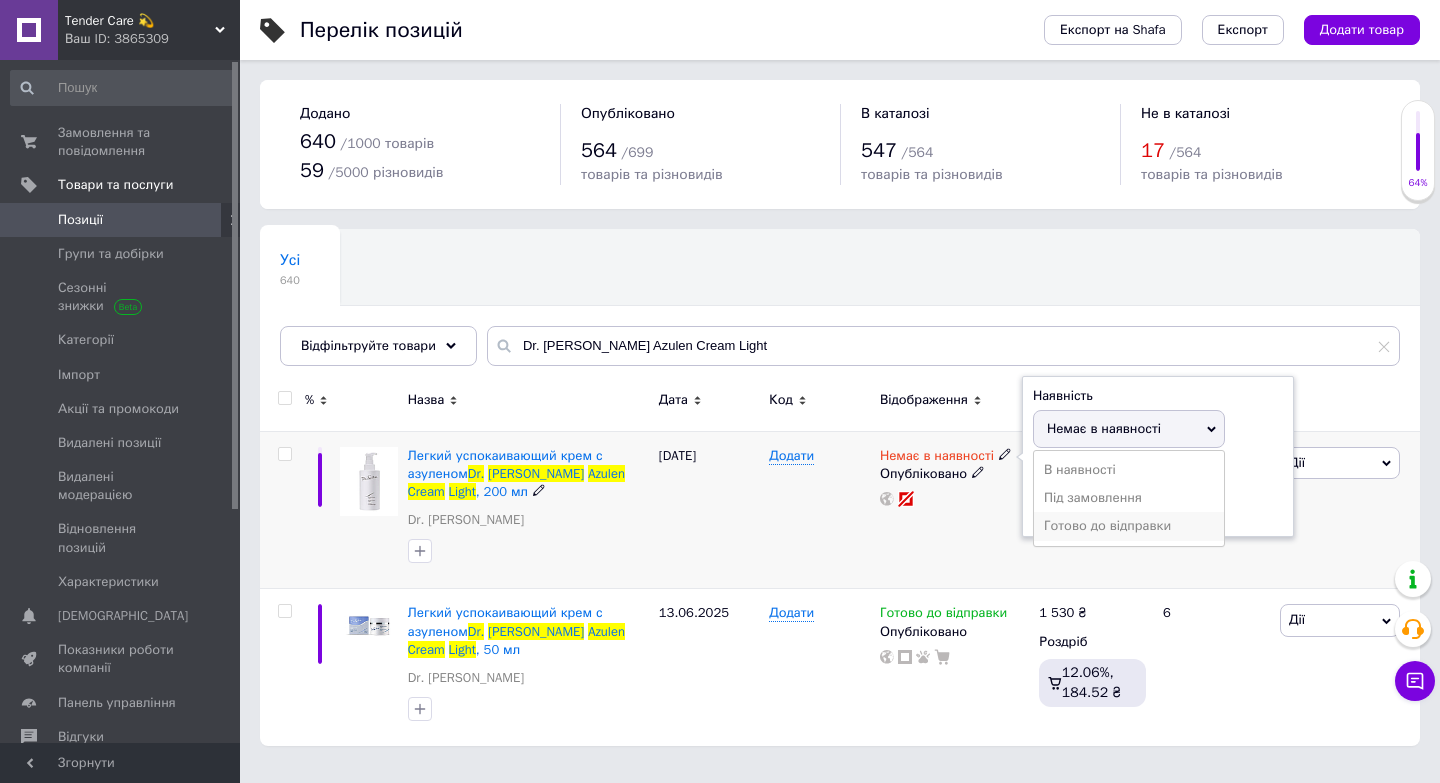 click on "Готово до відправки" at bounding box center (1129, 526) 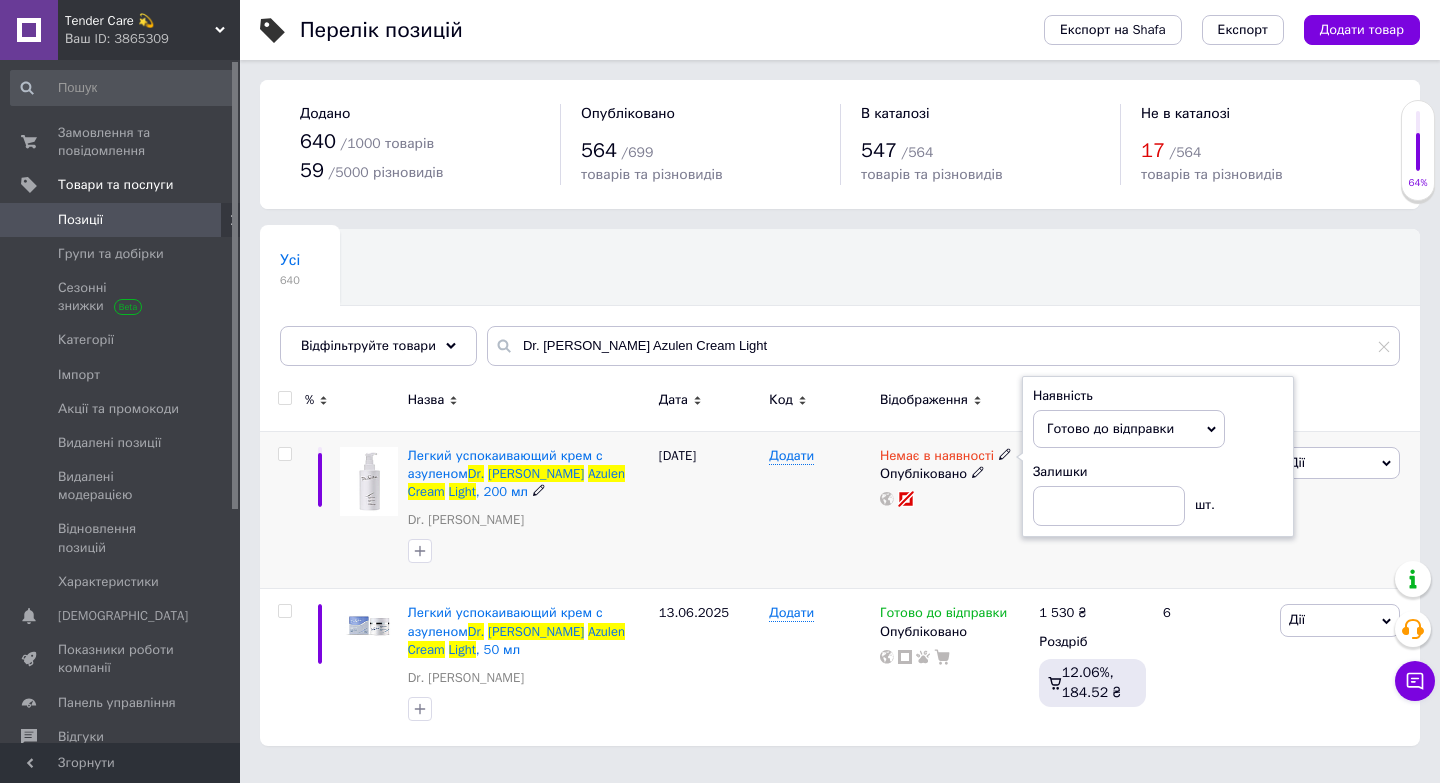 click on "Немає в наявності Наявність [PERSON_NAME] до відправки В наявності Немає в наявності Під замовлення Залишки шт. Опубліковано" at bounding box center (954, 510) 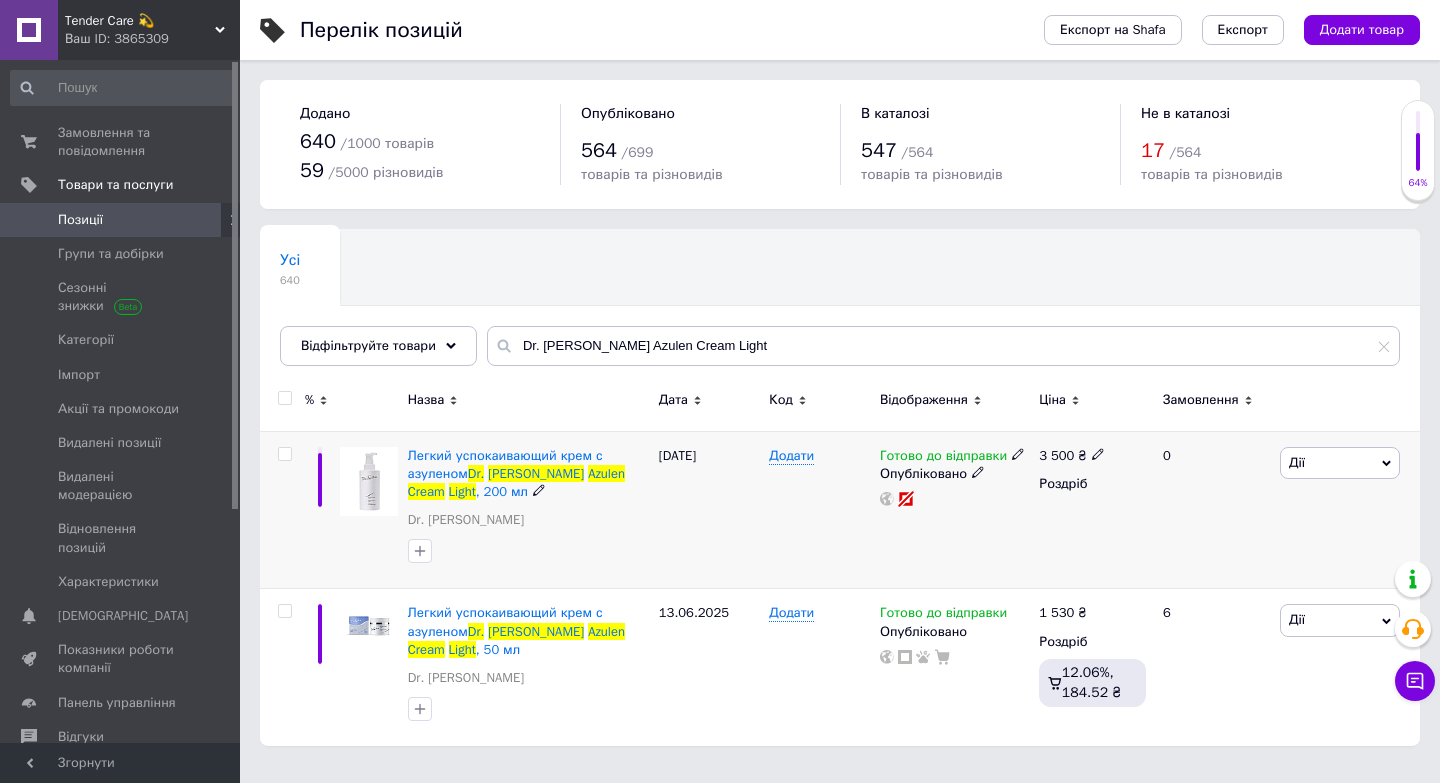 click 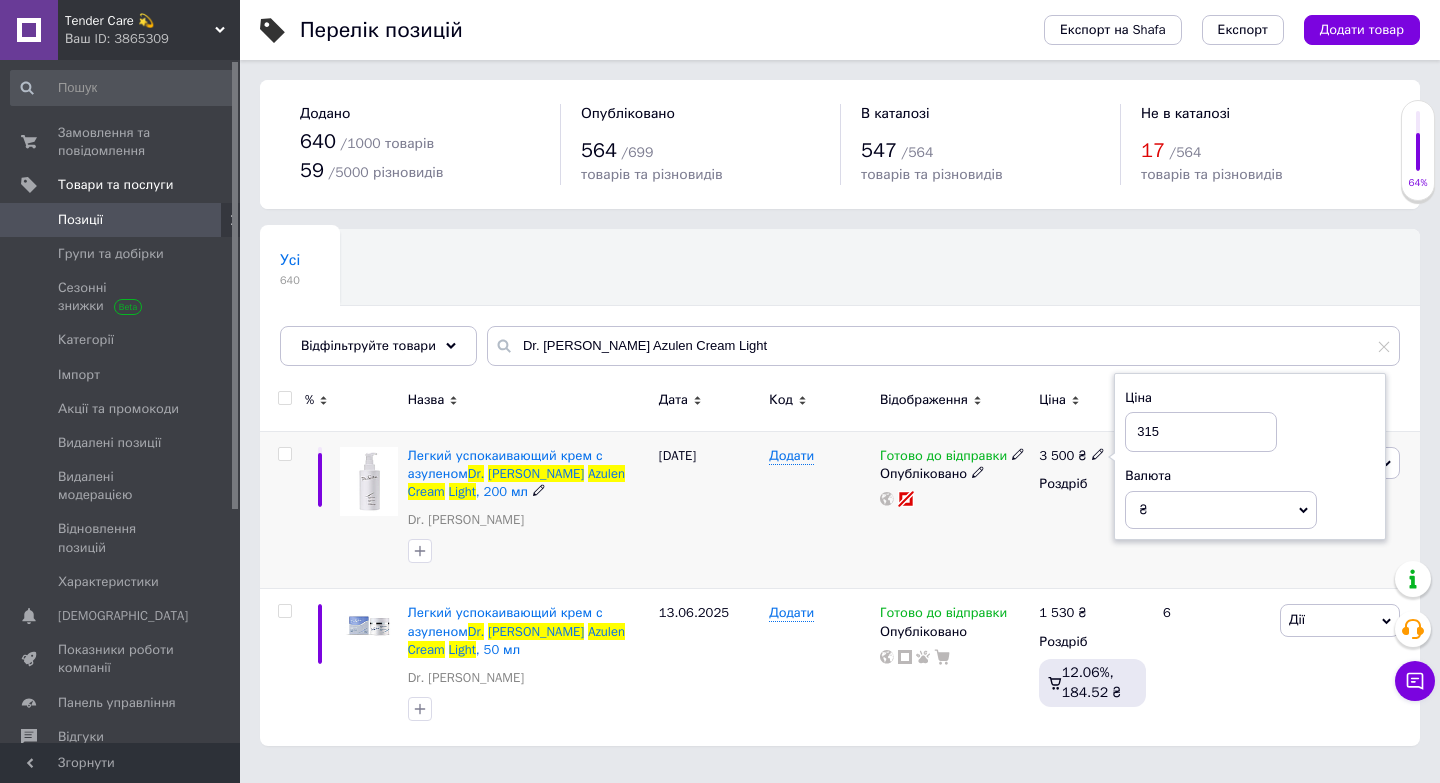 type on "3150" 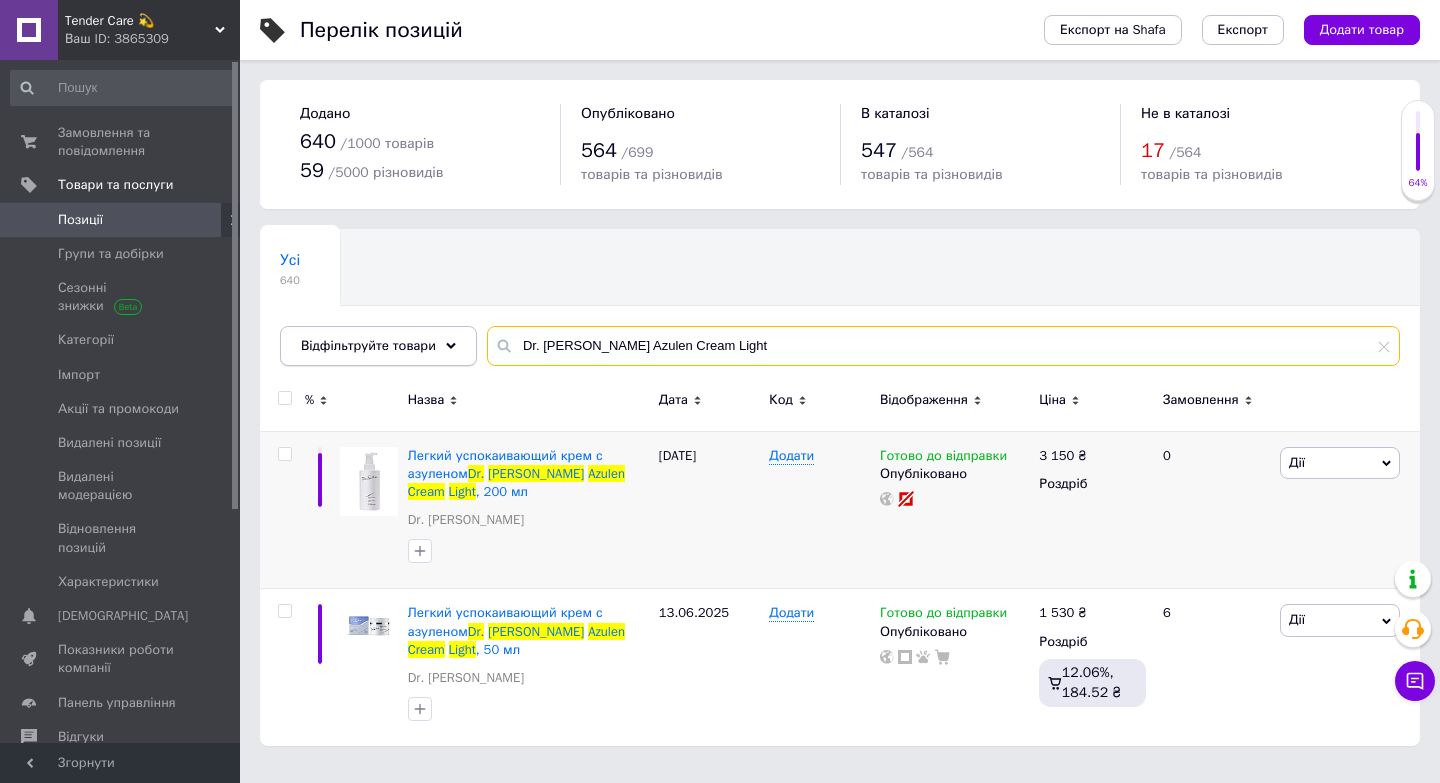drag, startPoint x: 720, startPoint y: 345, endPoint x: 352, endPoint y: 345, distance: 368 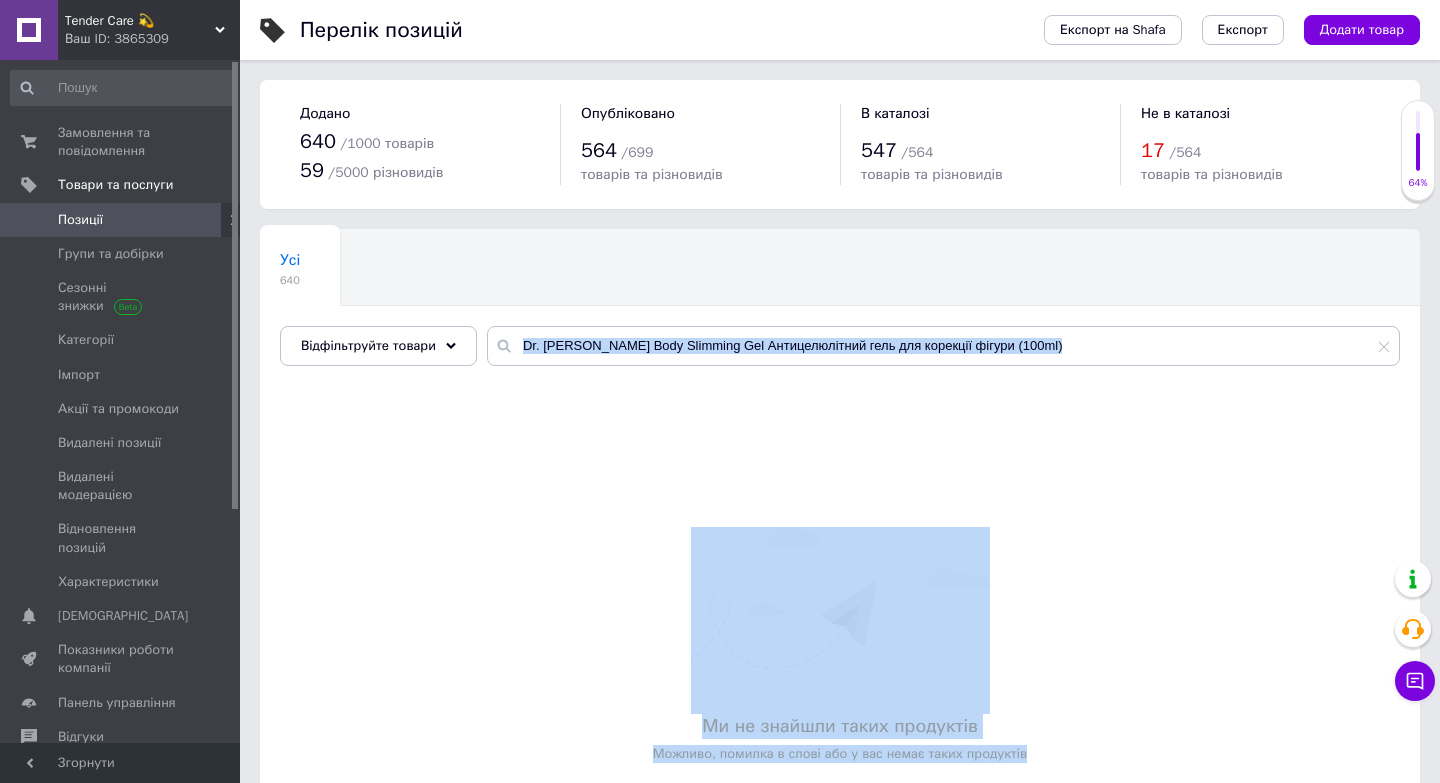 drag, startPoint x: 1000, startPoint y: 348, endPoint x: 861, endPoint y: 337, distance: 139.43457 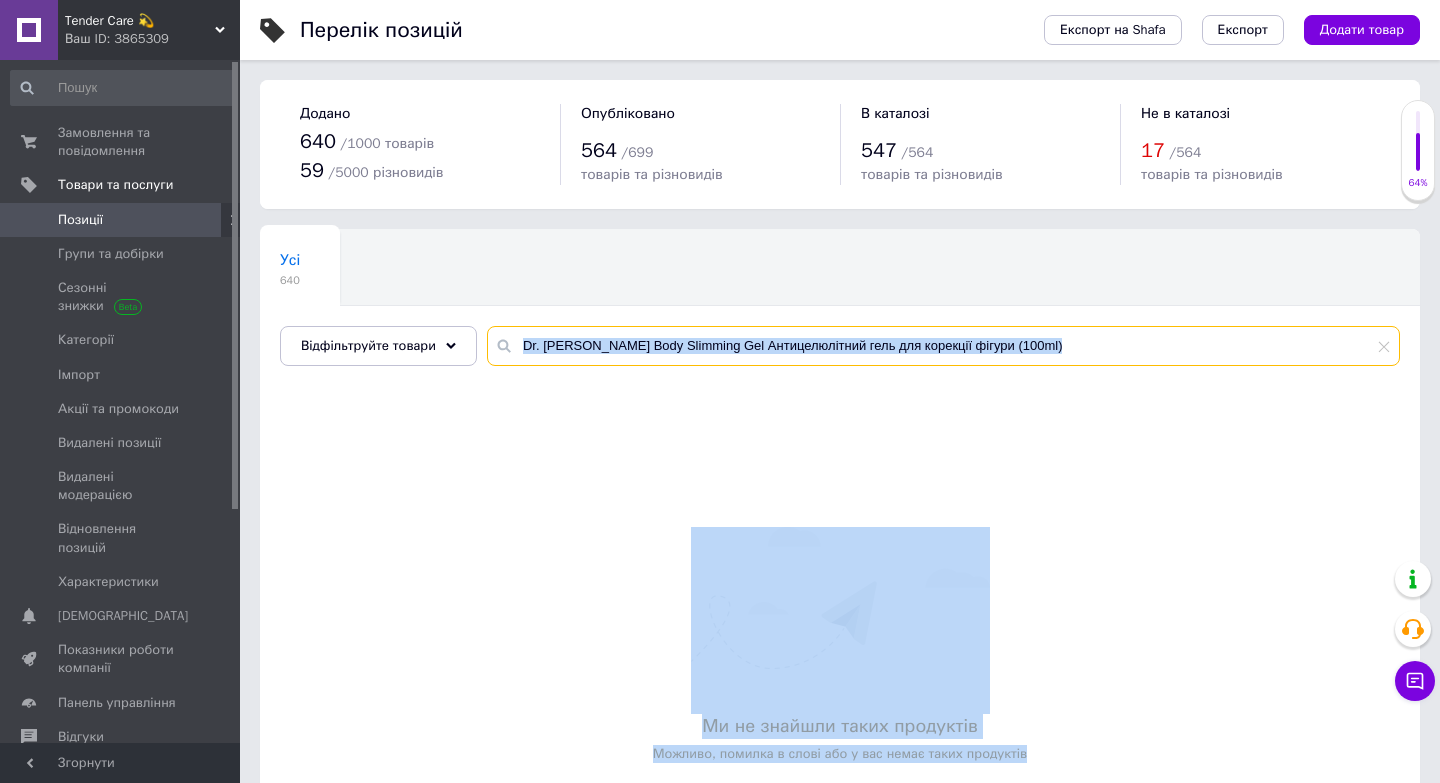 click on "Dr. [PERSON_NAME] Body Slimming Gel Антицелюлітний гель для корекції фігури (100ml)" at bounding box center [943, 346] 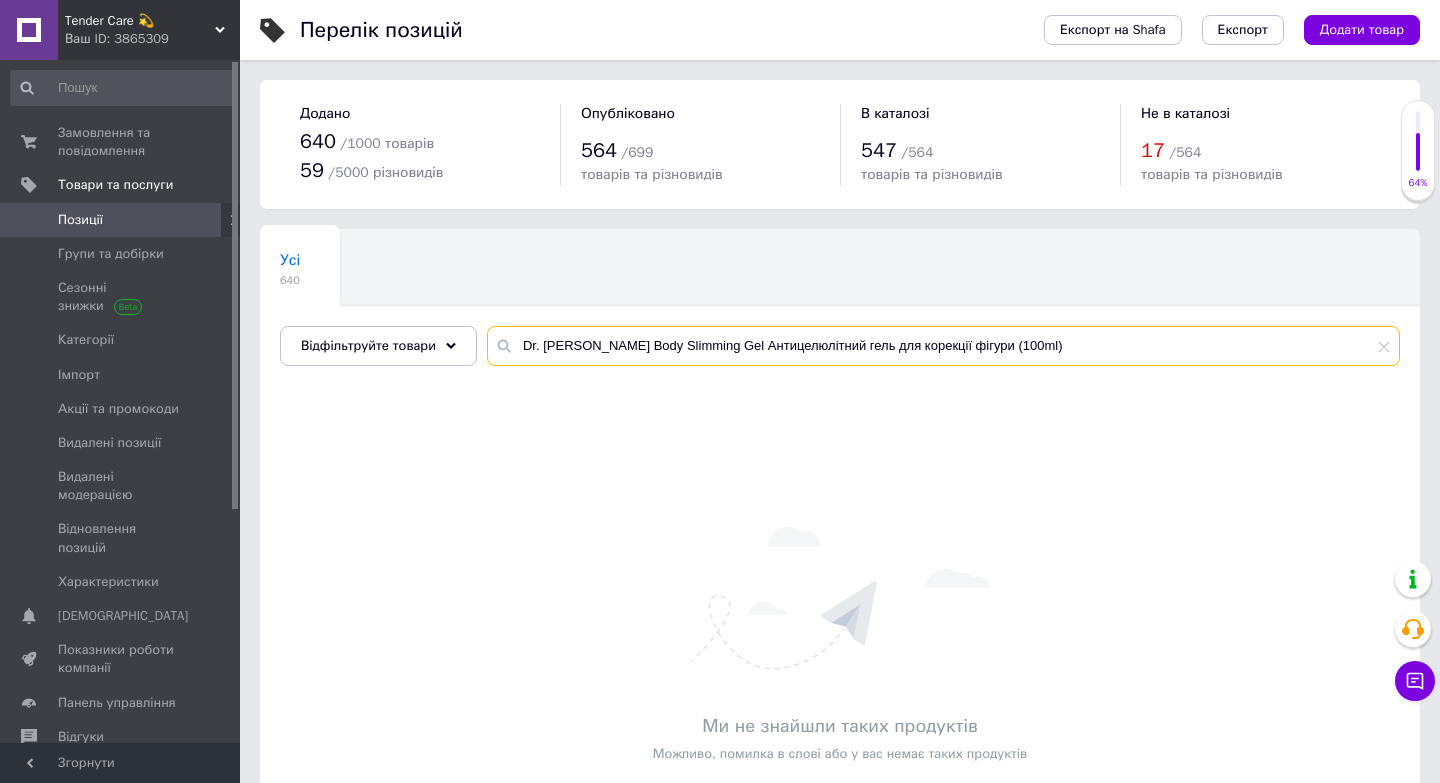 drag, startPoint x: 990, startPoint y: 343, endPoint x: 695, endPoint y: 342, distance: 295.0017 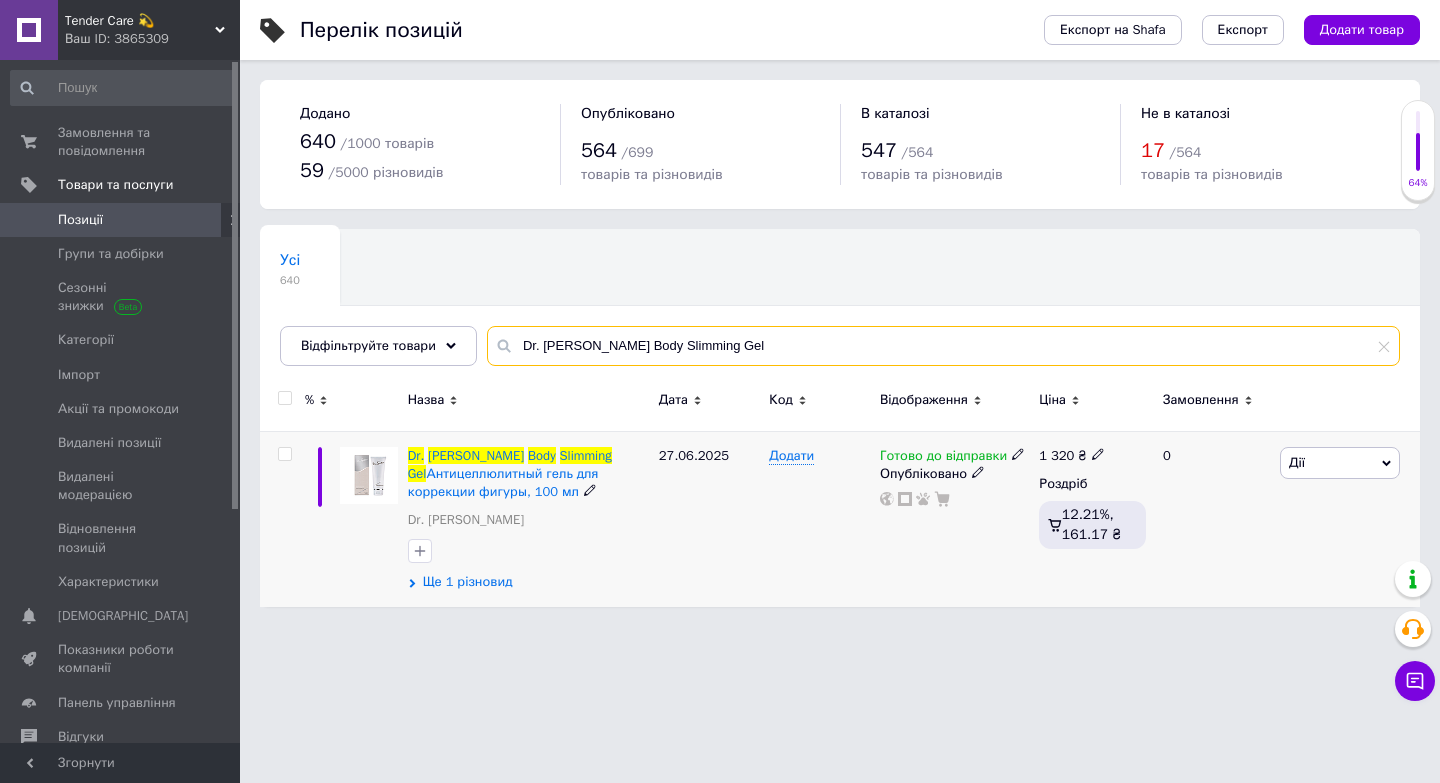 type on "Dr. [PERSON_NAME] Body Slimming Gel" 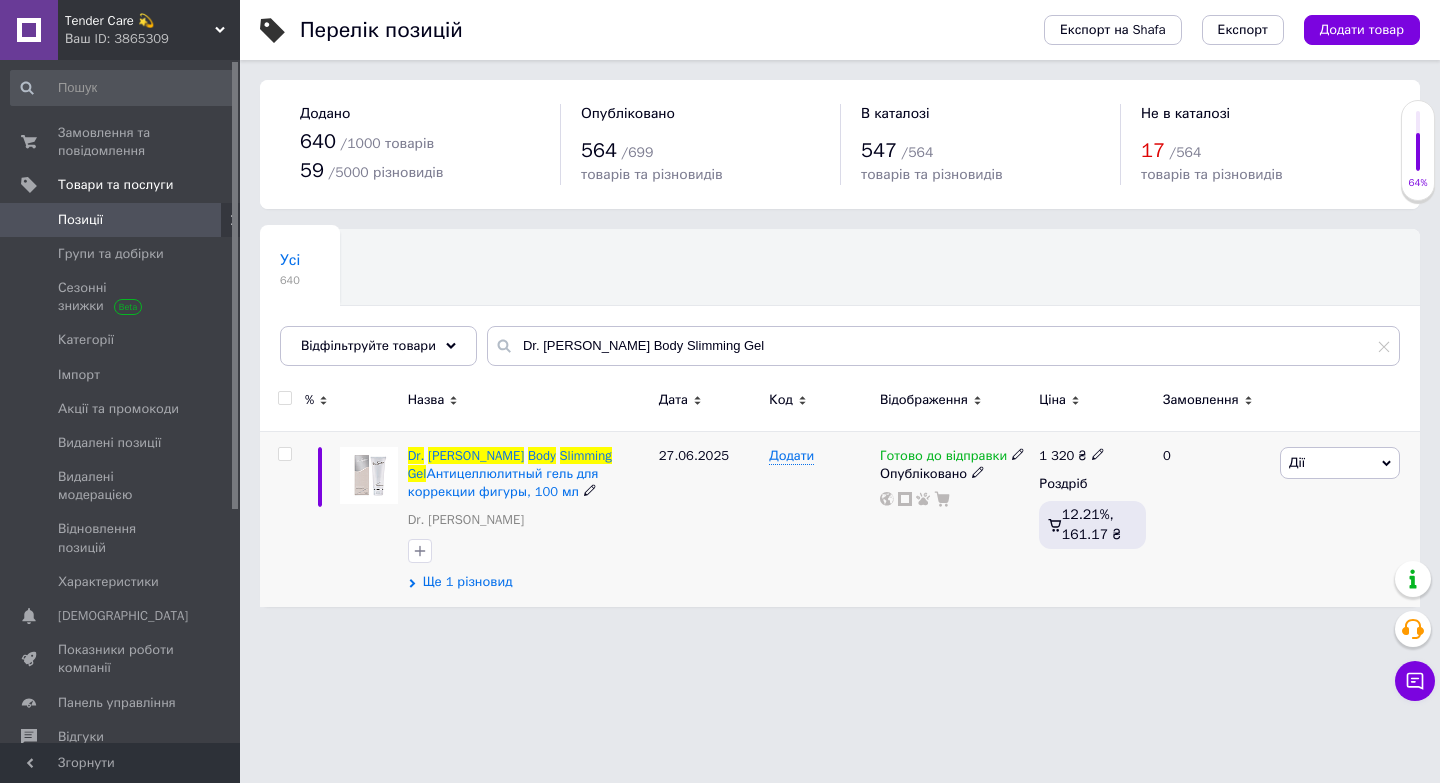 click on "Ще 1 різновид" at bounding box center [468, 582] 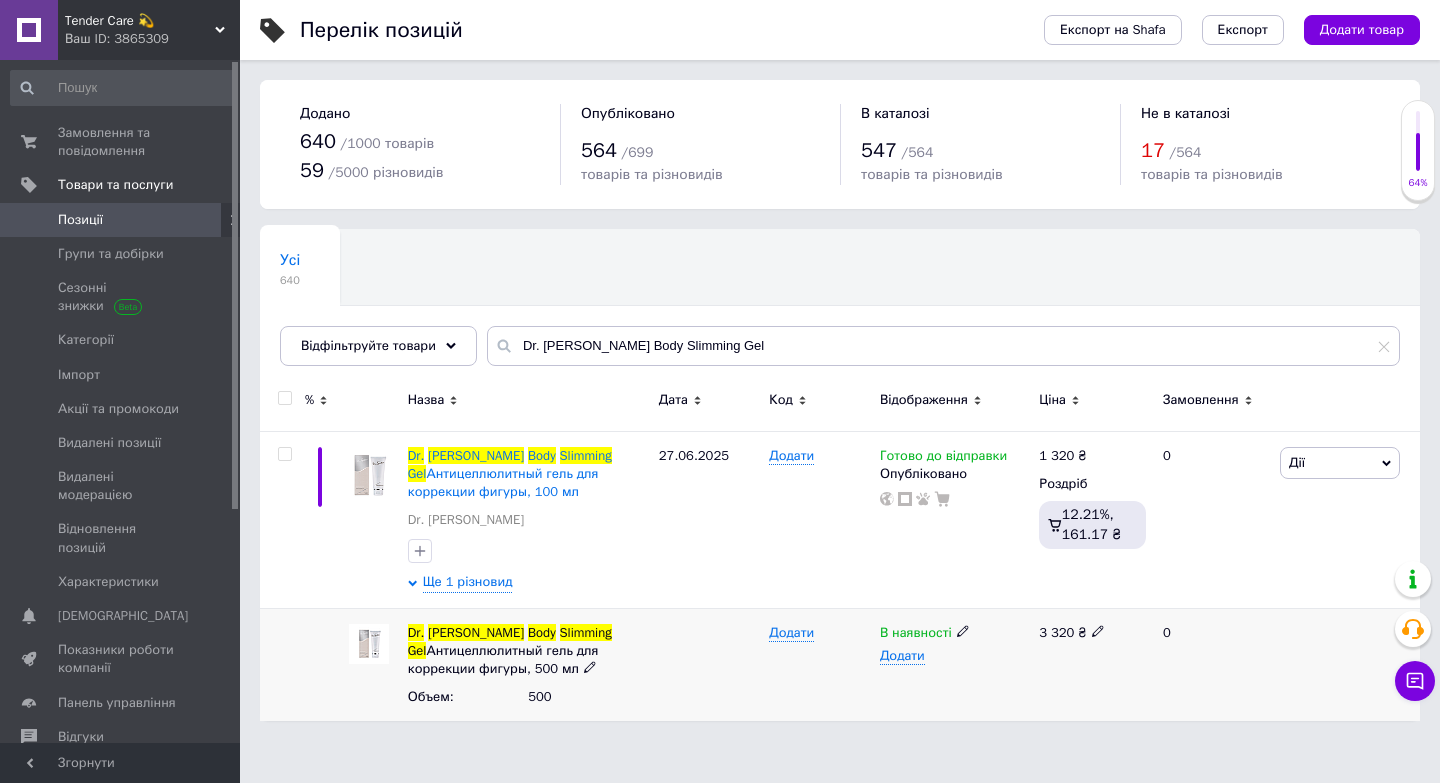 click 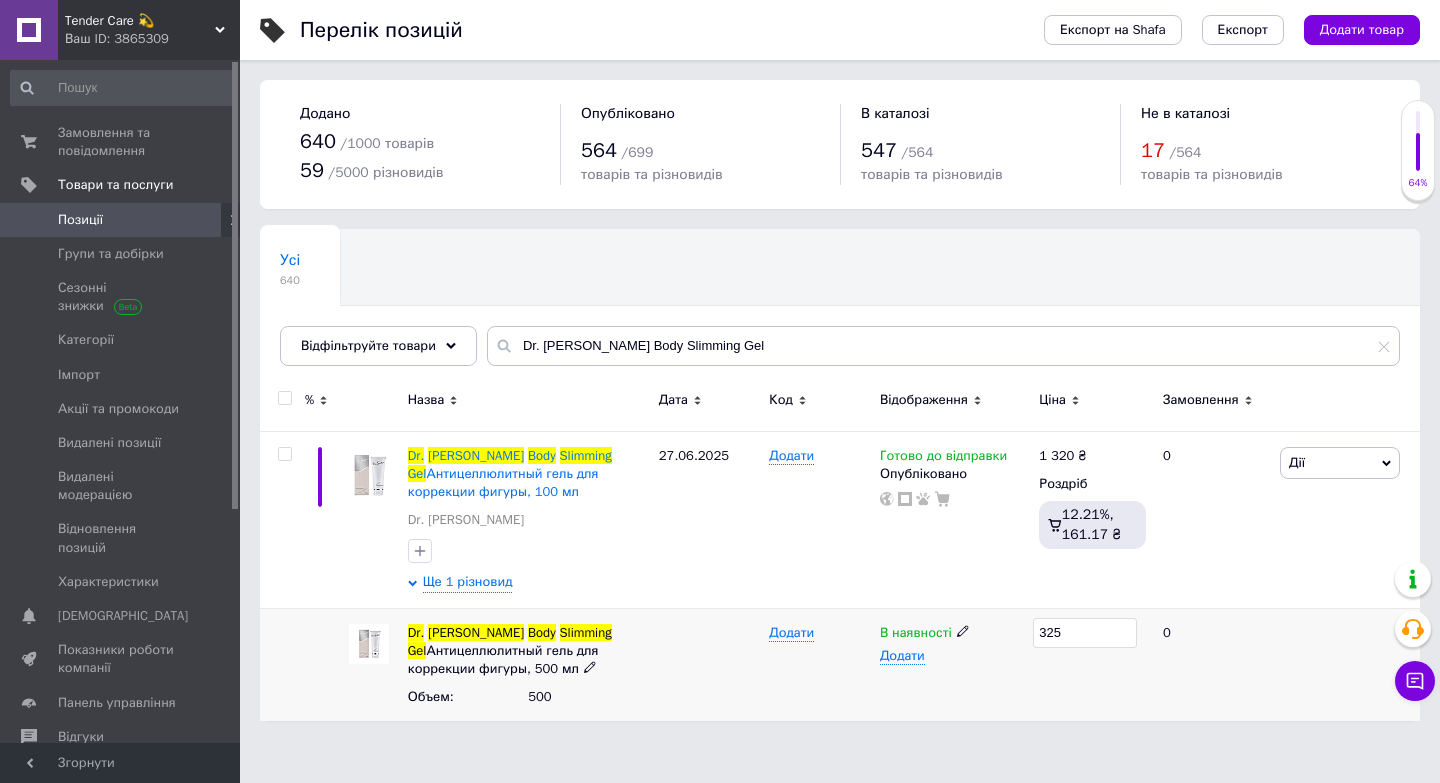 type on "3250" 